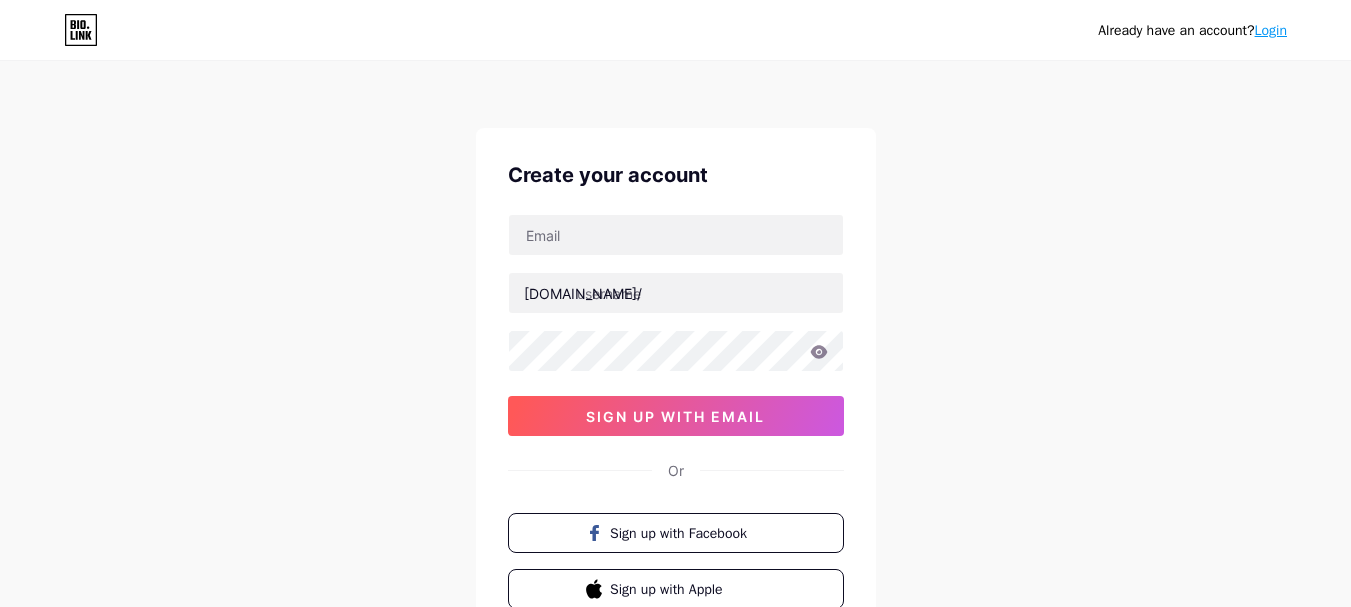 scroll, scrollTop: 0, scrollLeft: 0, axis: both 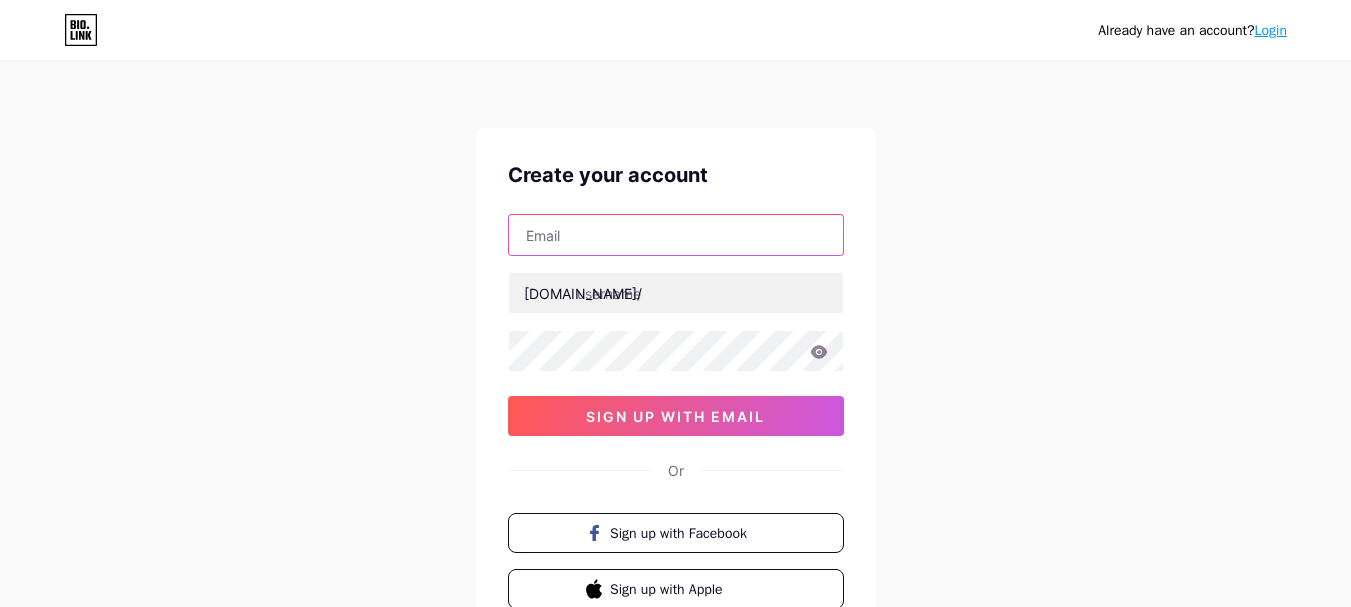 click at bounding box center (676, 235) 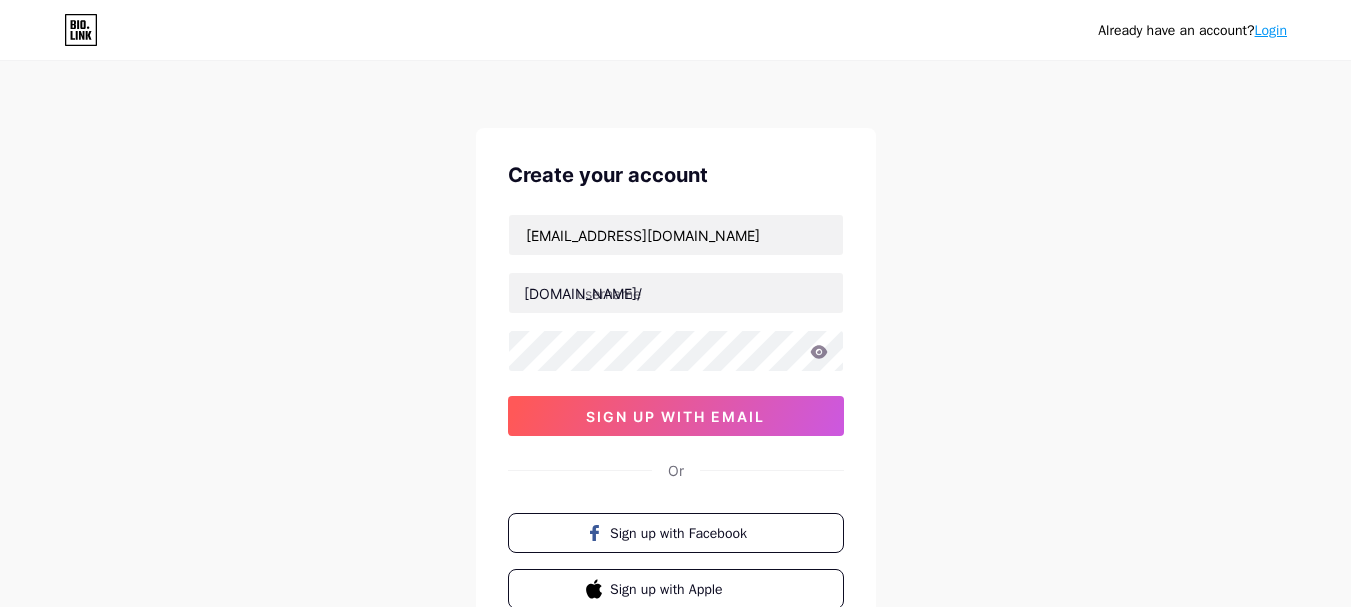 click on "Already have an account?  Login   Create your account     orthodermaclinic4@gmail.com     bio.link/                       sign up with email         Or       Sign up with Facebook
Sign up with Apple
By signing up, you agree to our  Terms of Service  and  Privacy Policy ." at bounding box center [675, 382] 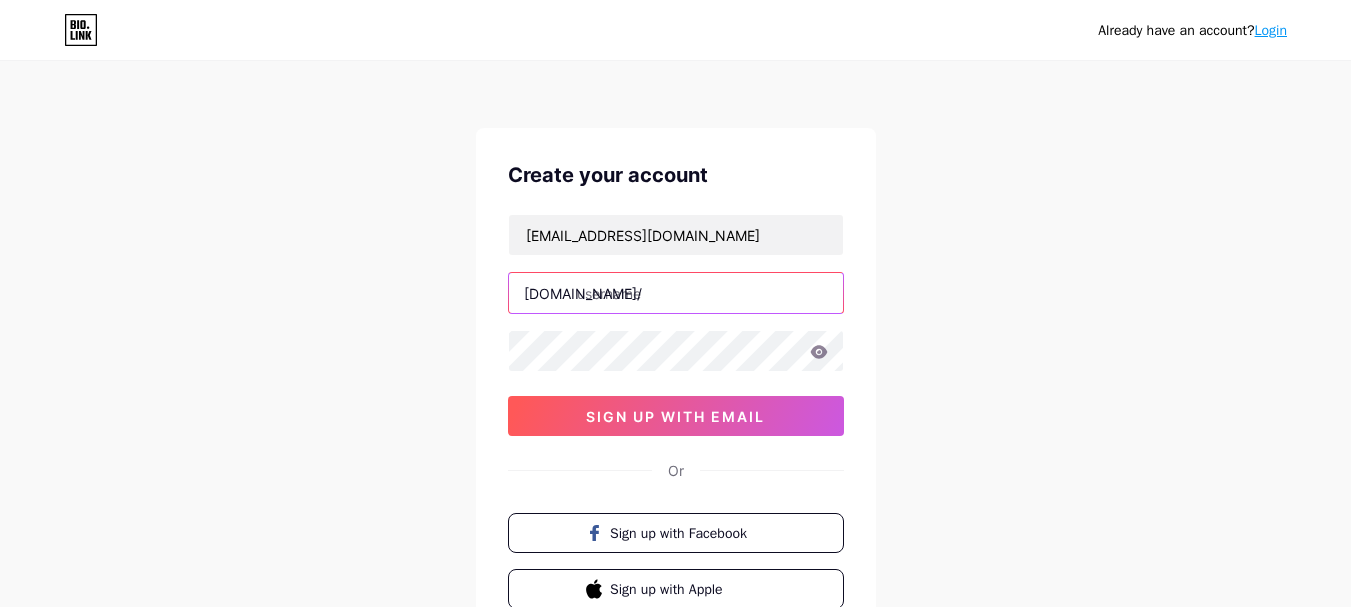 click at bounding box center (676, 293) 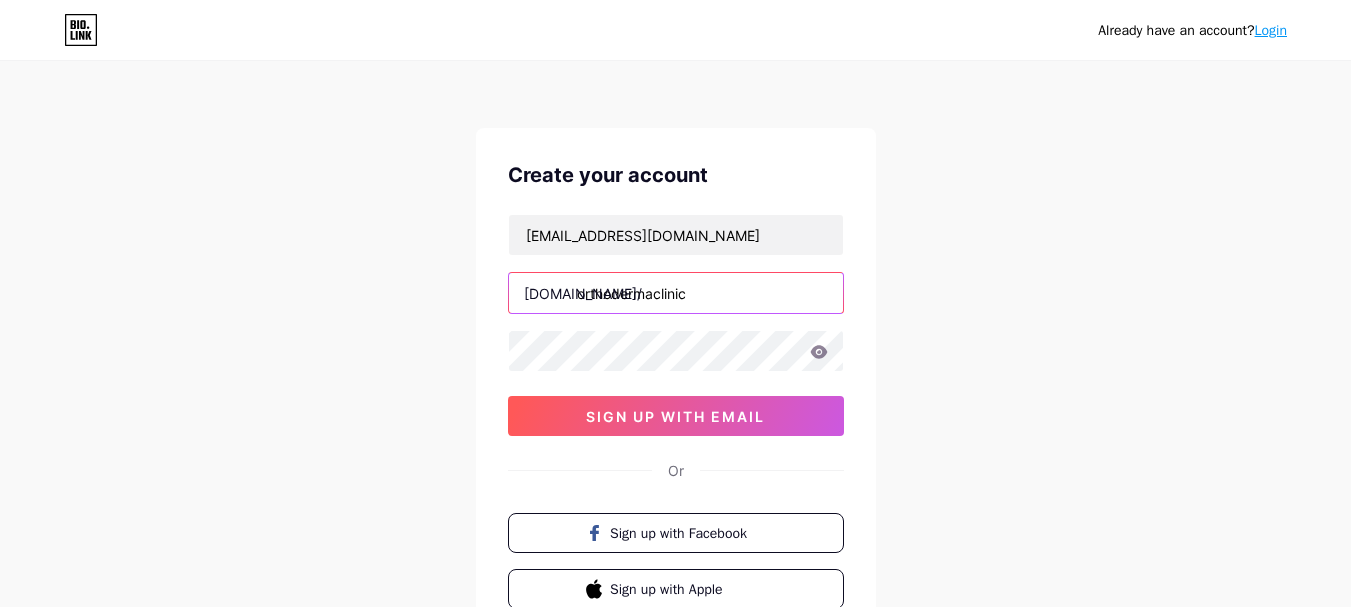 type on "orthodermaclinic" 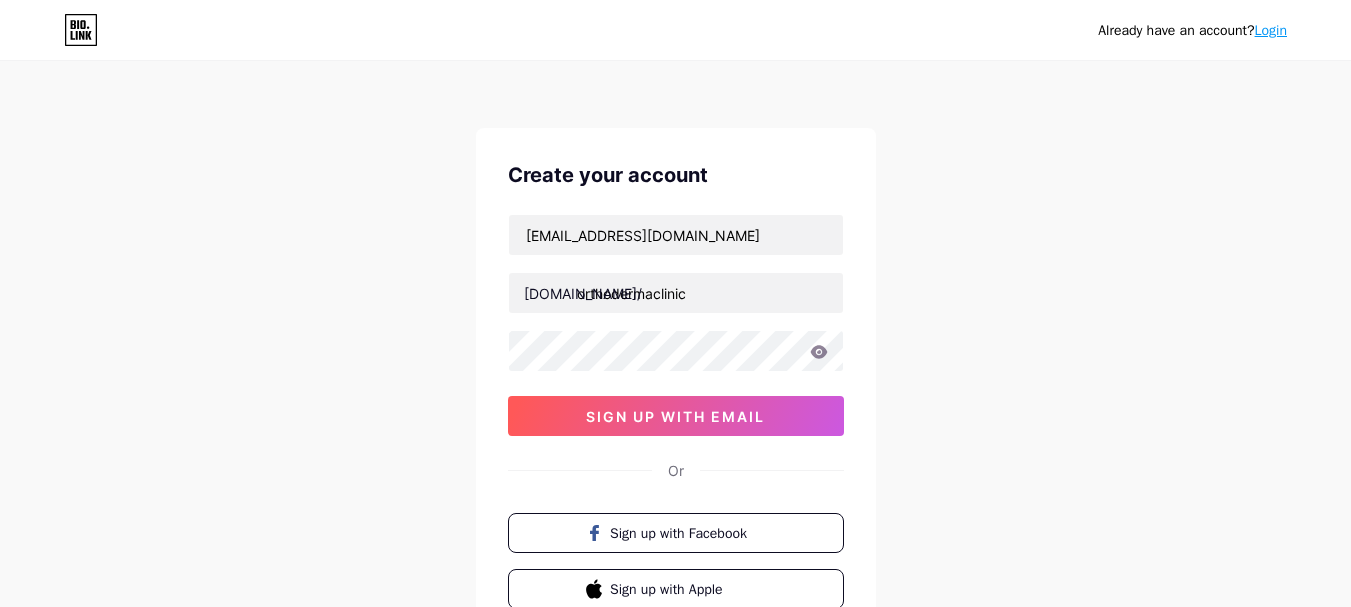 click on "Already have an account?  Login   Create your account     orthodermaclinic4@gmail.com     bio.link/   orthodermaclinic                     sign up with email         Or       Sign up with Facebook
Sign up with Apple
By signing up, you agree to our  Terms of Service  and  Privacy Policy ." at bounding box center (675, 382) 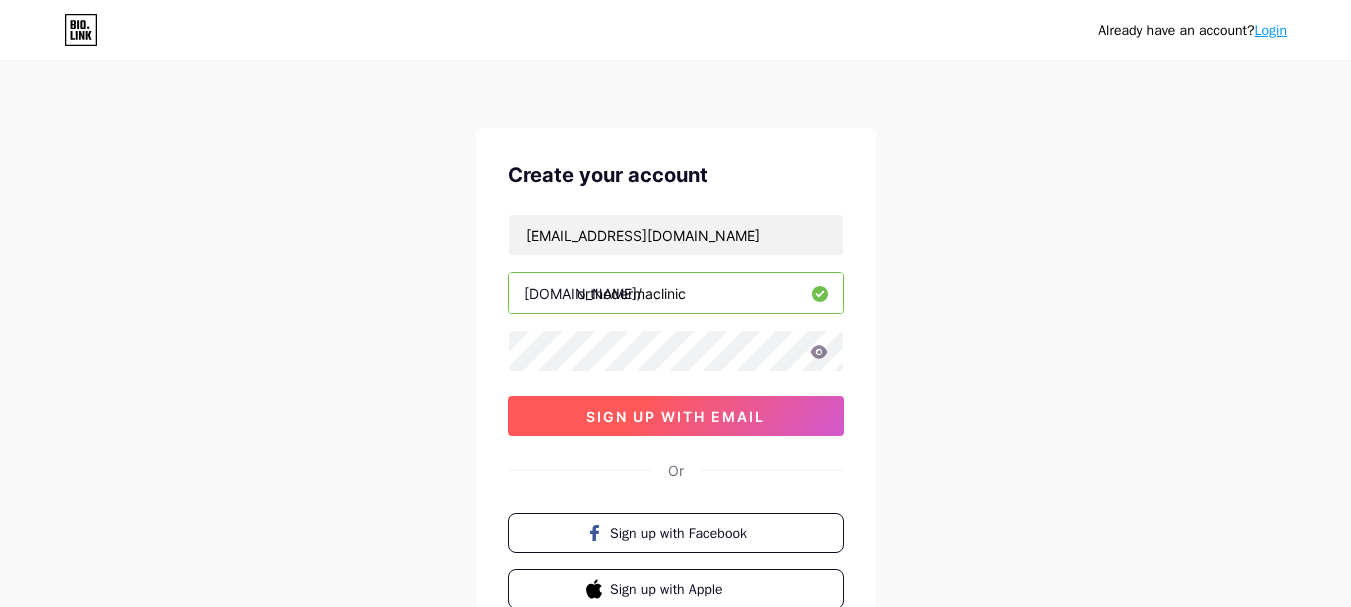 click on "sign up with email" at bounding box center [676, 416] 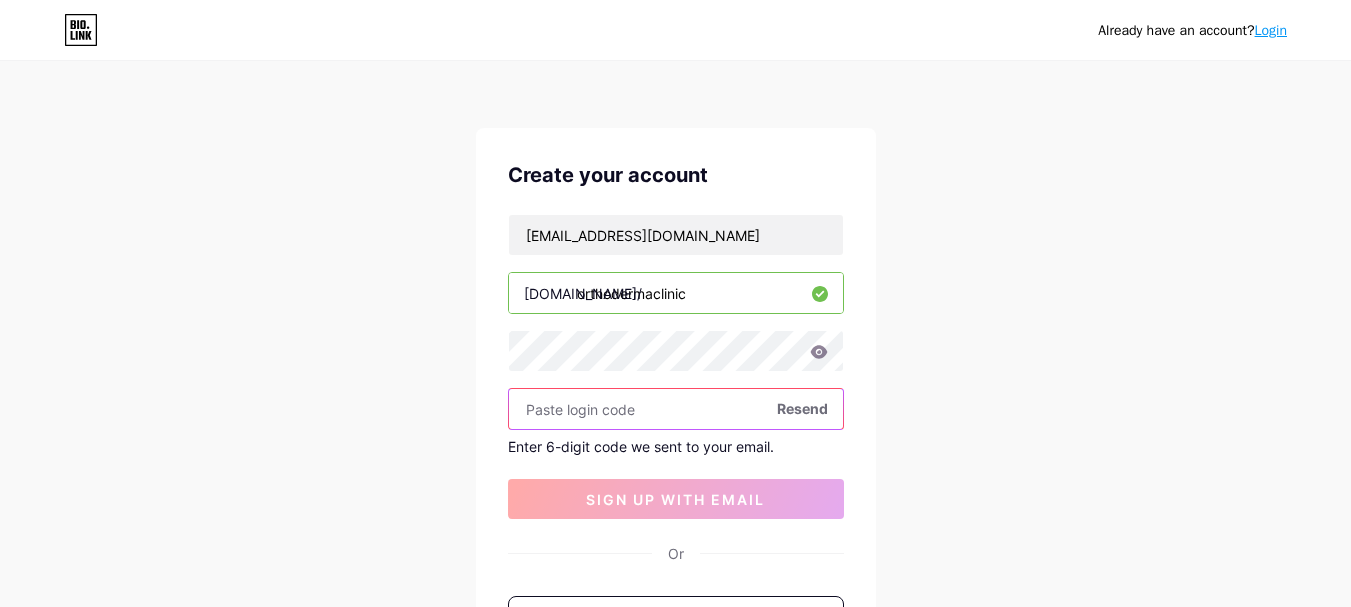 click at bounding box center [676, 409] 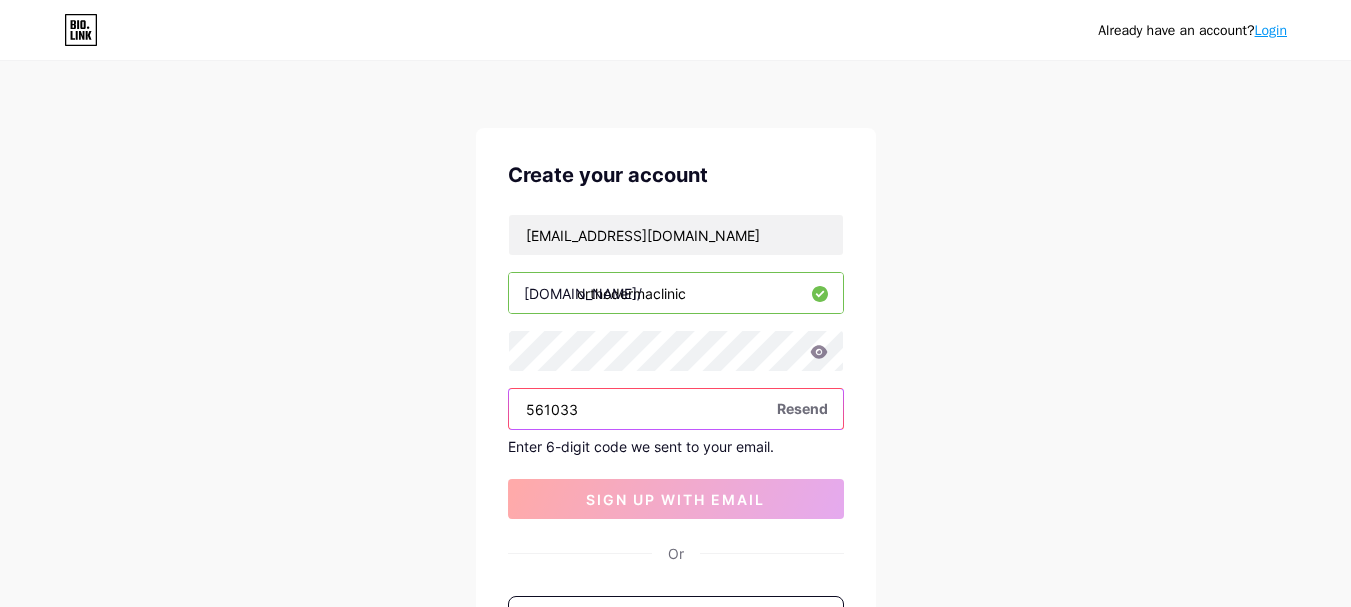 type on "561033" 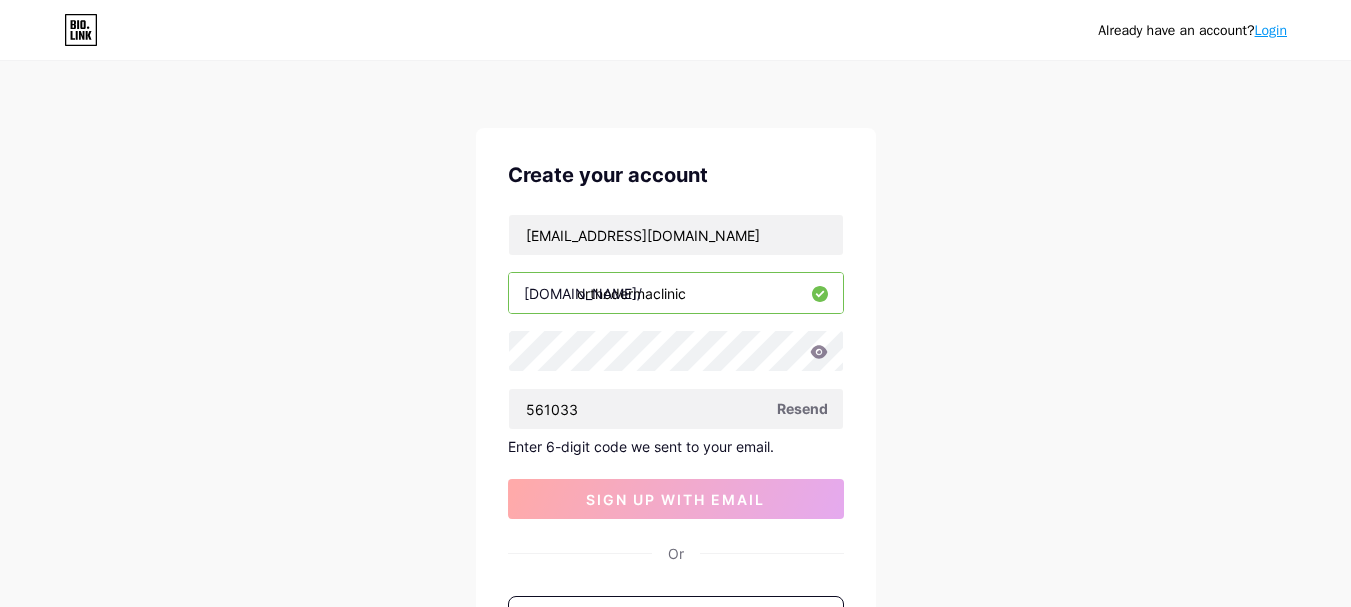 click on "Already have an account?  Login   Create your account     orthodermaclinic4@gmail.com     bio.link/   orthodermaclinic               561033   Resend     Enter 6-digit code we sent to your email.         sign up with email         Or       Sign up with Facebook
Sign up with Apple
By signing up, you agree to our  Terms of Service  and  Privacy Policy ." at bounding box center [675, 424] 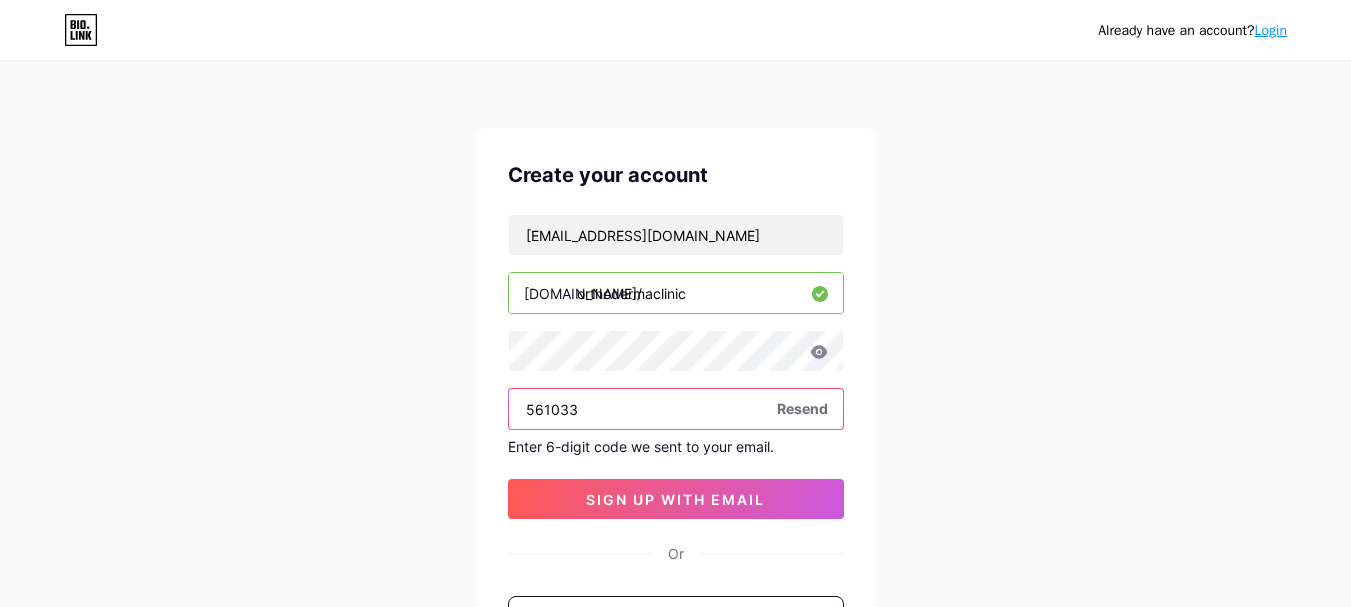 click on "561033" at bounding box center [676, 409] 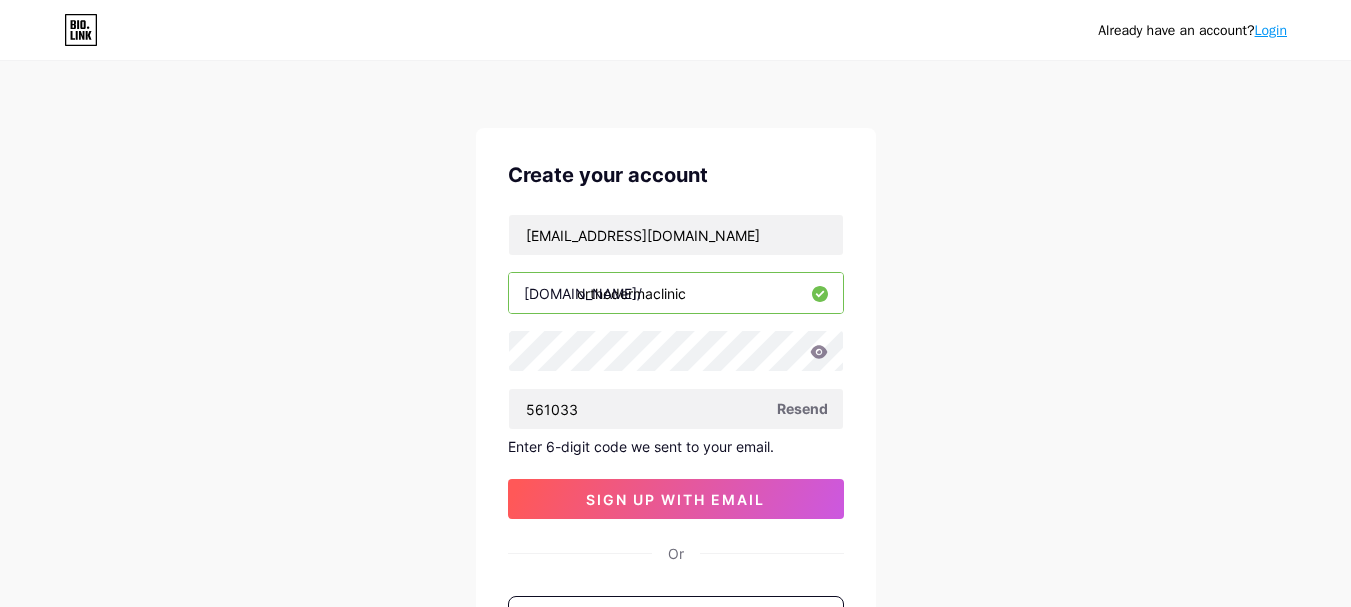 click on "Already have an account?  Login   Create your account     orthodermaclinic4@gmail.com     bio.link/   orthodermaclinic               561033   Resend     Enter 6-digit code we sent to your email.         sign up with email         Or       Sign up with Facebook
Sign up with Apple
By signing up, you agree to our  Terms of Service  and  Privacy Policy ." at bounding box center (675, 424) 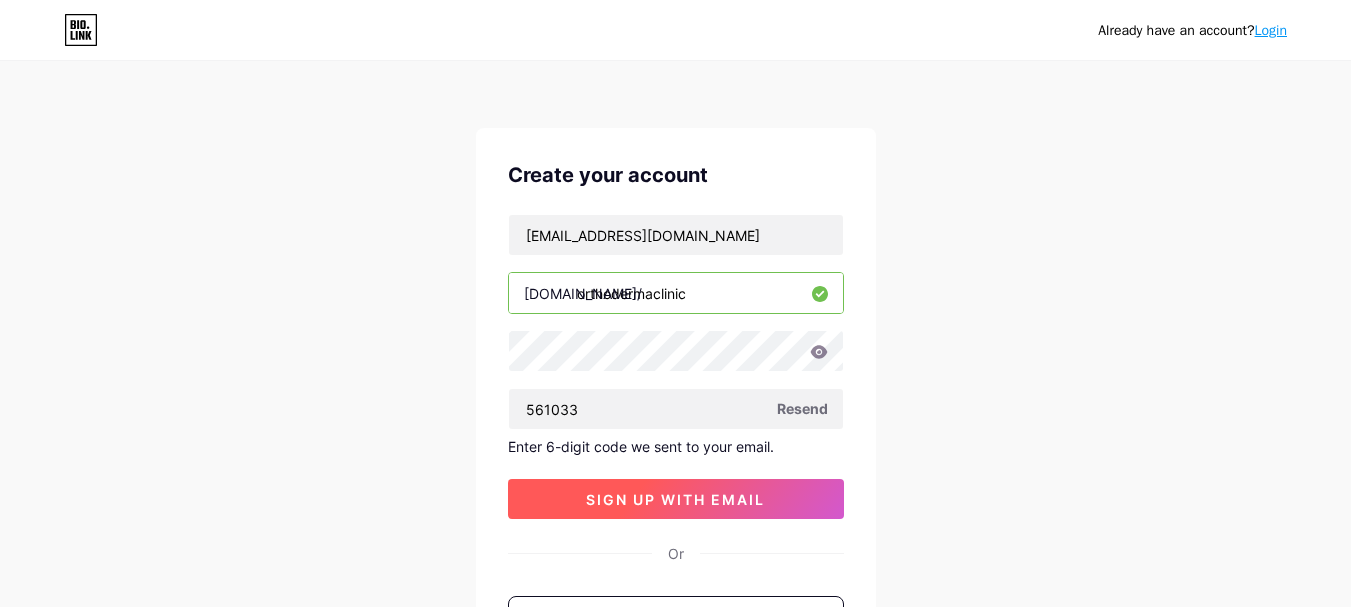 click on "sign up with email" at bounding box center (676, 499) 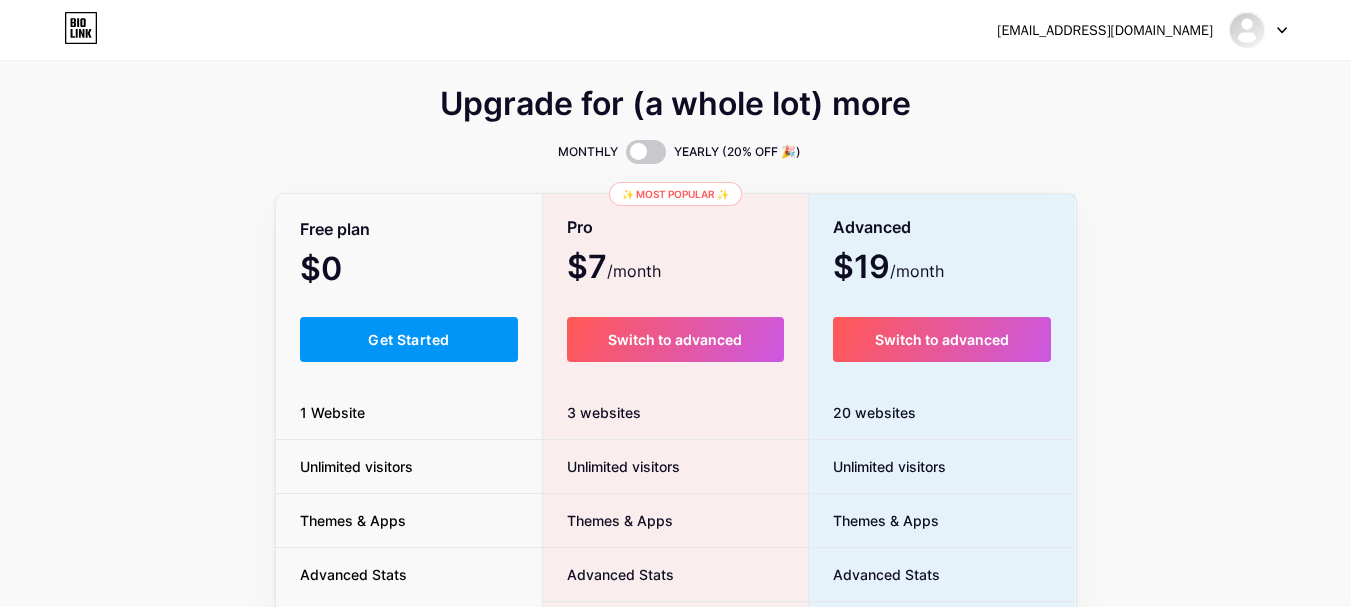 click on "Get Started" at bounding box center (409, 339) 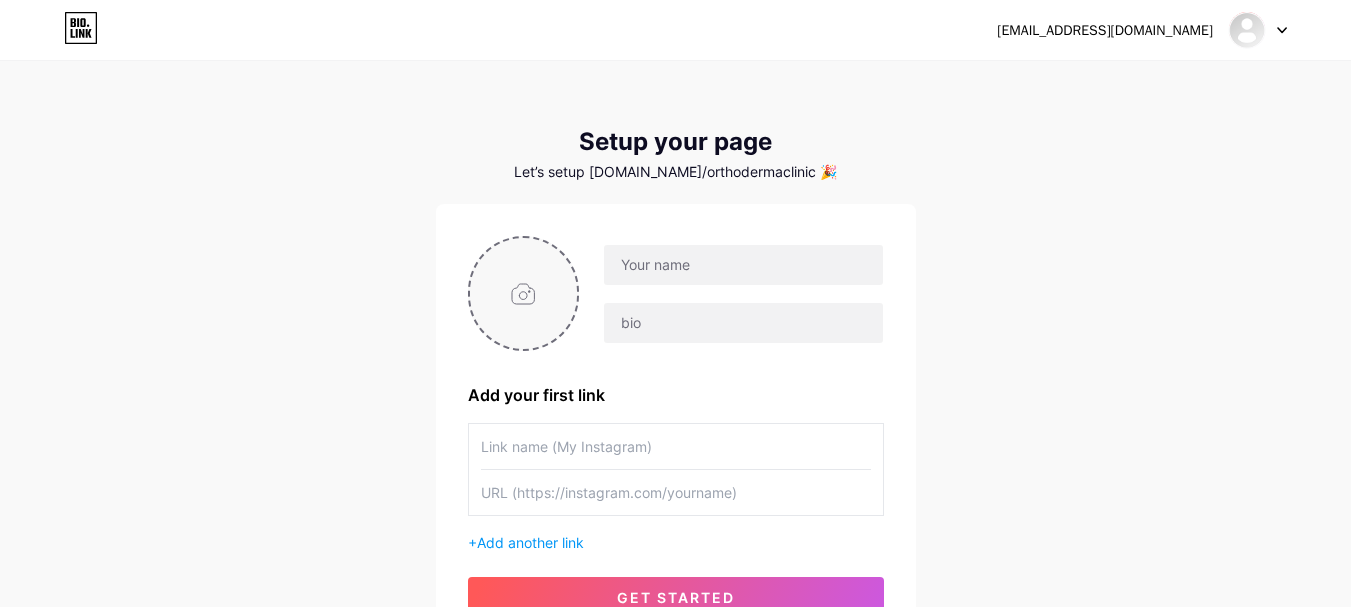 click at bounding box center [524, 293] 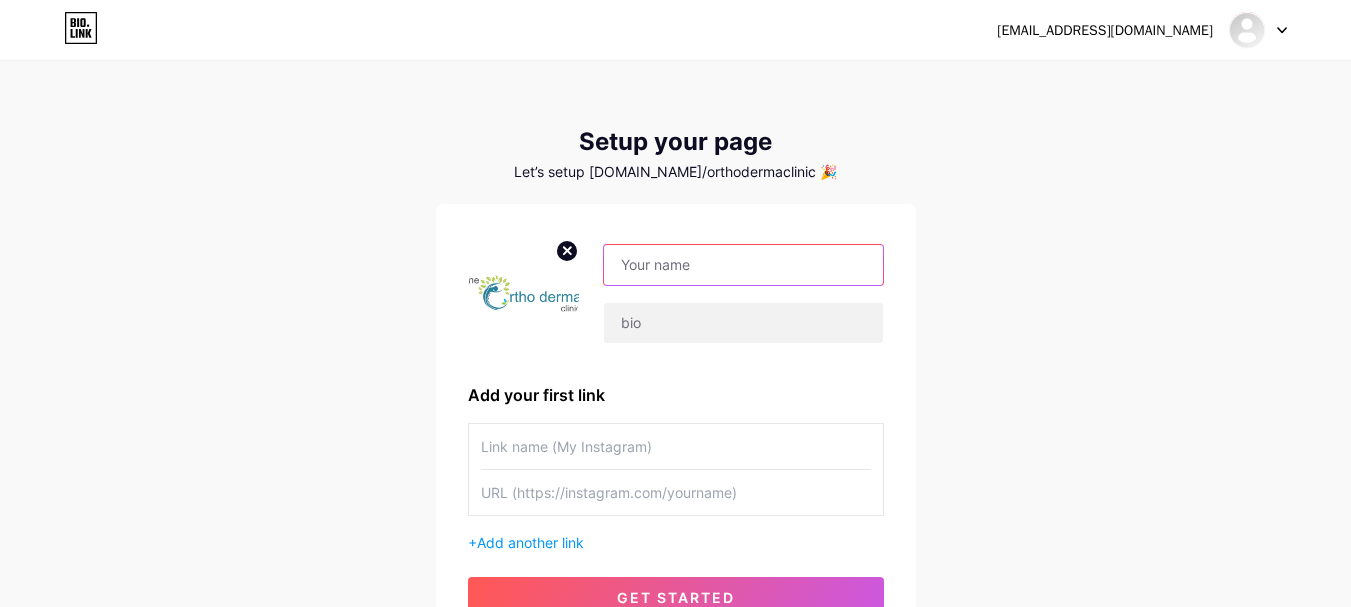 click at bounding box center [743, 265] 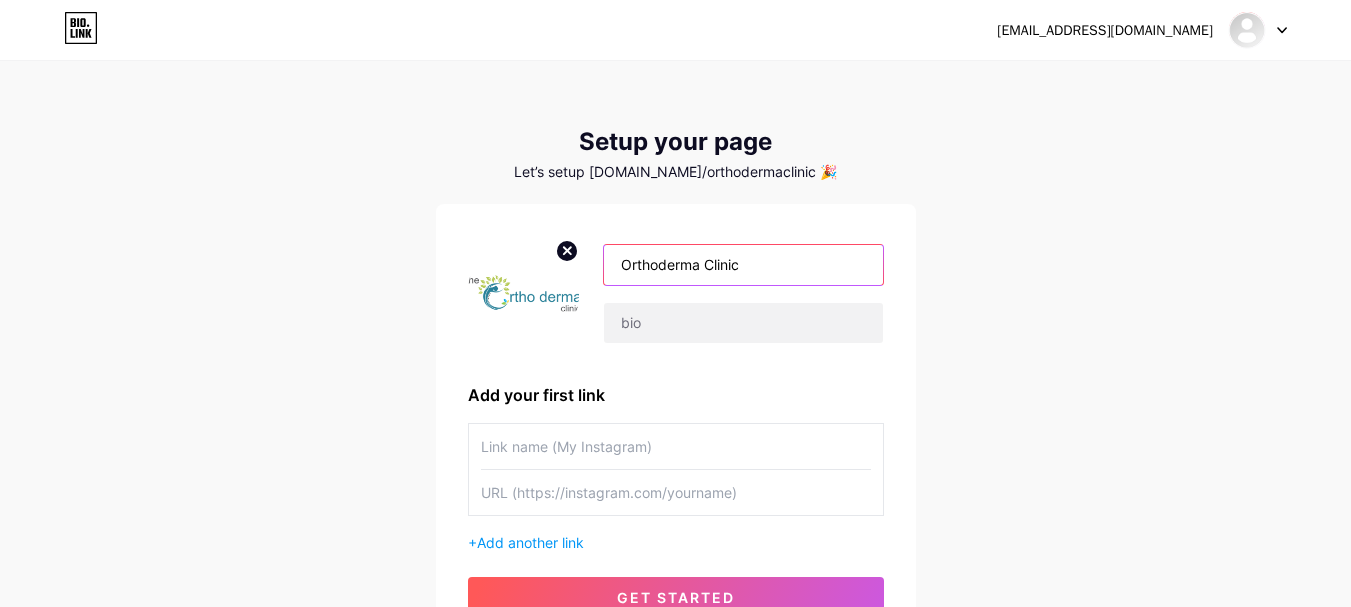 type on "Orthoderma Clinic" 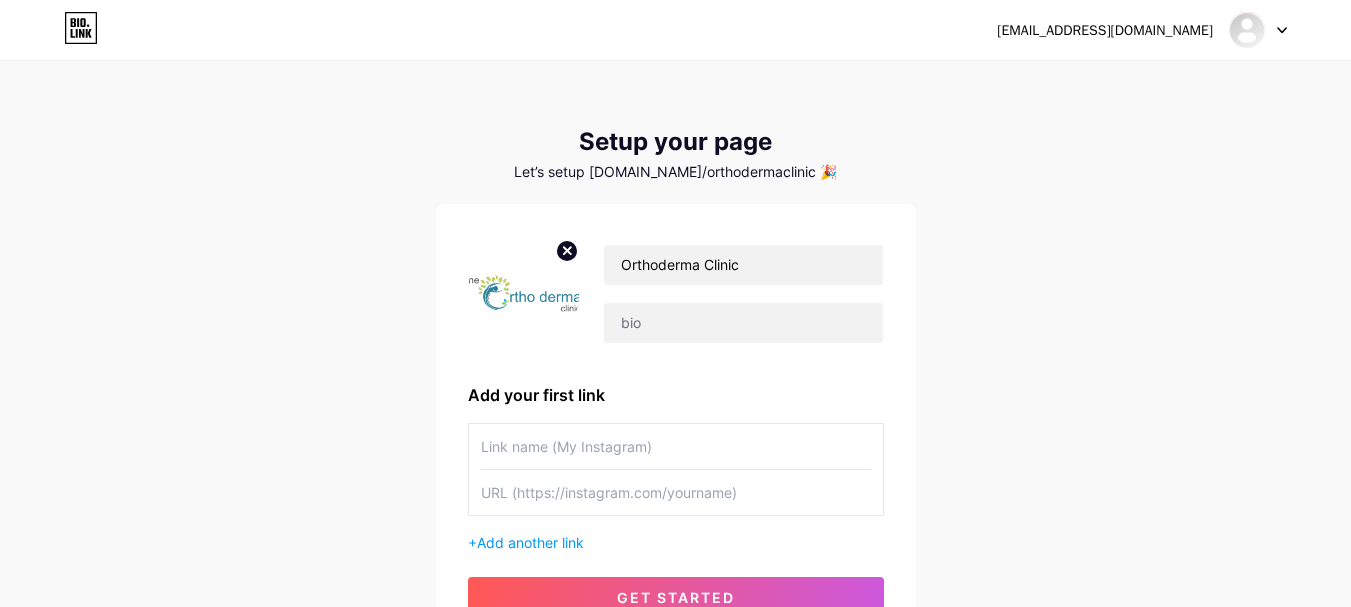 click on "orthodermaclinic4@gmail.com           Dashboard     Logout   Setup your page   Let’s setup bio.link/orthodermaclinic 🎉               Orthoderma Clinic         Add your first link
+  Add another link     get started" at bounding box center (675, 356) 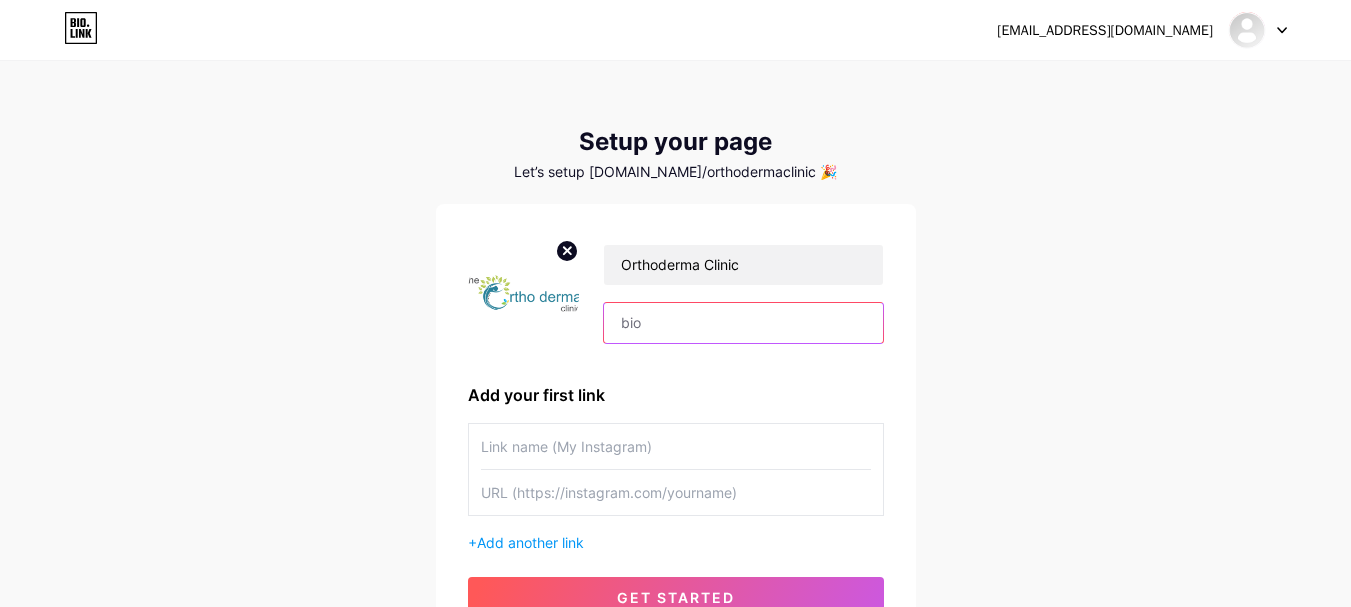 click at bounding box center (743, 323) 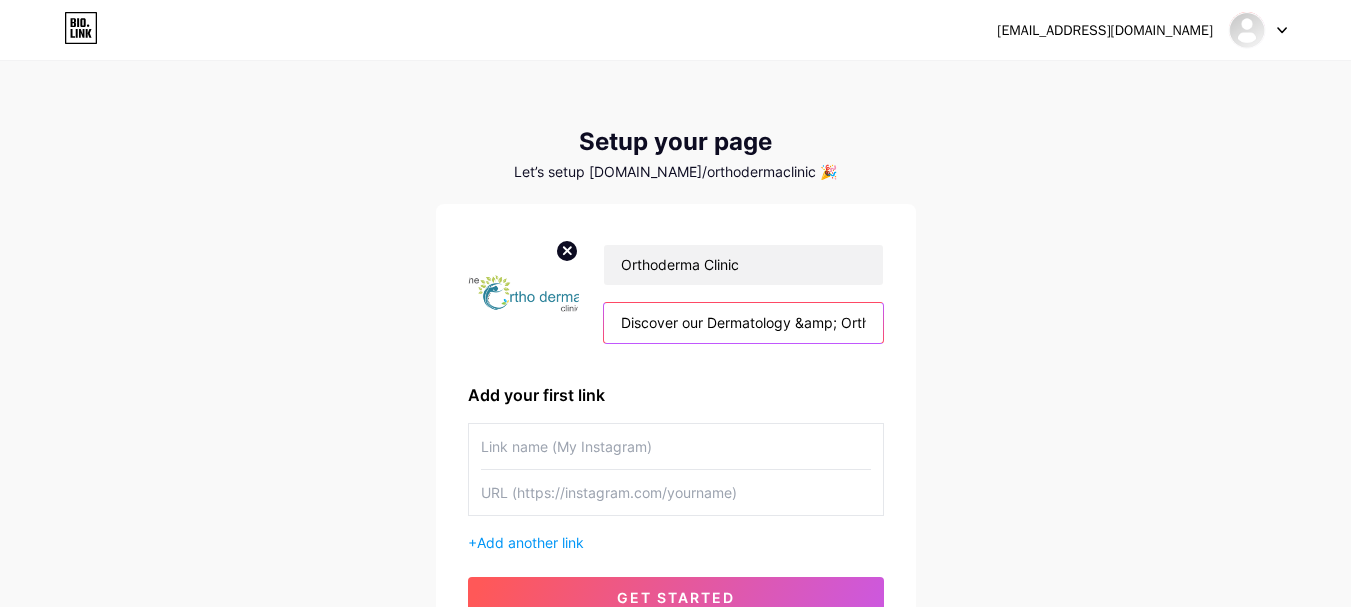 scroll, scrollTop: 0, scrollLeft: 693, axis: horizontal 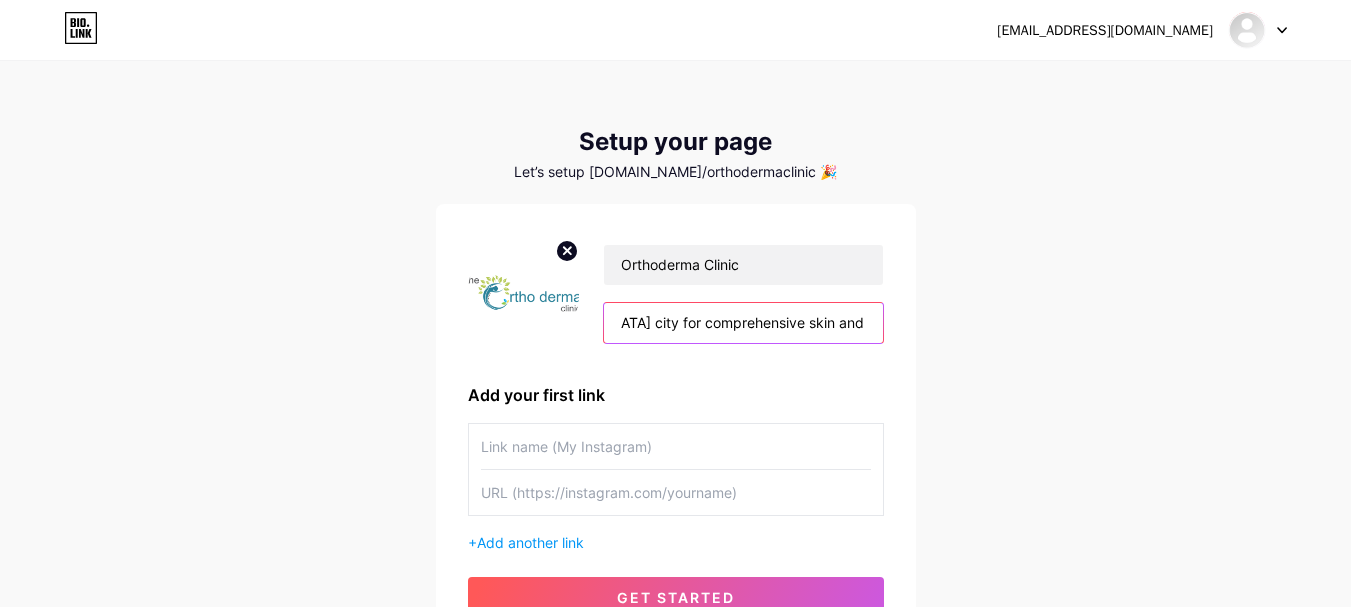 type on "Discover our Dermatology &amp; Orthopedics Clinic. – your trusted healthcare partner in Ludhiana city for comprehensive skin and bone care." 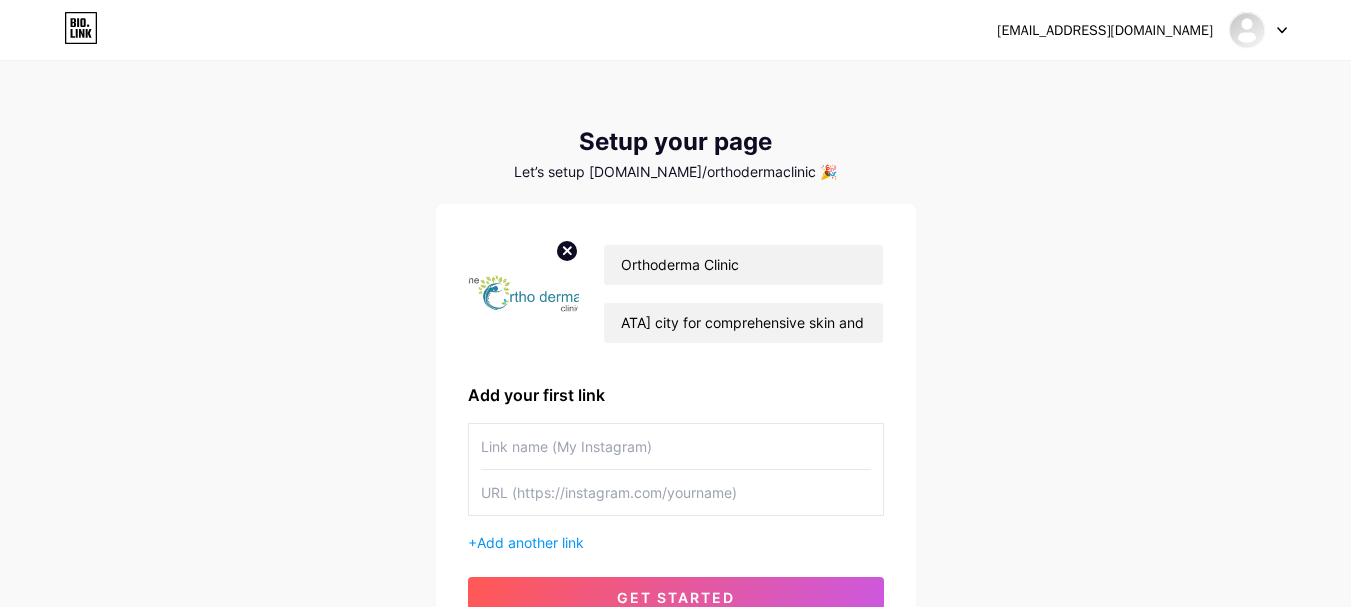 scroll, scrollTop: 0, scrollLeft: 0, axis: both 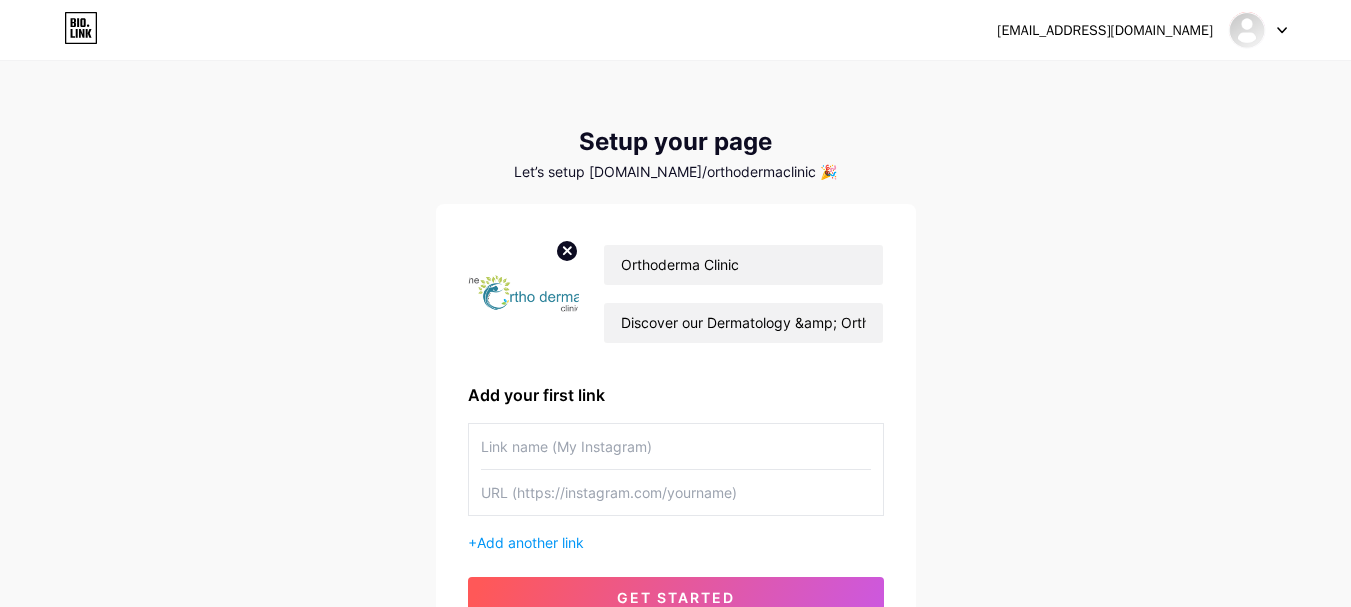 click on "orthodermaclinic4@gmail.com           Dashboard     Logout   Setup your page   Let’s setup bio.link/orthodermaclinic 🎉               Orthoderma Clinic     Discover our Dermatology &amp; Orthopedics Clinic. – your trusted healthcare partner in Ludhiana city for comprehensive skin and bone care.     Add your first link
+  Add another link     get started" at bounding box center [675, 356] 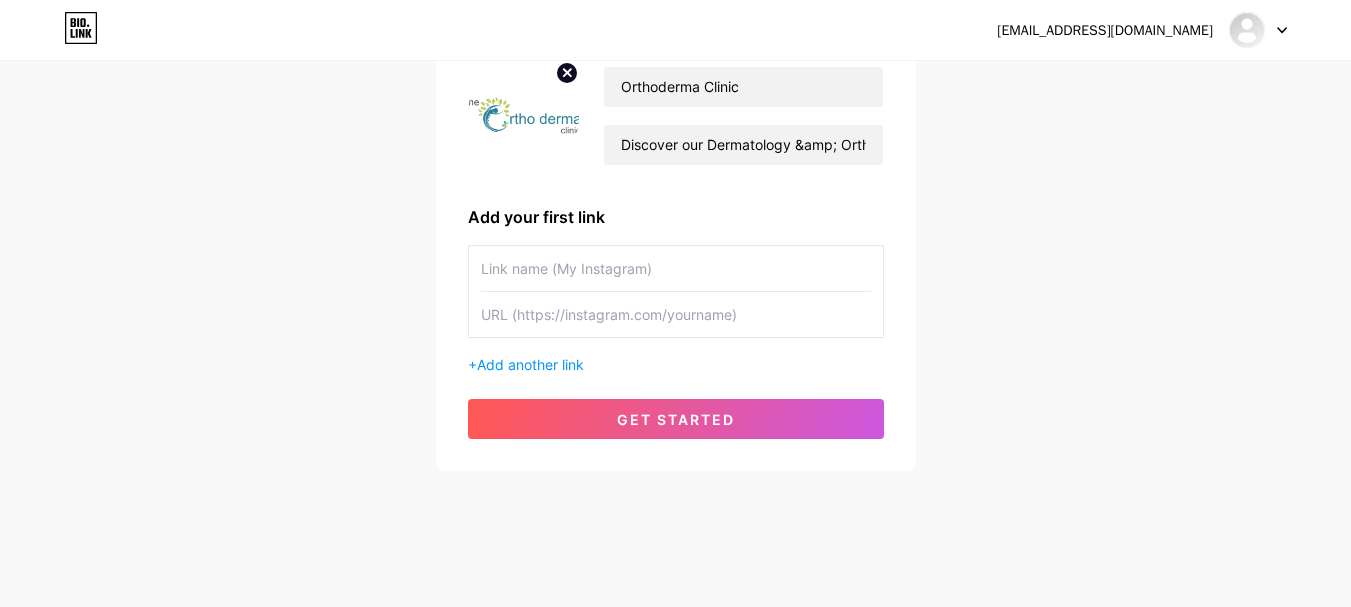 scroll, scrollTop: 186, scrollLeft: 0, axis: vertical 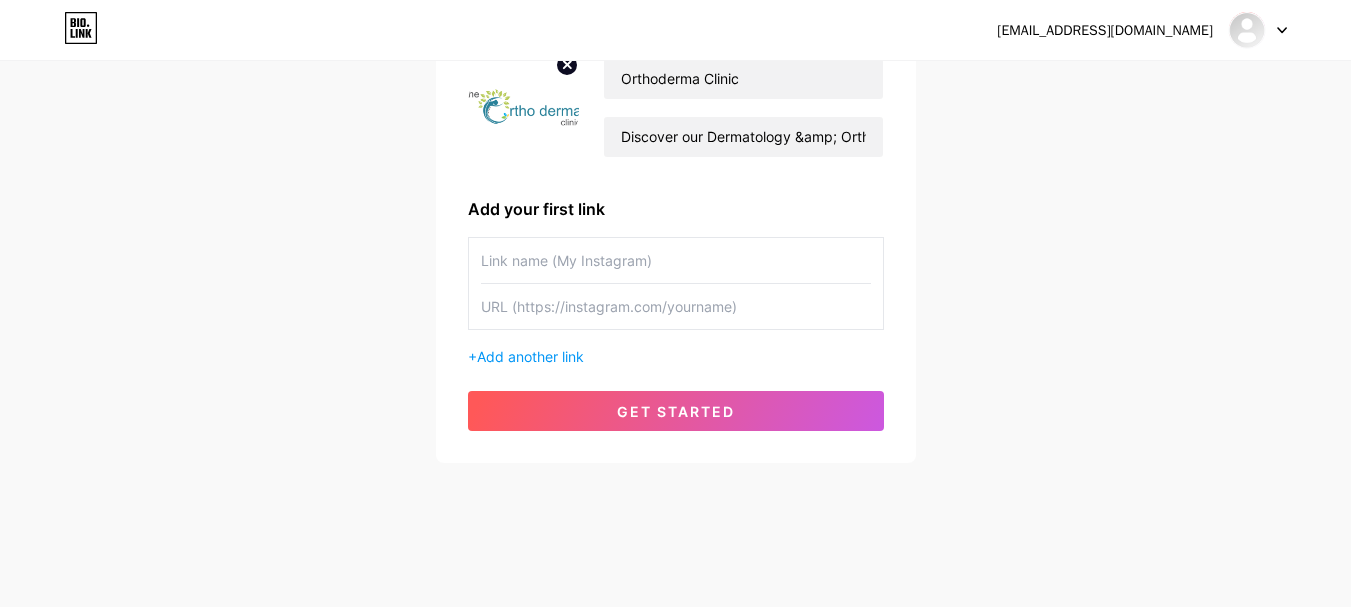 click at bounding box center [676, 260] 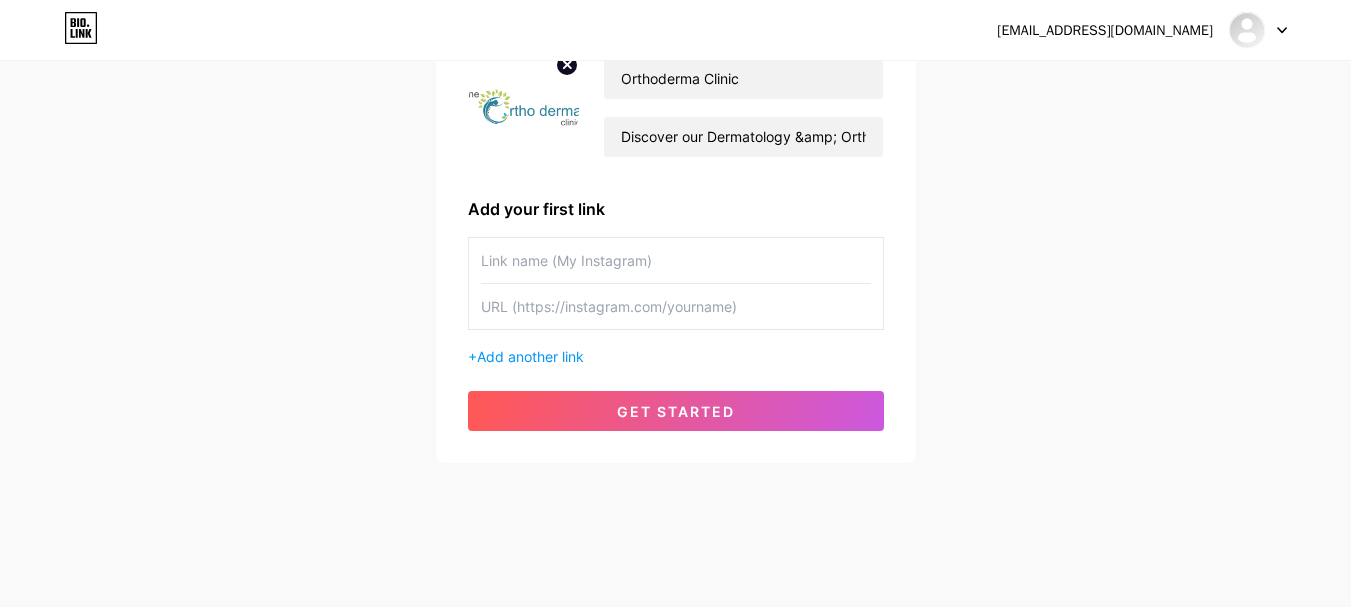 type on "O" 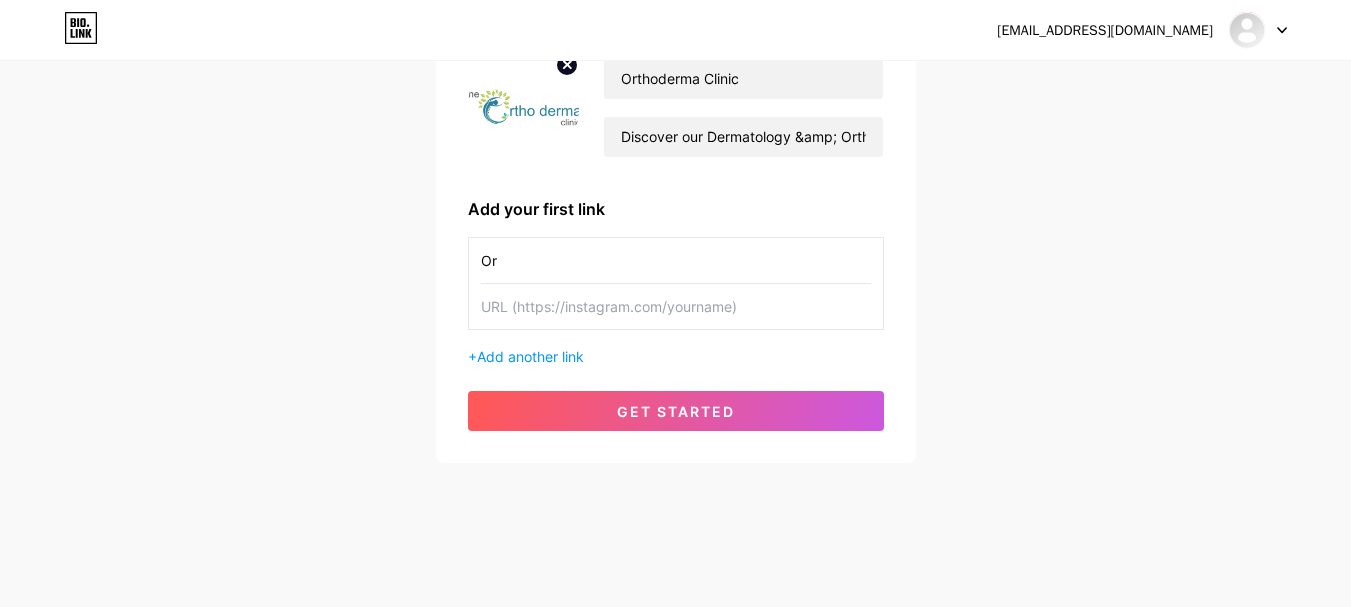 type on "O" 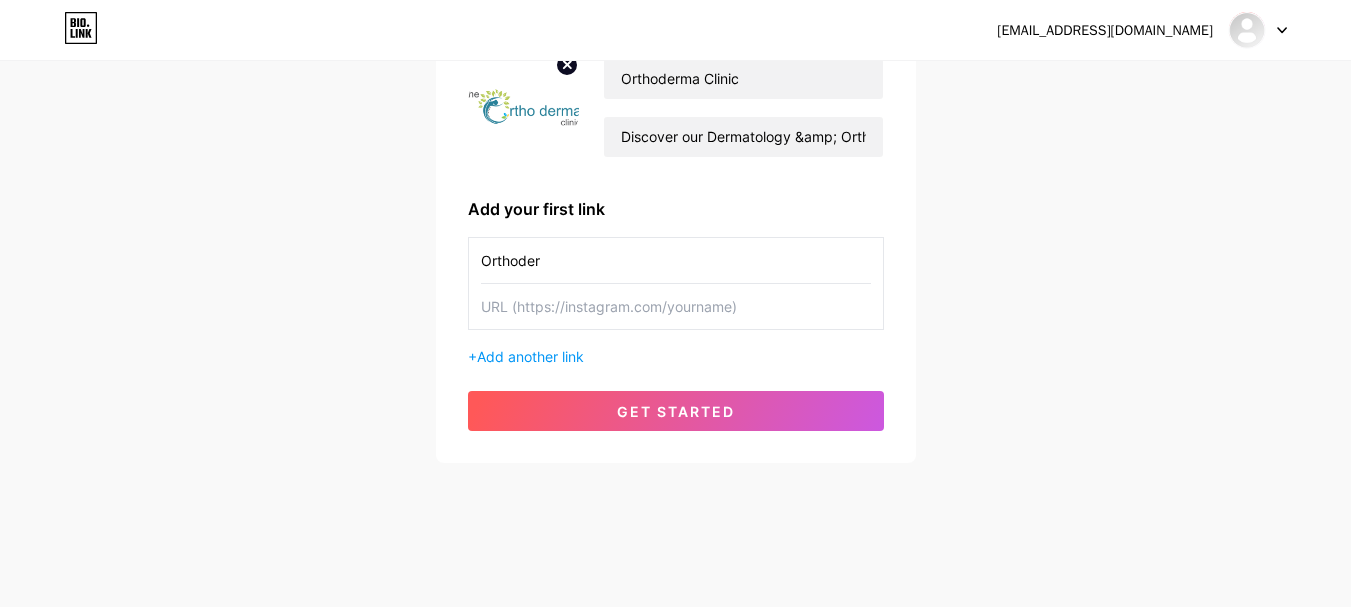 type on "Orthoder" 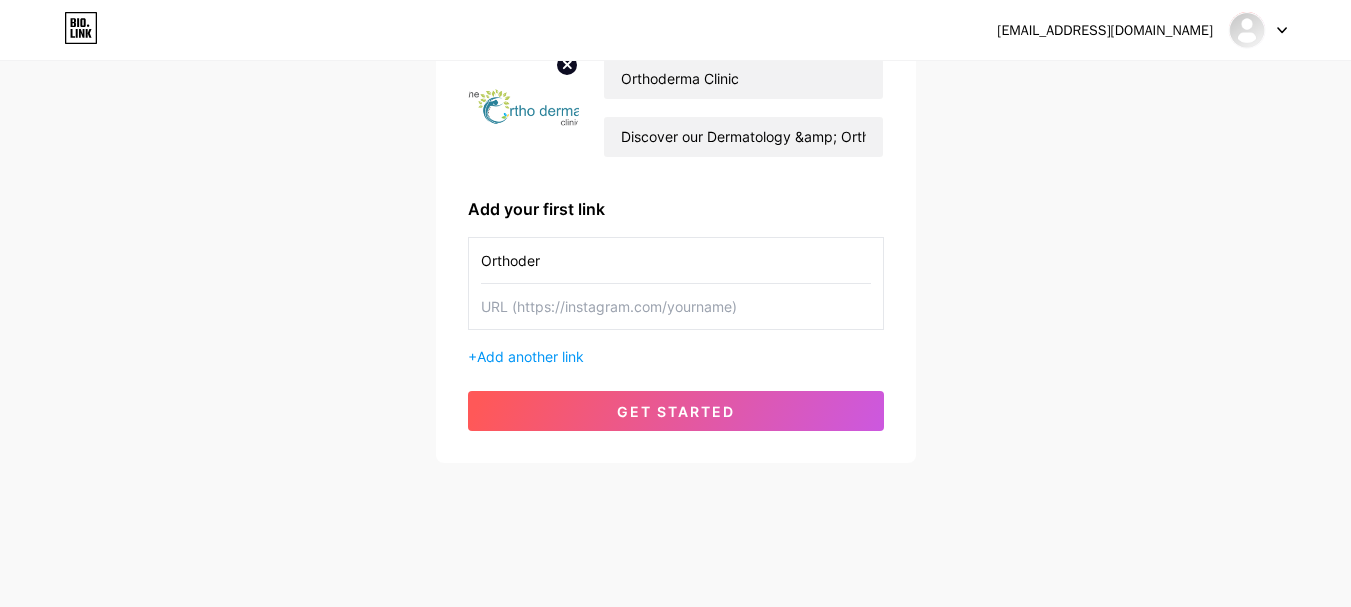 click at bounding box center [676, 306] 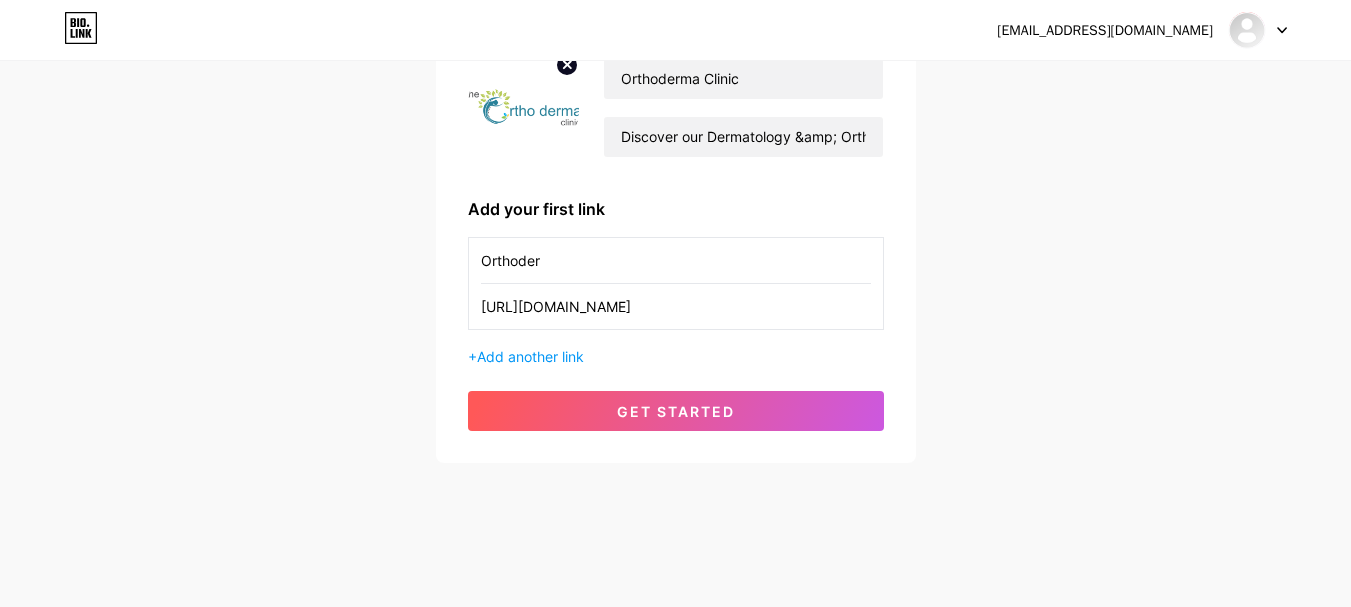 click on "https://www.instagram.com/orthodermaclinic/" at bounding box center [676, 306] 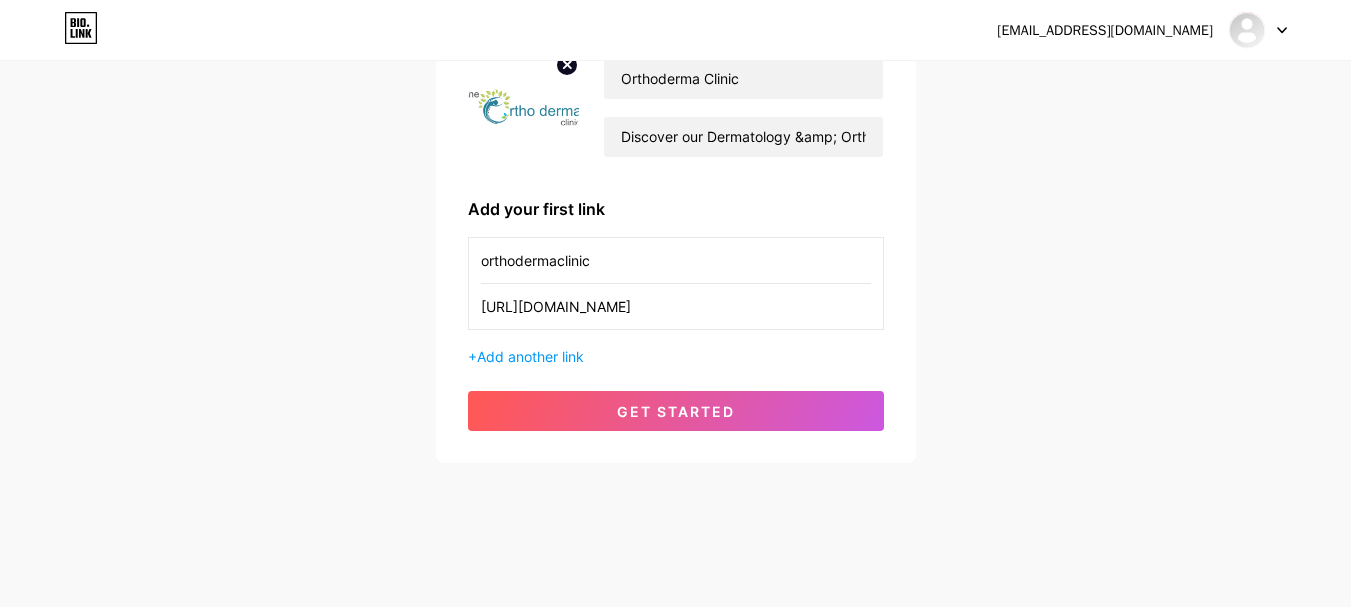 click on "orthodermaclinic4@gmail.com           Dashboard     Logout   Setup your page   Let’s setup bio.link/orthodermaclinic 🎉               Orthoderma Clinic     Discover our Dermatology &amp; Orthopedics Clinic. – your trusted healthcare partner in Ludhiana city for comprehensive skin and bone care.     Add your first link   orthodermaclinic   https://www.instagram.com/orthodermaclinic/
+  Add another link     get started" at bounding box center (675, 170) 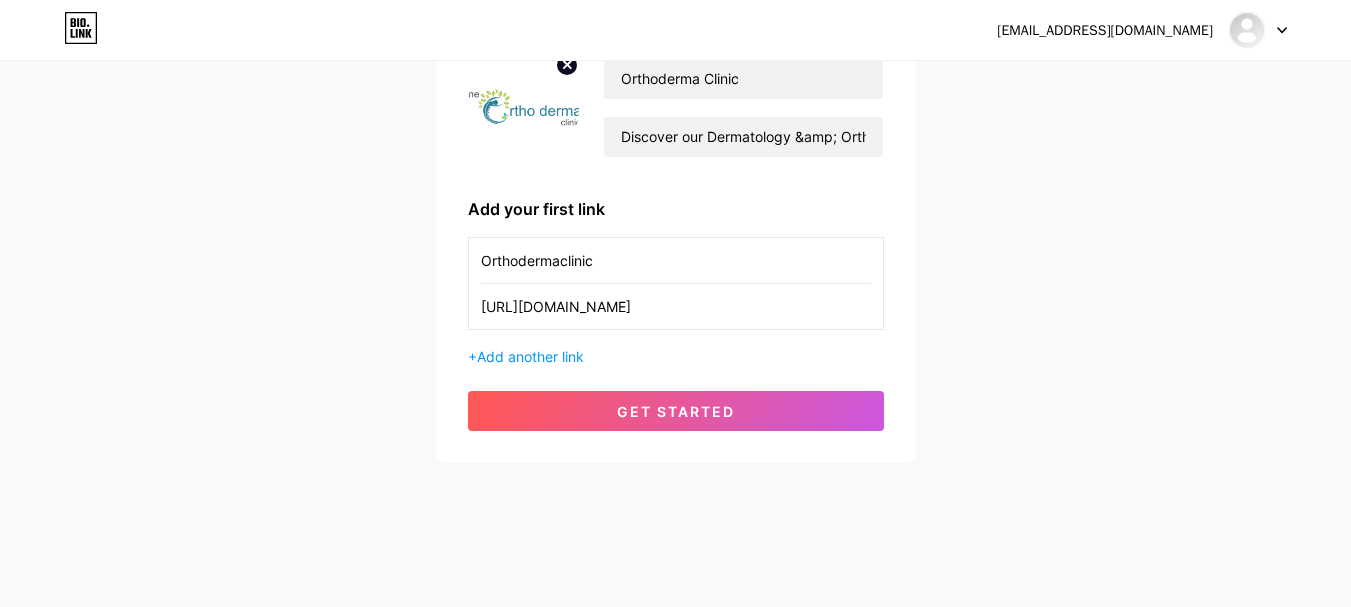 click on "Orthodermaclinic" at bounding box center (676, 260) 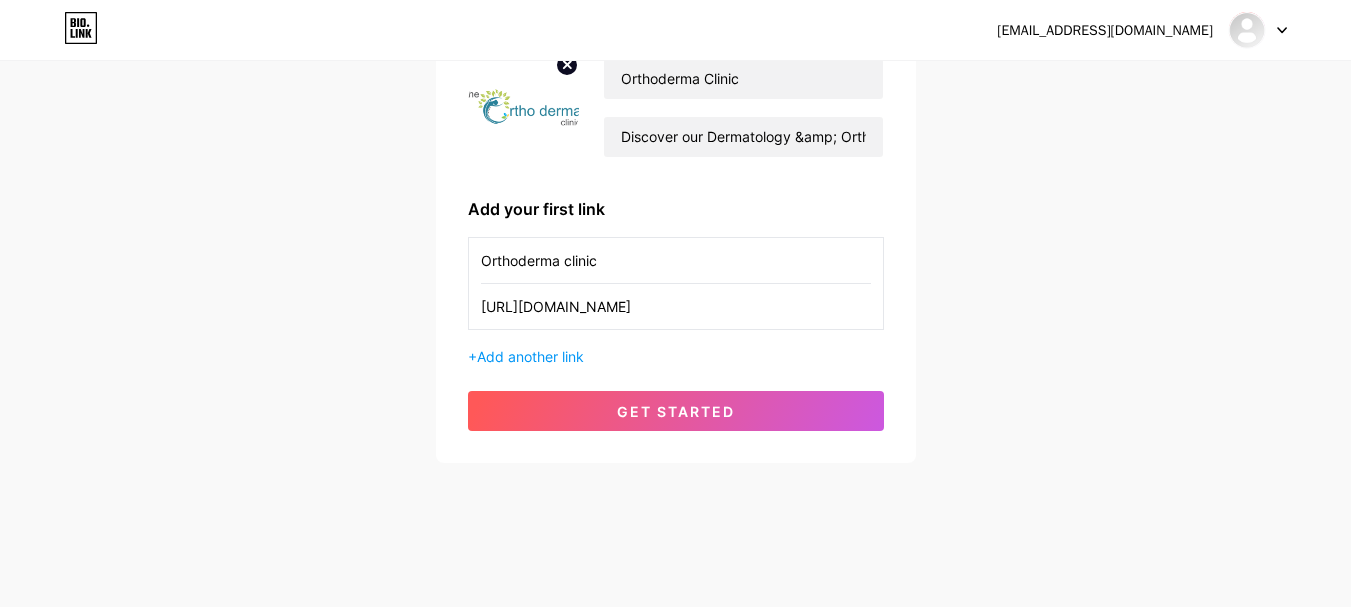 click on "Orthoderma clinic" at bounding box center (676, 260) 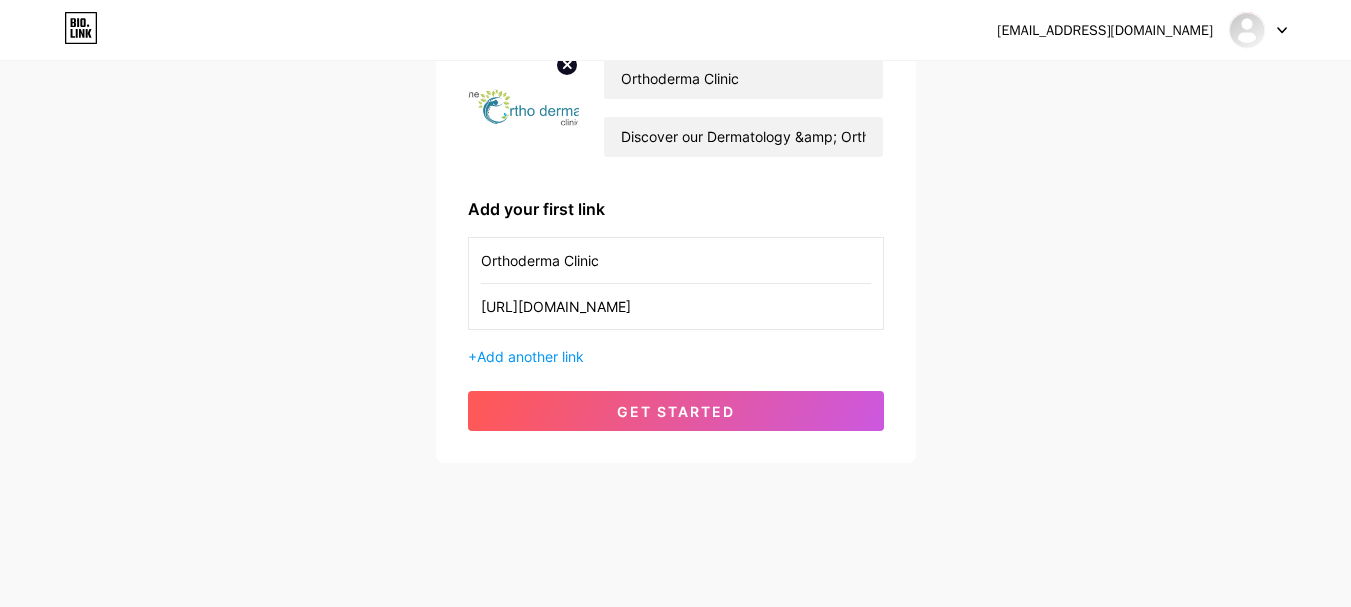 type on "Orthoderma Clinic" 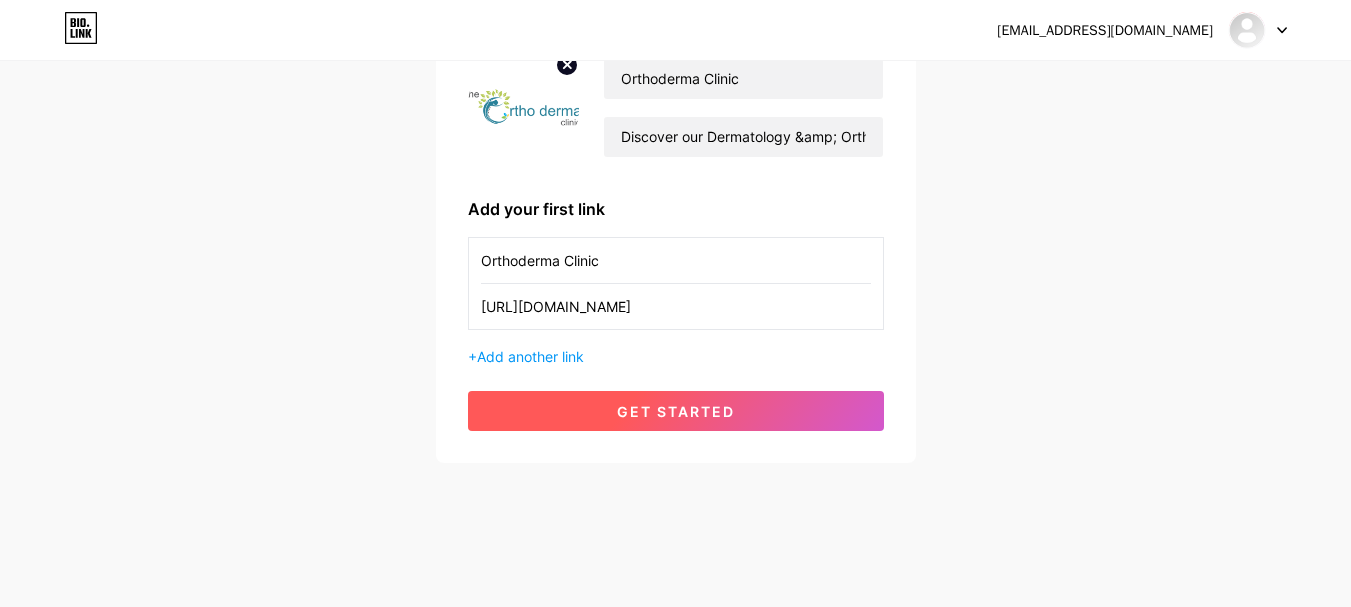 drag, startPoint x: 401, startPoint y: 336, endPoint x: 515, endPoint y: 401, distance: 131.2288 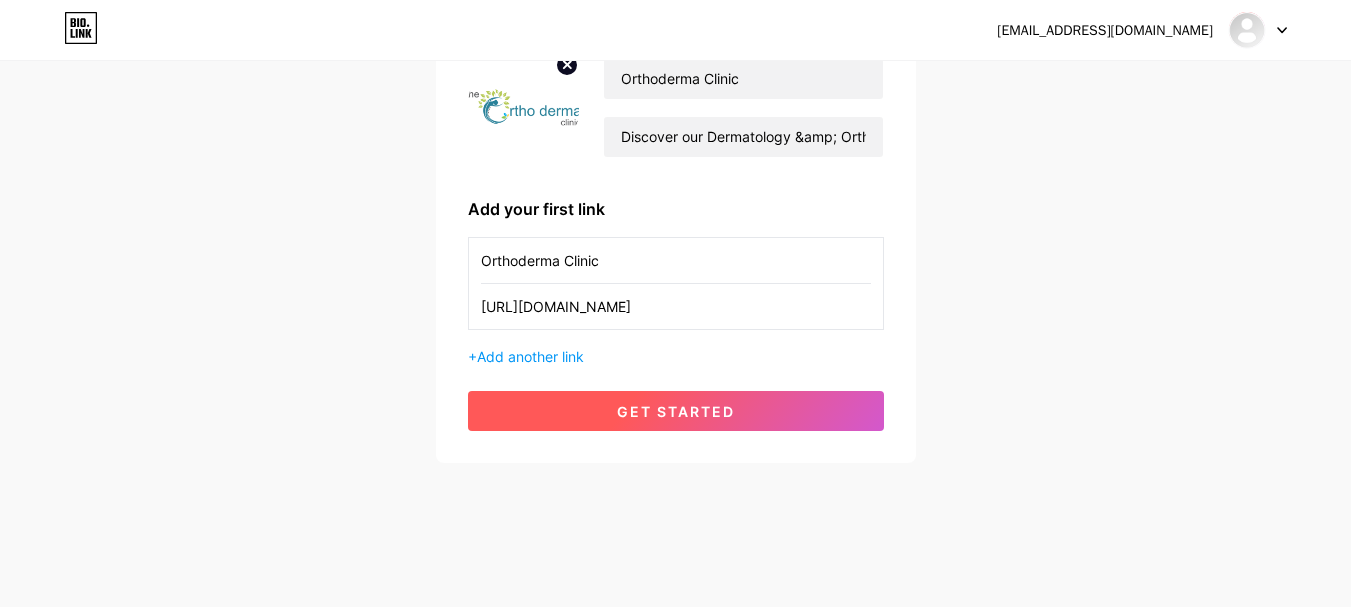 click on "orthodermaclinic4@gmail.com           Dashboard     Logout   Setup your page   Let’s setup bio.link/orthodermaclinic 🎉               Orthoderma Clinic     Discover our Dermatology &amp; Orthopedics Clinic. – your trusted healthcare partner in Ludhiana city for comprehensive skin and bone care.     Add your first link   Orthoderma Clinic   https://www.instagram.com/orthodermaclinic/
+  Add another link     get started" at bounding box center [675, 170] 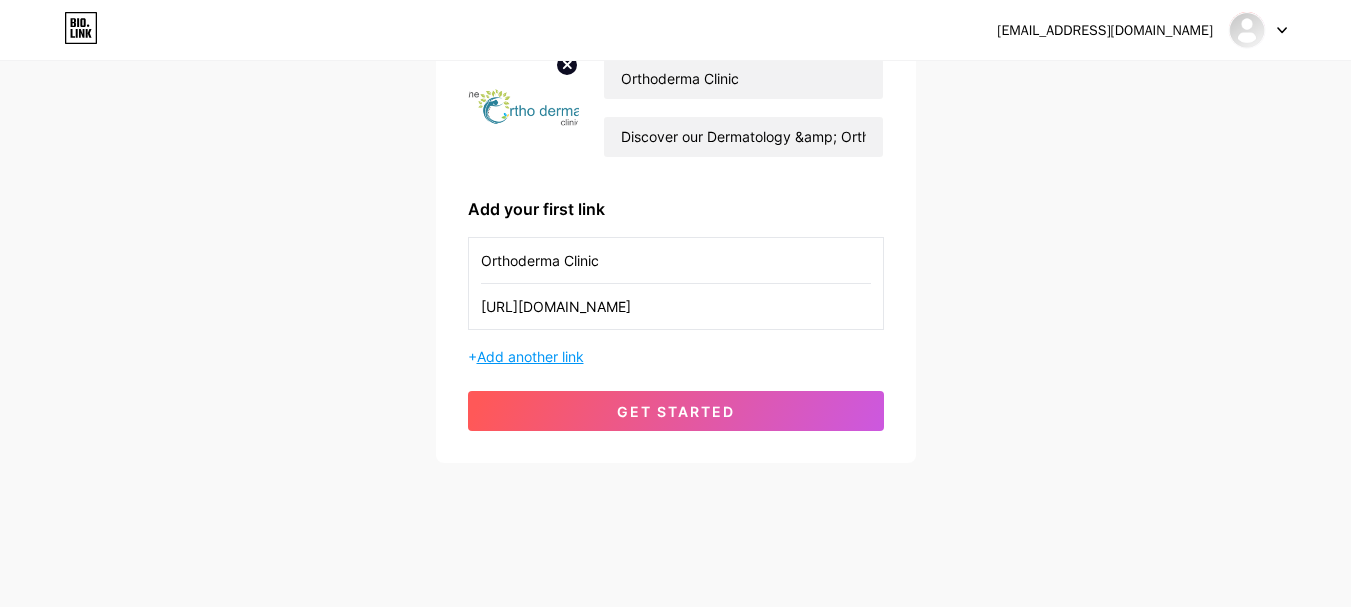 click on "Add another link" at bounding box center [530, 356] 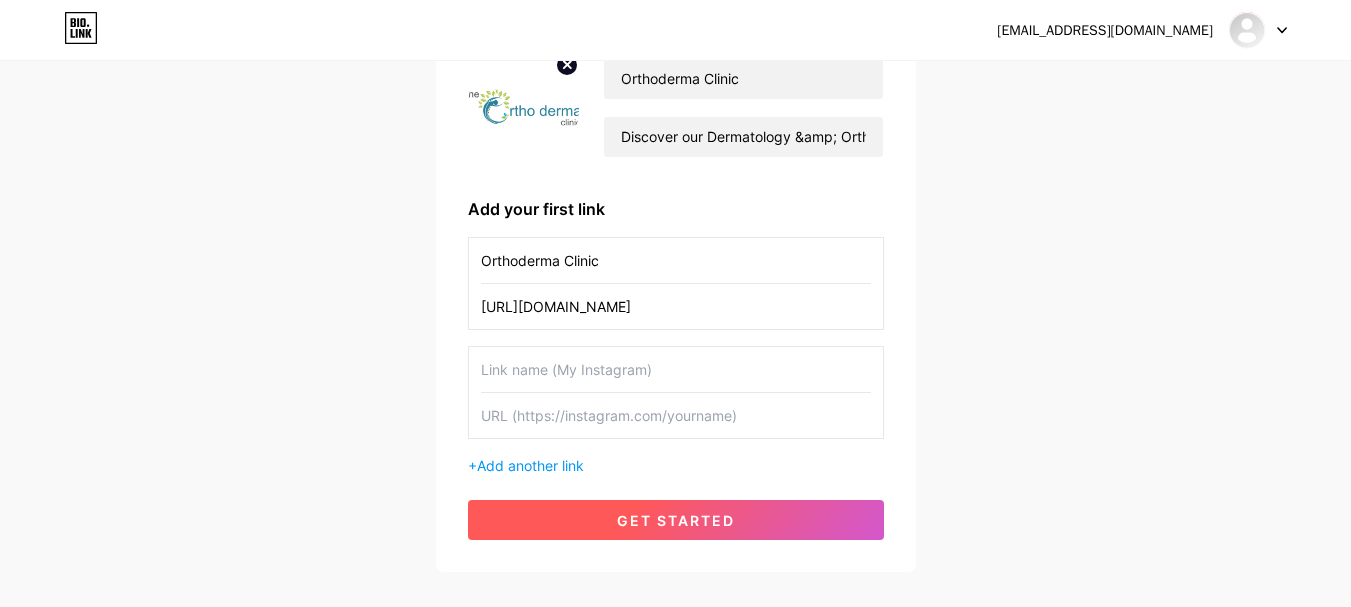 click on "get started" at bounding box center [676, 520] 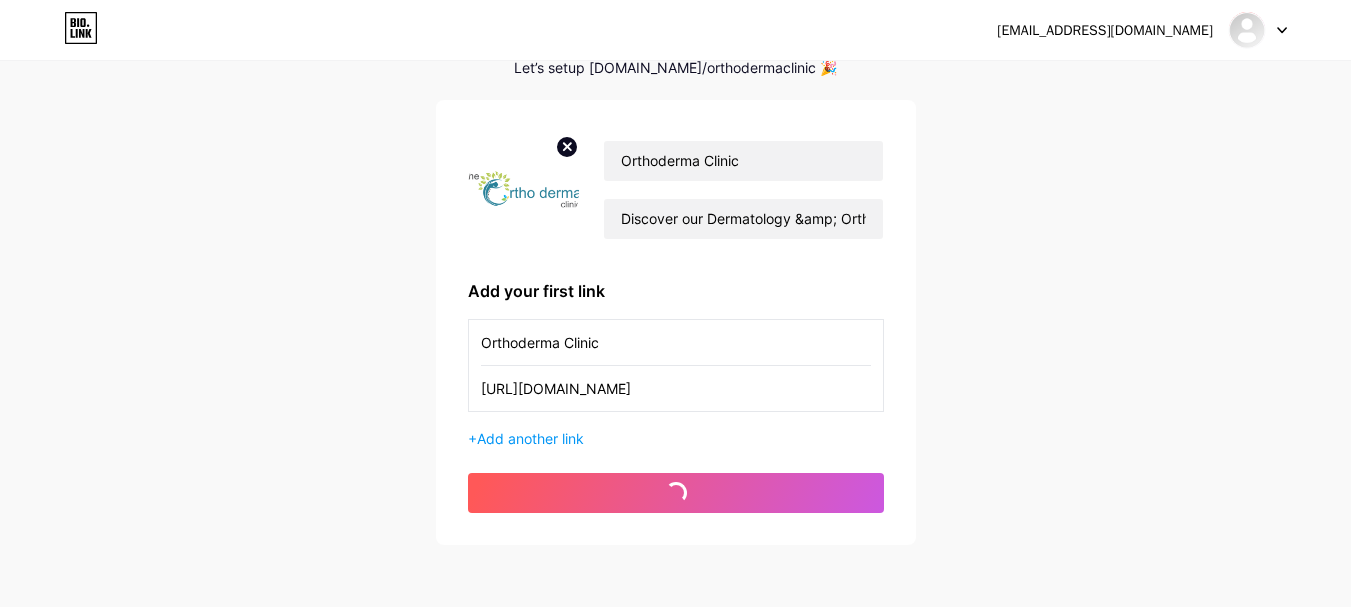 scroll, scrollTop: 0, scrollLeft: 0, axis: both 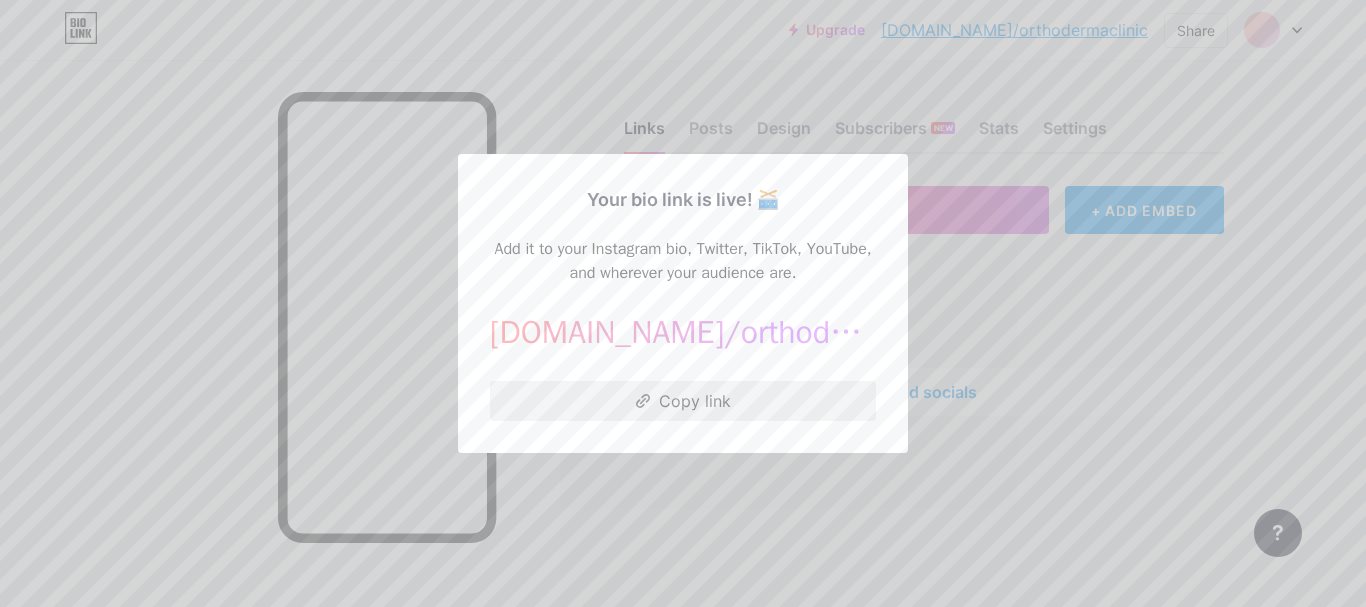 click on "Copy link" at bounding box center (683, 401) 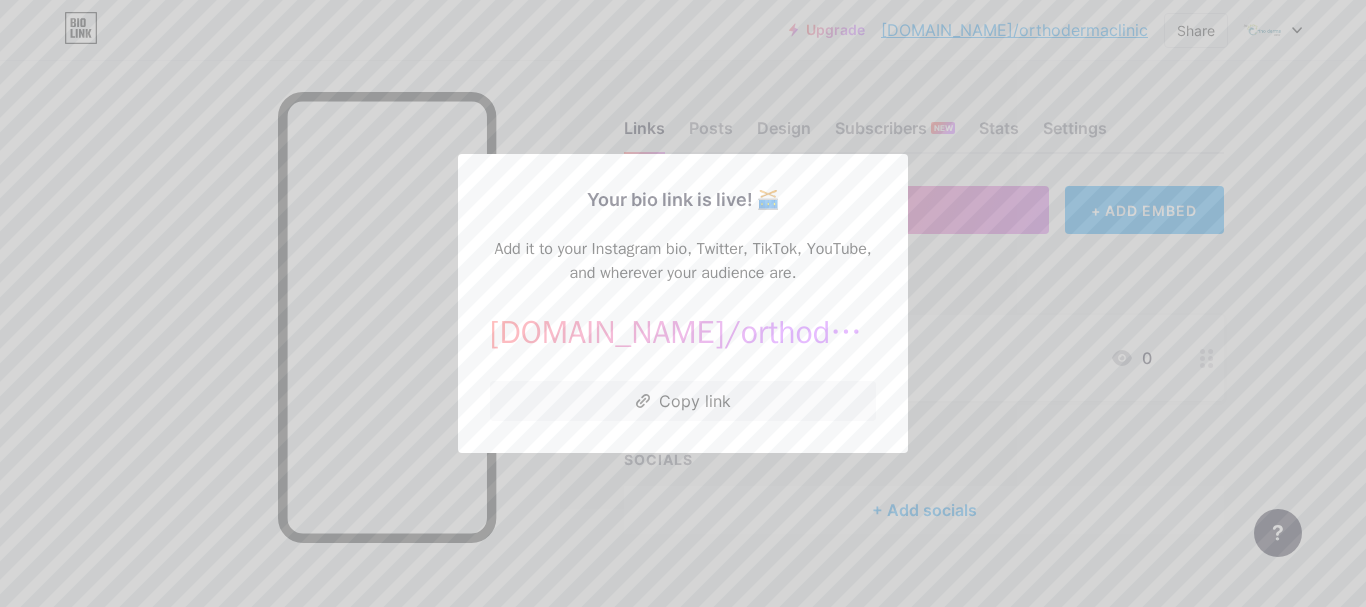 click at bounding box center (683, 303) 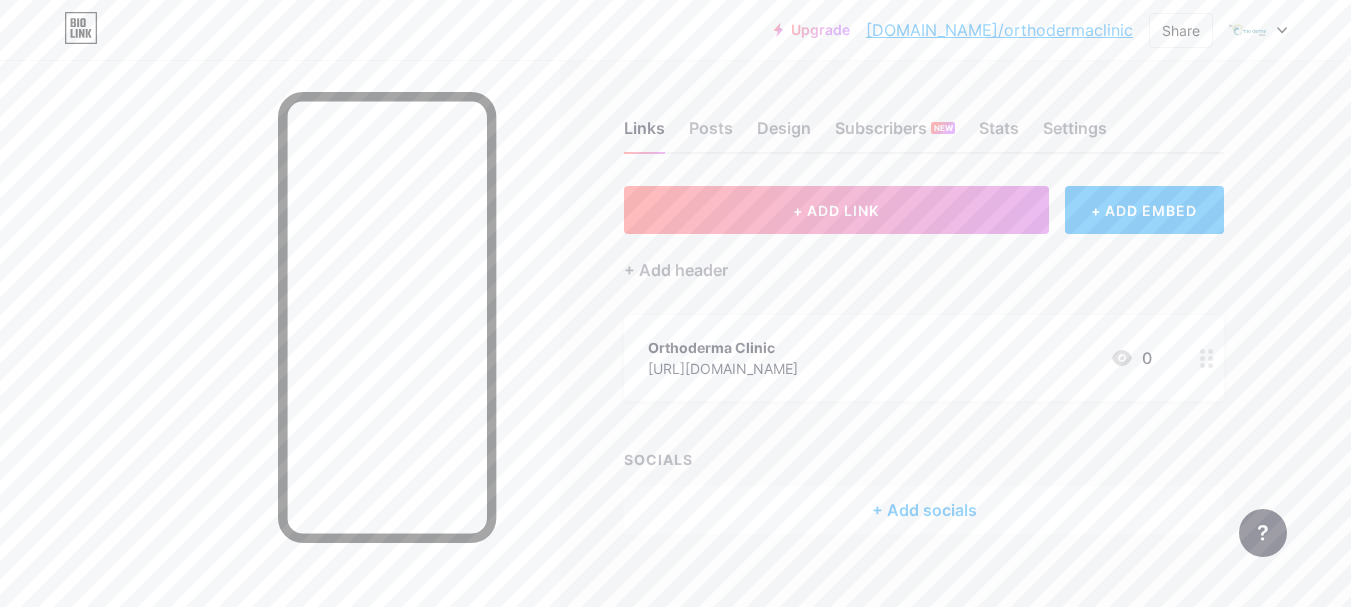 click at bounding box center (1258, 30) 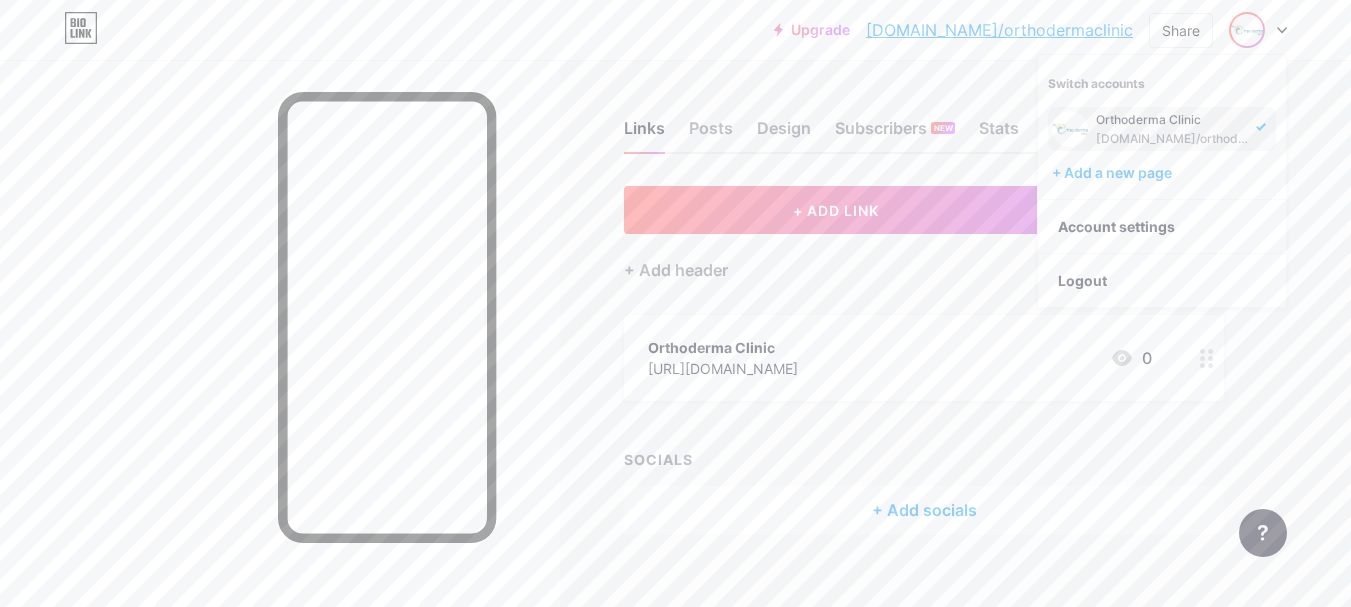 click on "https://www.instagram.com/orthodermaclinic/" at bounding box center (723, 368) 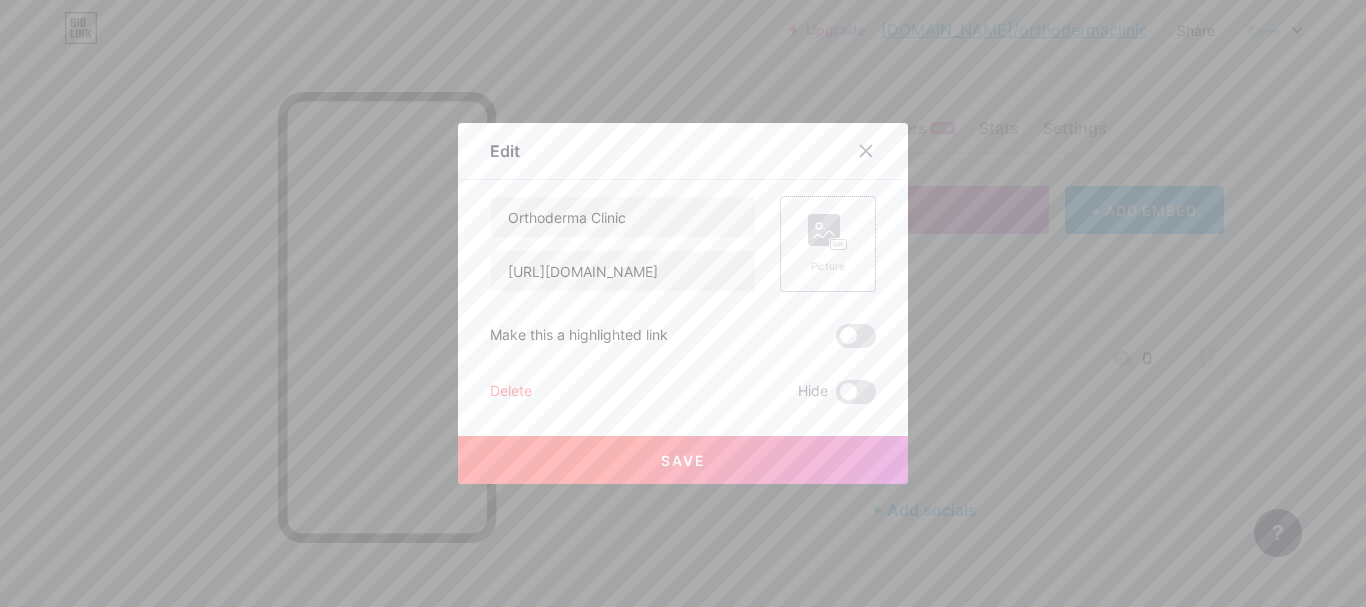 click 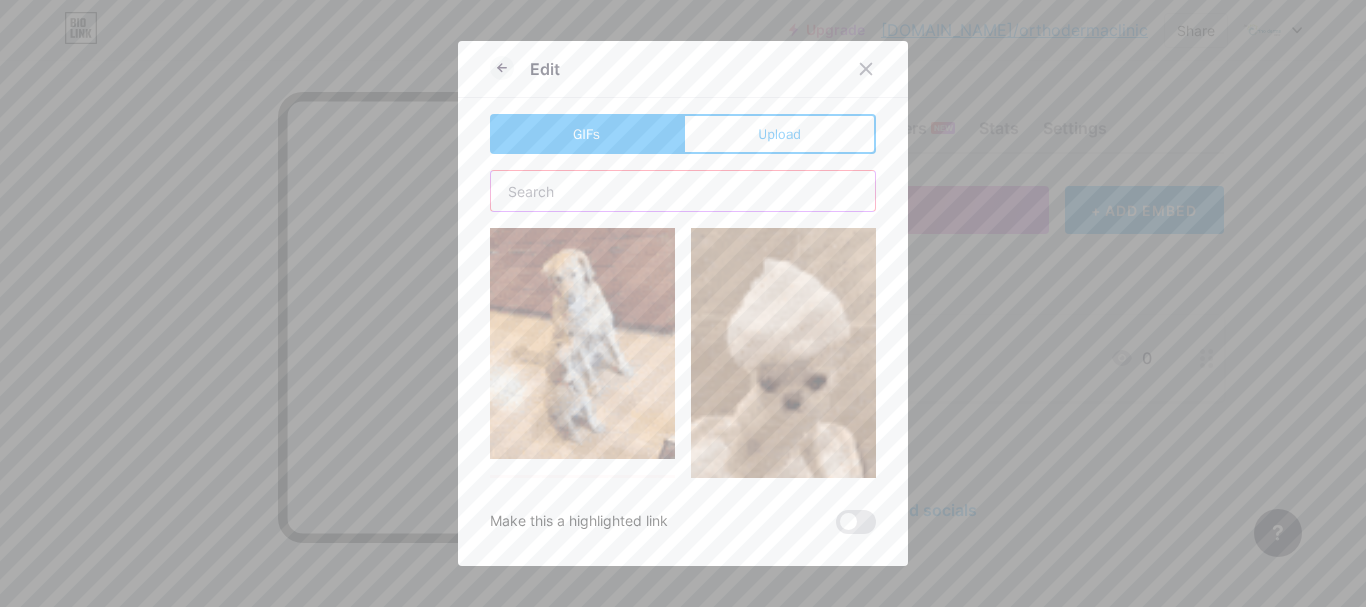 click at bounding box center [683, 191] 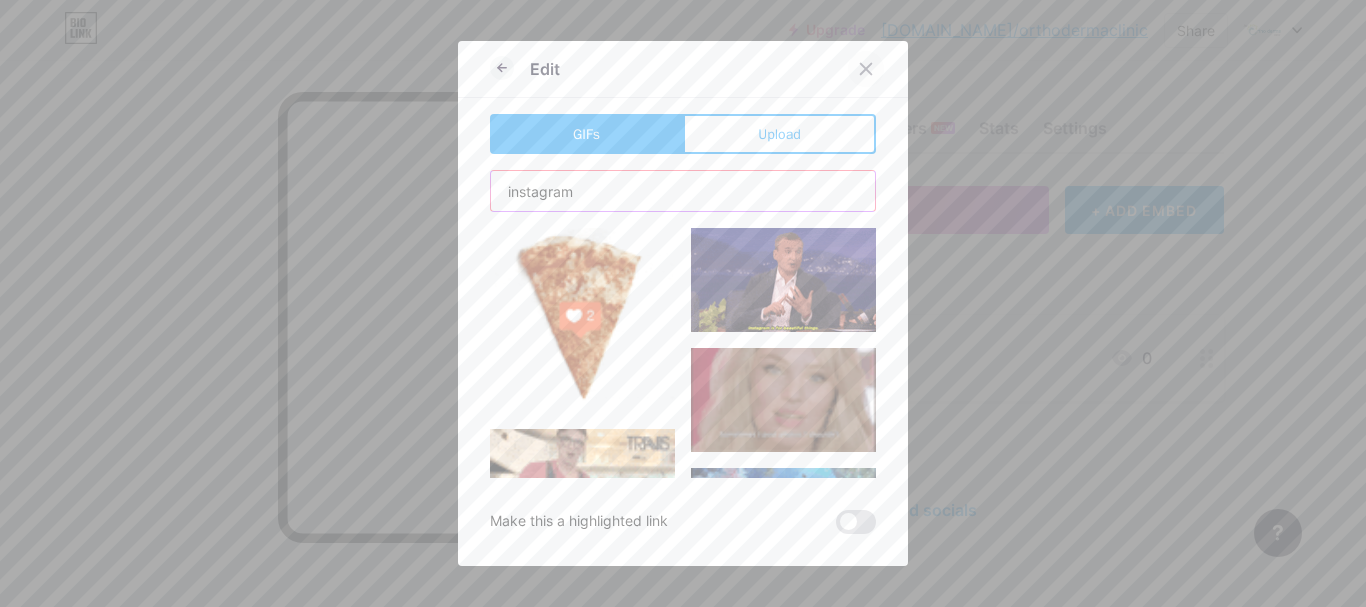 type on "instagram" 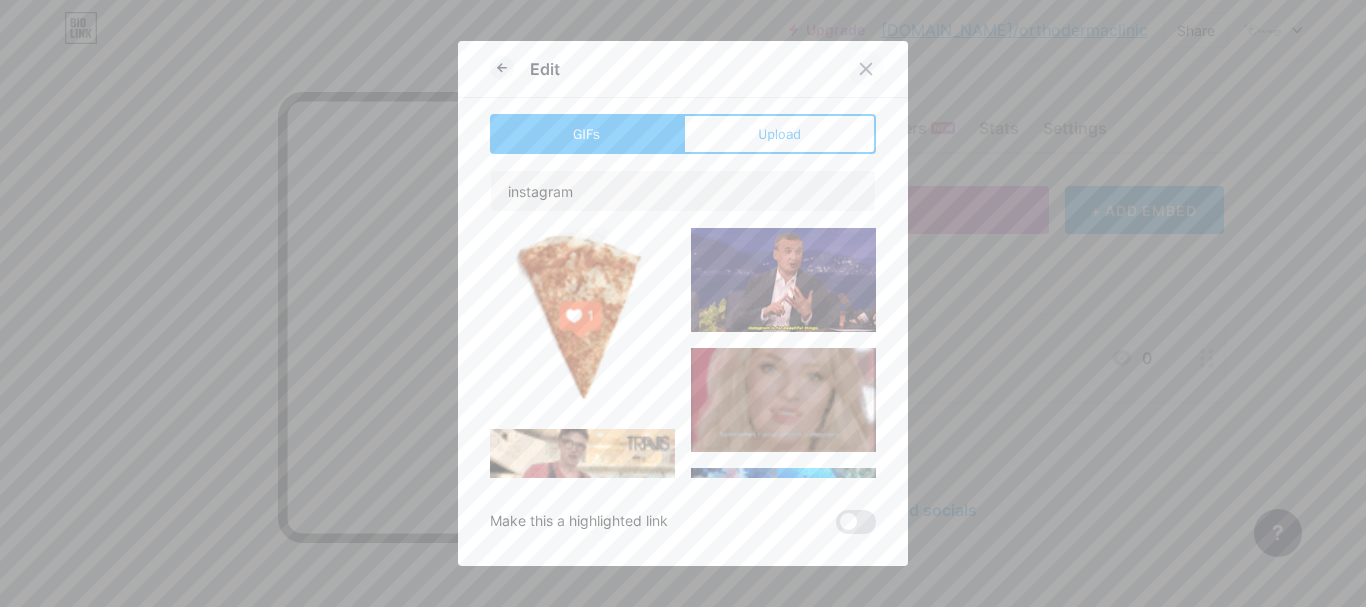 click at bounding box center [866, 69] 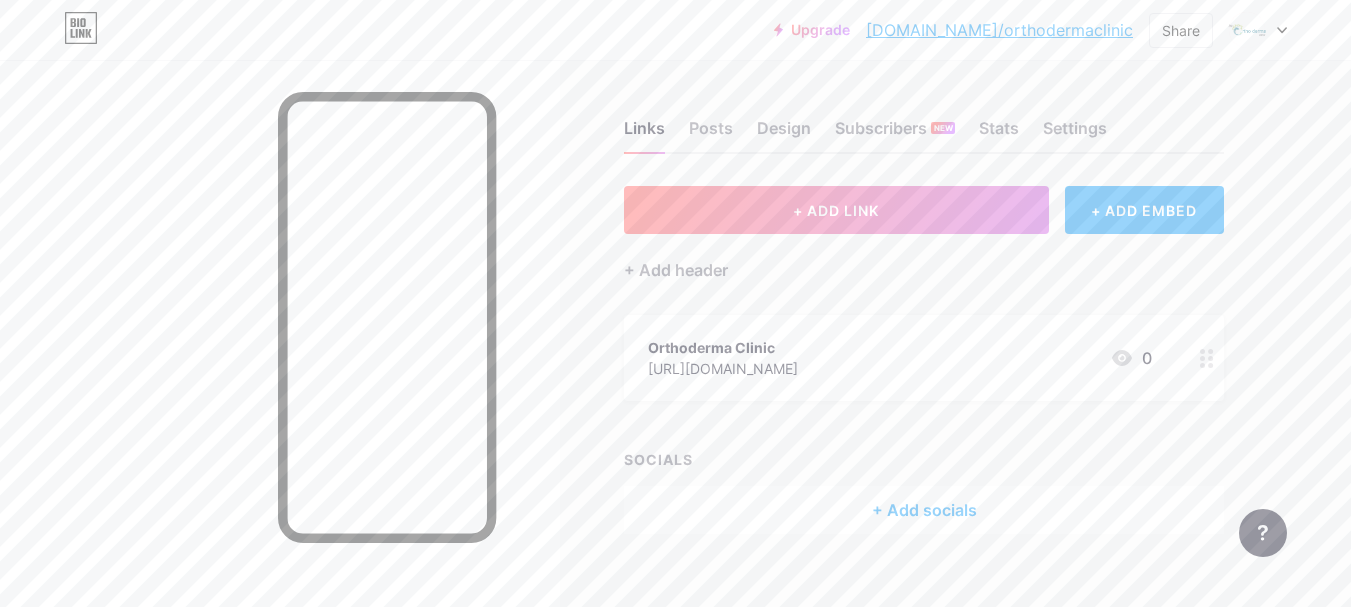click on "Orthoderma Clinic
https://www.instagram.com/orthodermaclinic/
0" at bounding box center (900, 358) 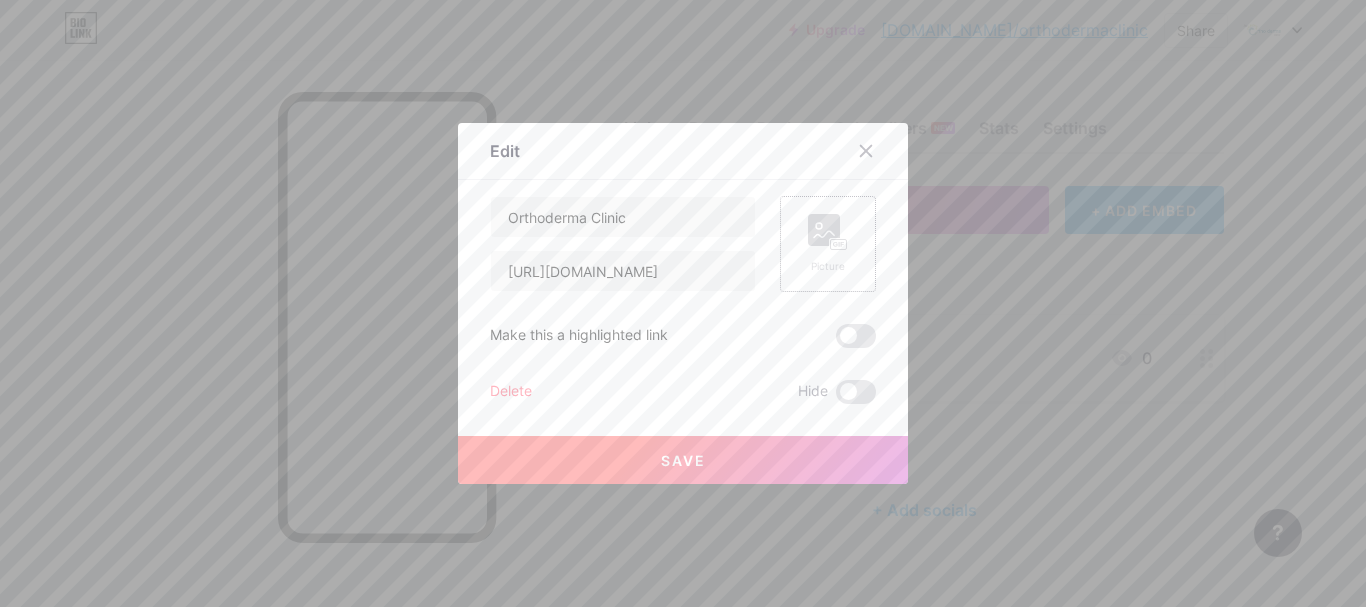 click 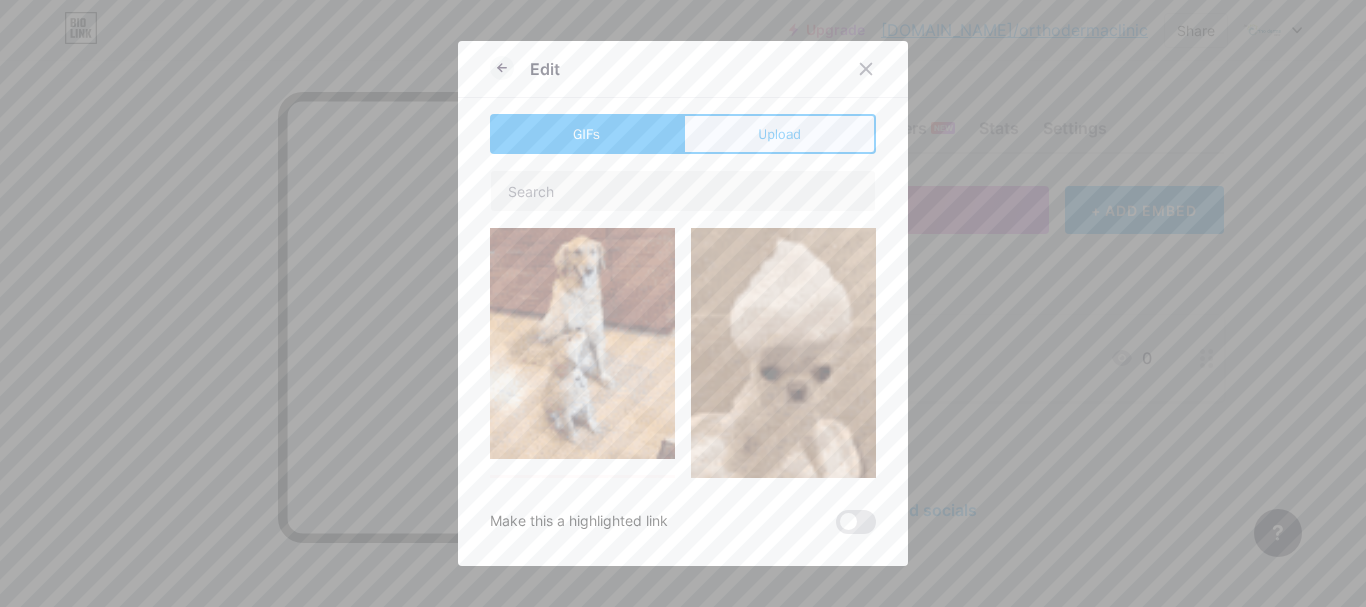 click on "Upload" at bounding box center (779, 134) 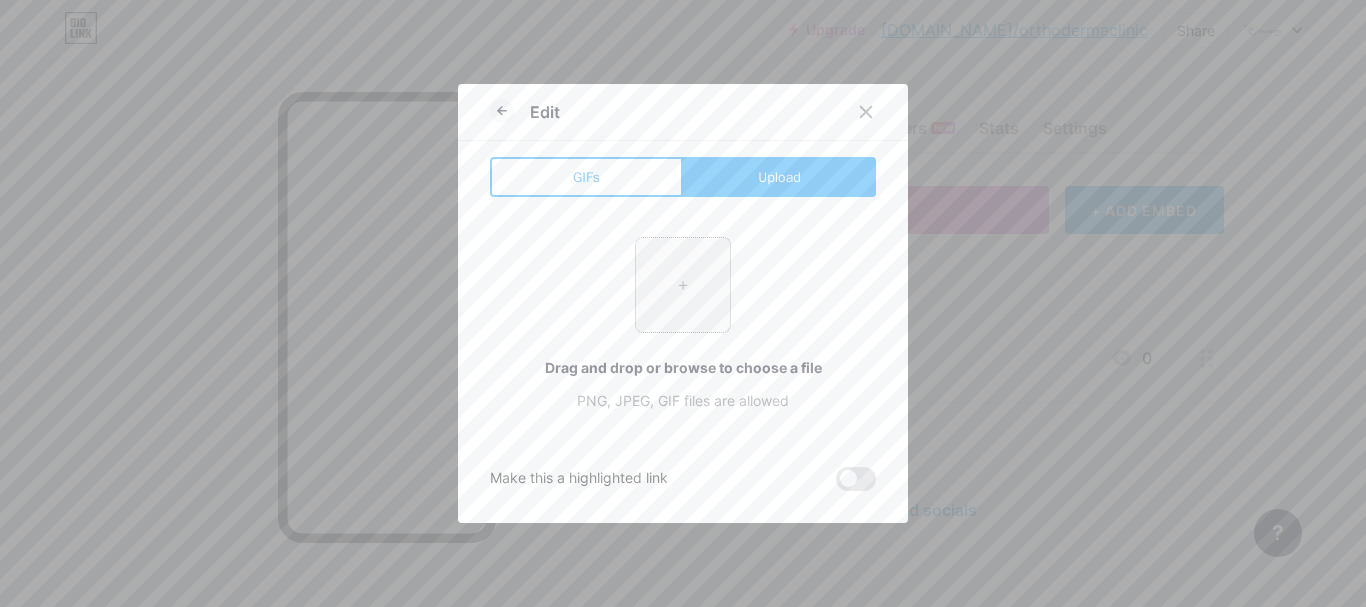 click at bounding box center (683, 285) 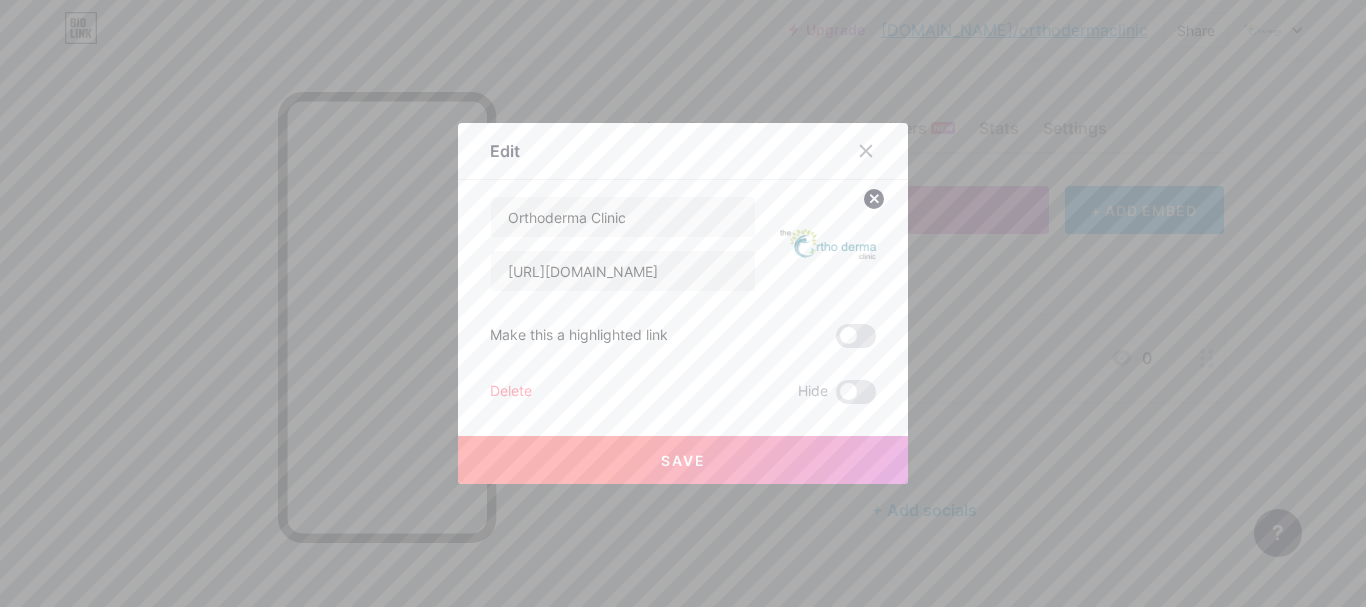 click on "Save" at bounding box center (683, 460) 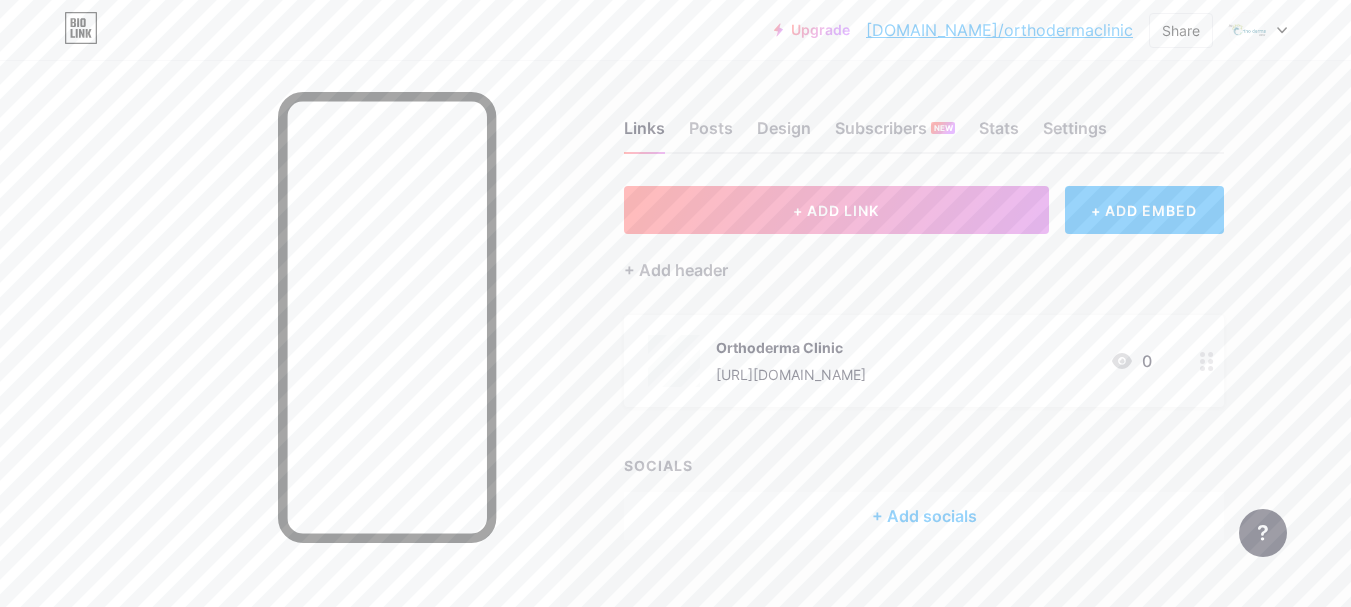 click at bounding box center [280, 363] 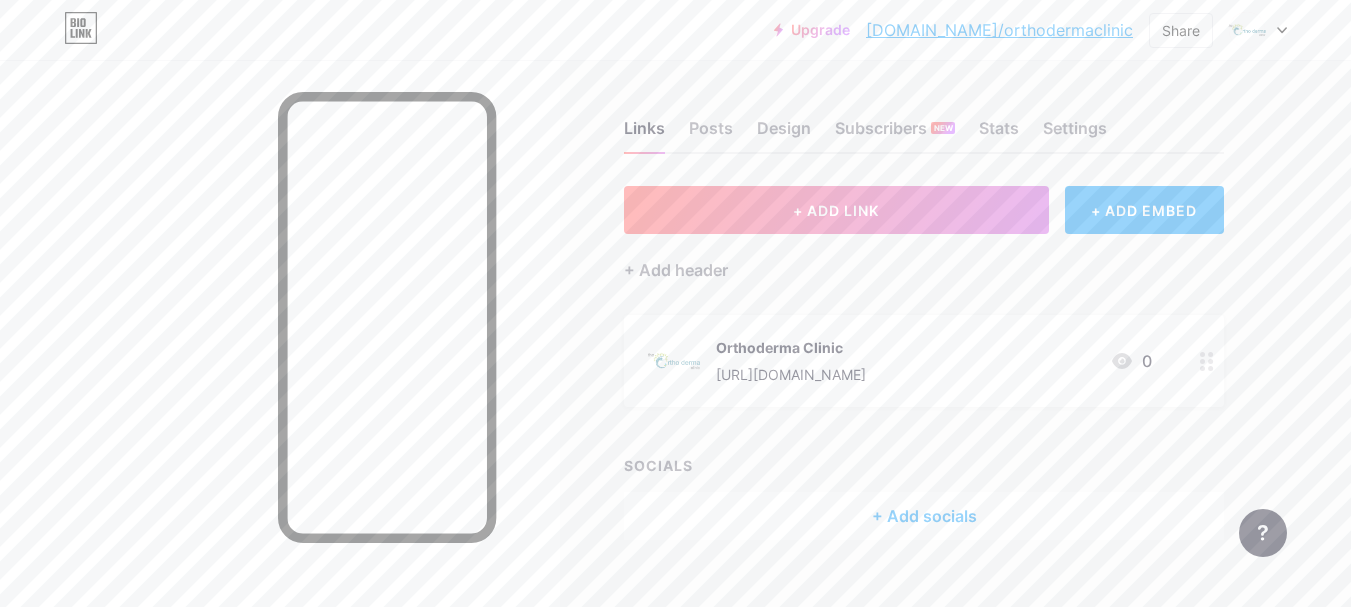 click on "https://www.instagram.com/orthodermaclinic/" at bounding box center [791, 374] 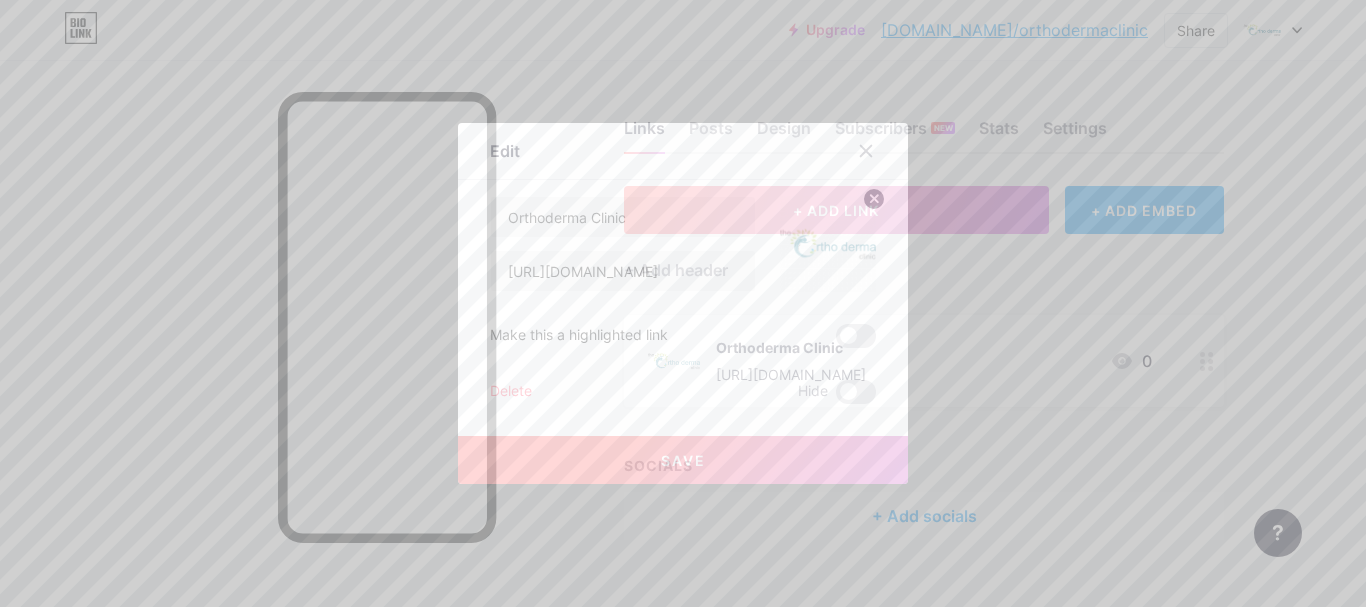 click at bounding box center (828, 244) 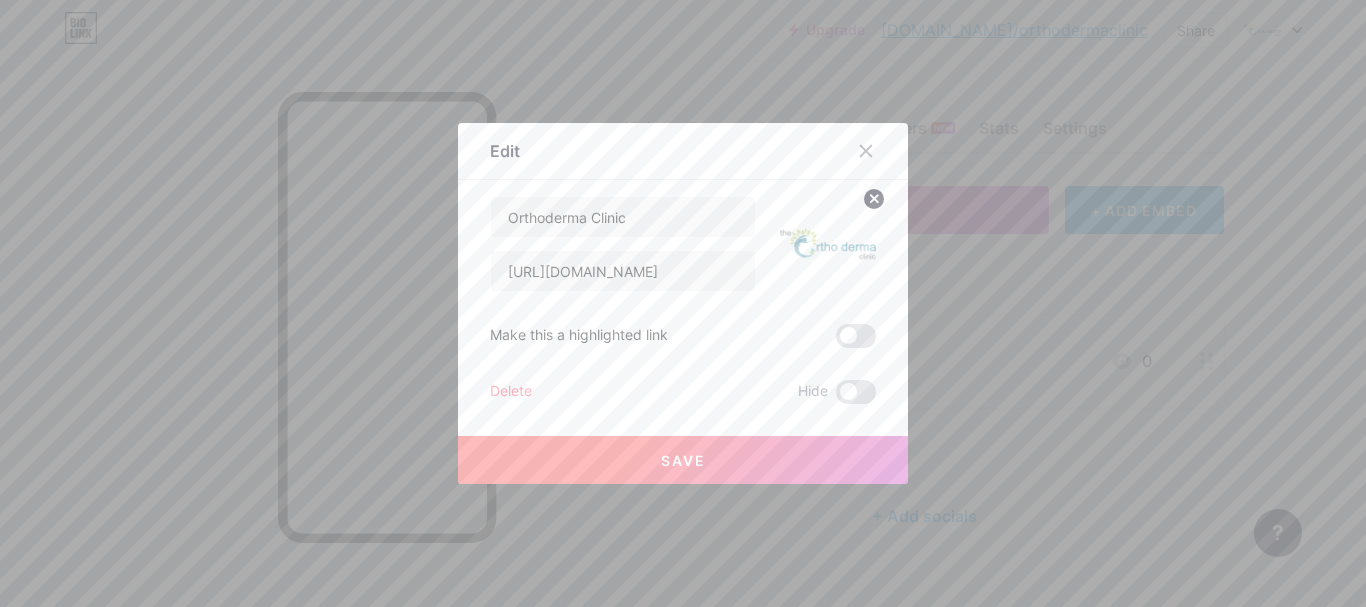 click on "Delete" at bounding box center [511, 392] 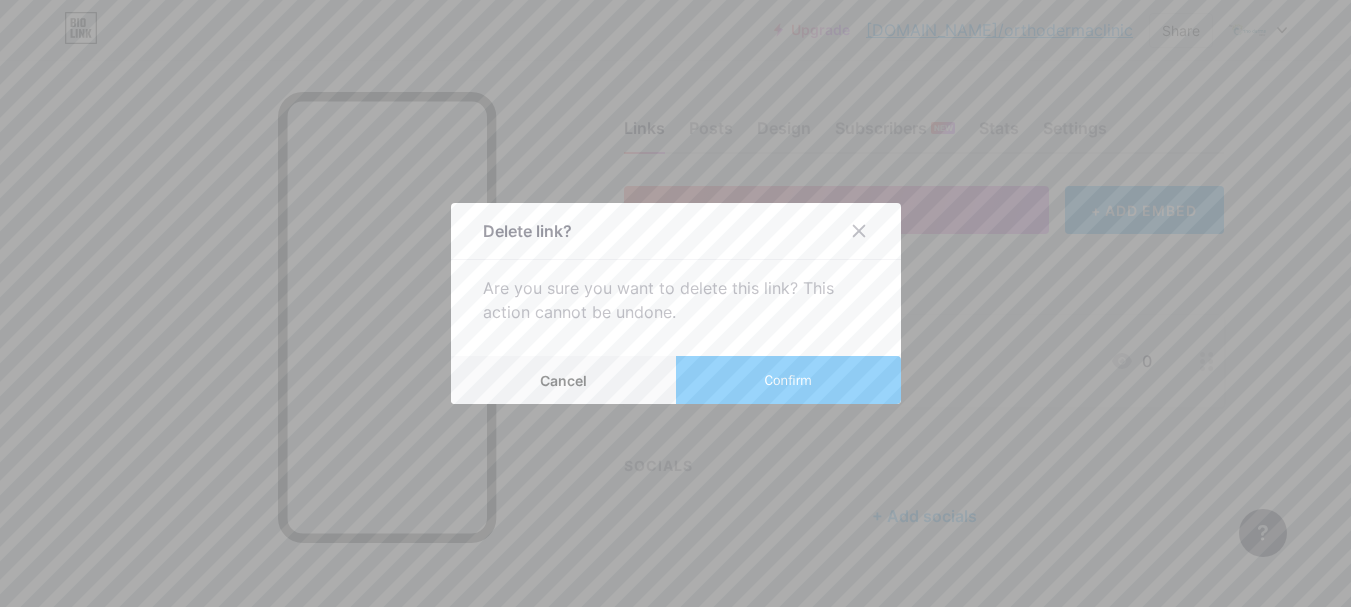click on "Confirm" at bounding box center [787, 380] 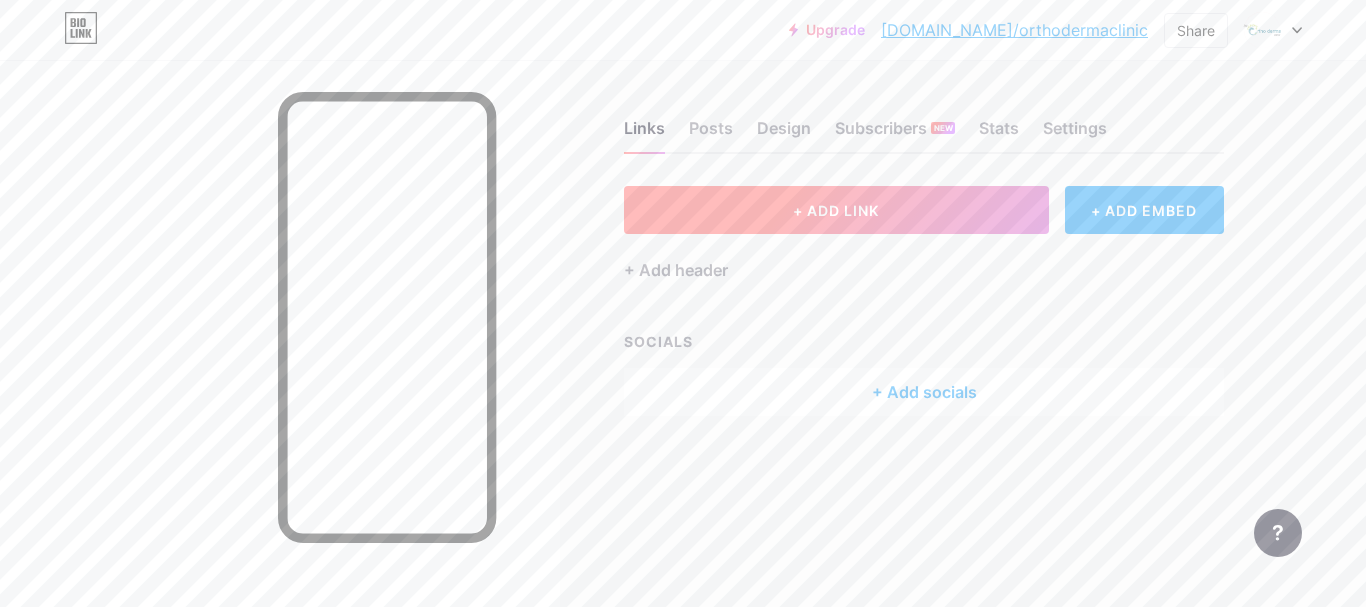 click on "+ ADD LINK" at bounding box center [836, 210] 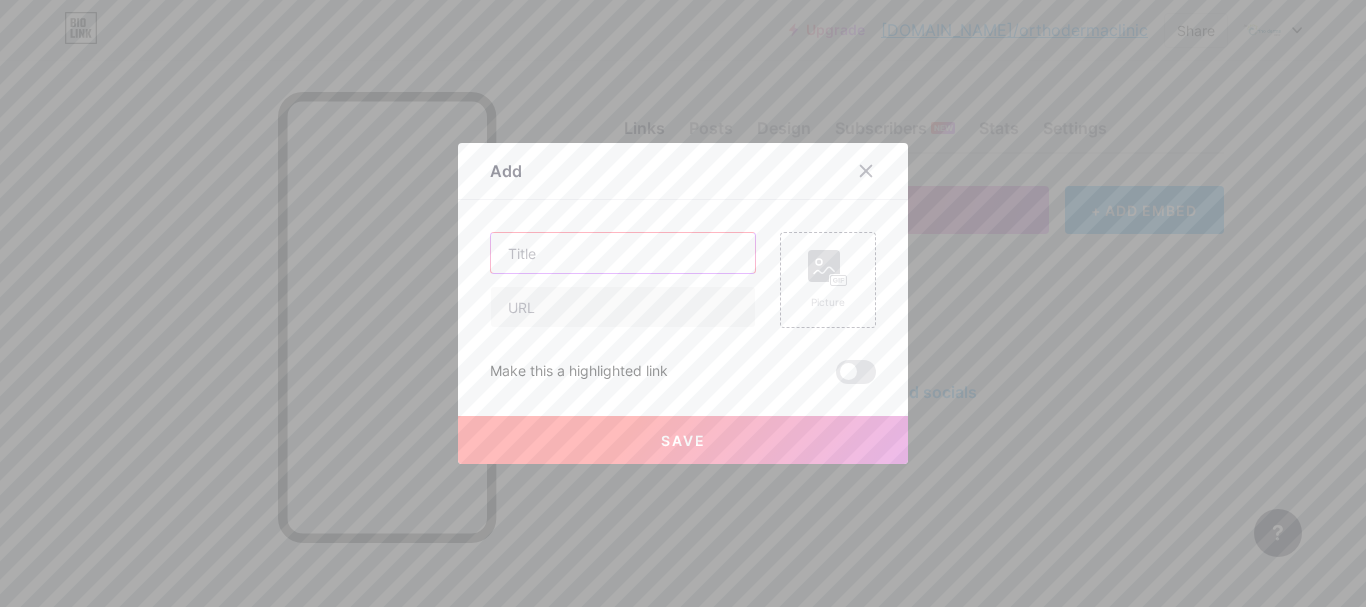 click at bounding box center [623, 253] 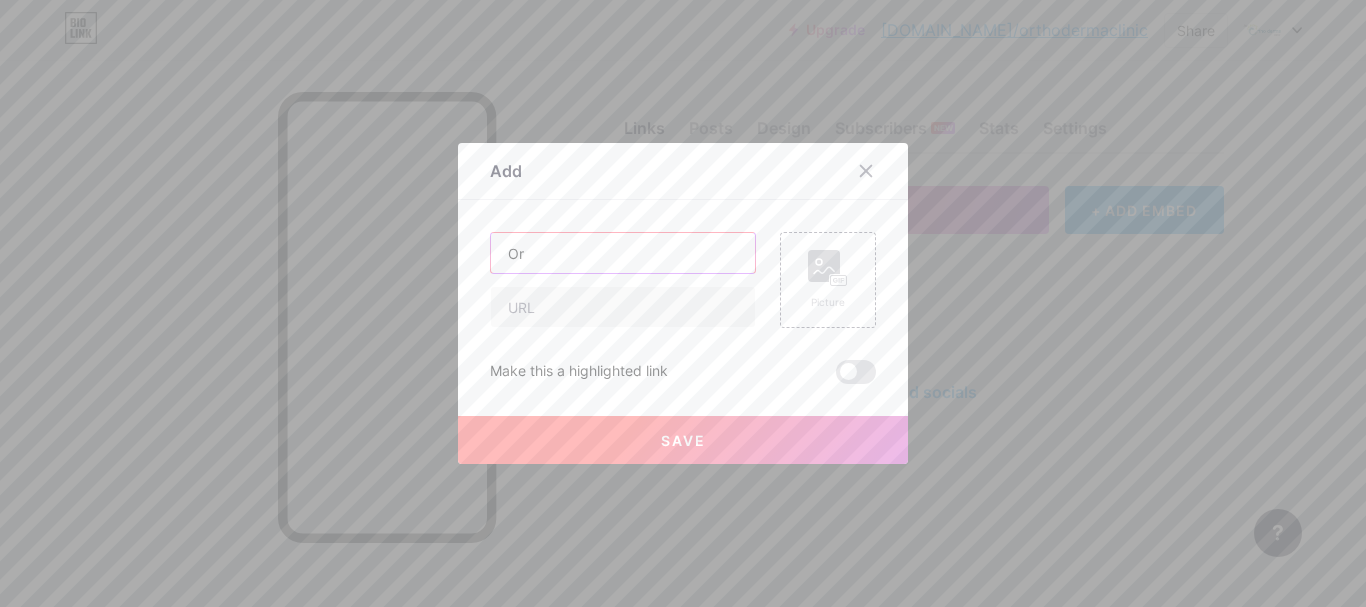 type on "O" 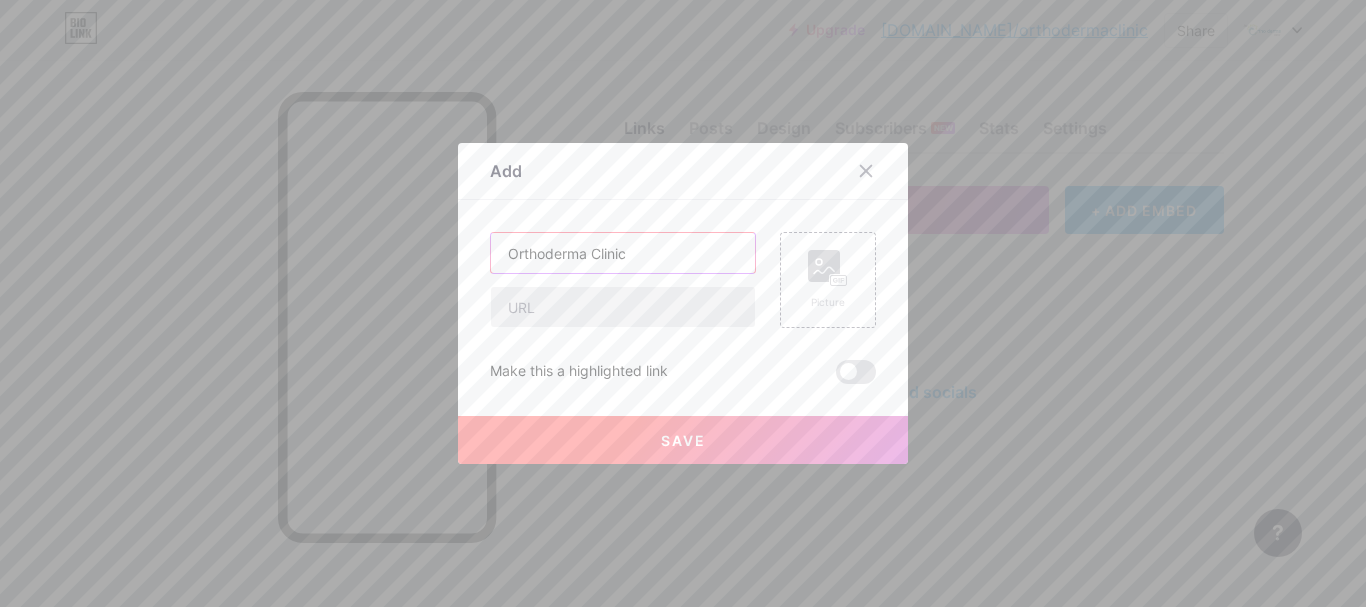 type on "Orthoderma Clinic" 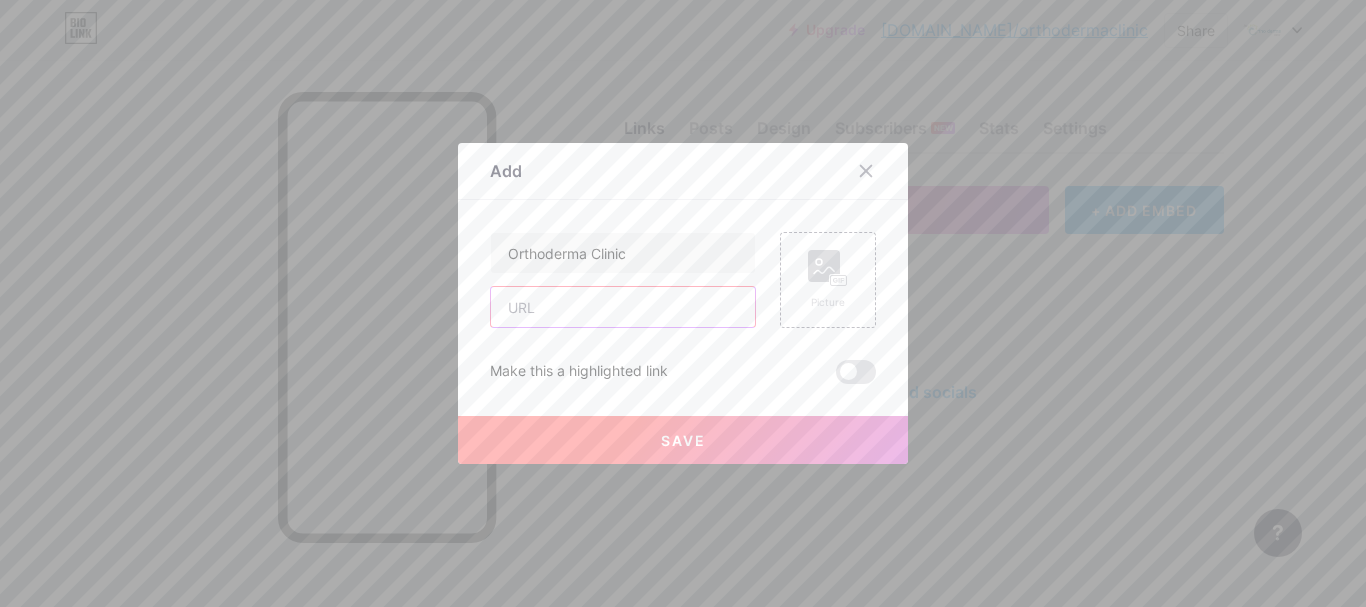 click at bounding box center (623, 307) 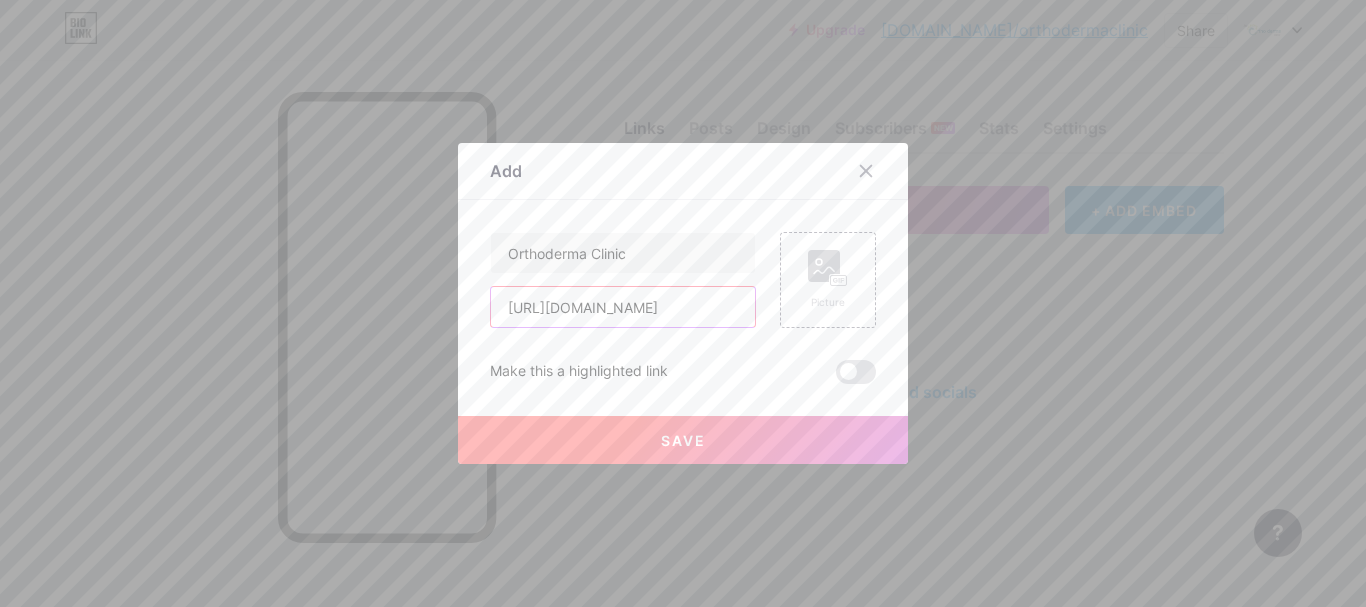 type on "[URL][DOMAIN_NAME]" 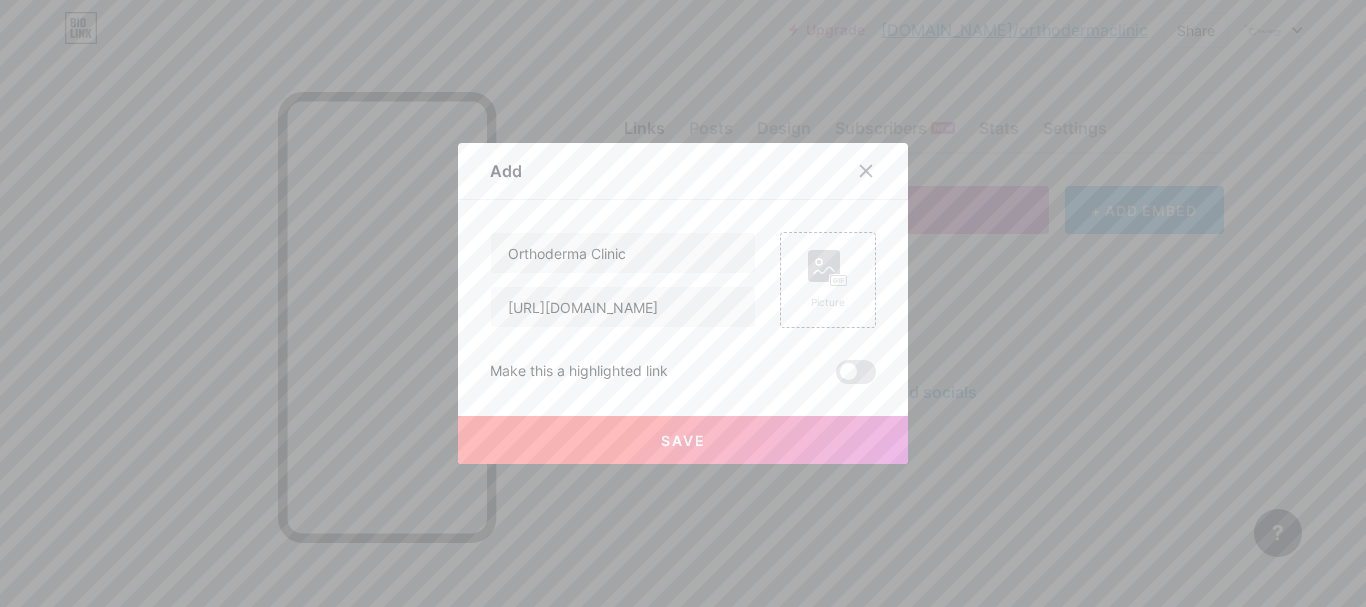 click on "Save" at bounding box center (683, 440) 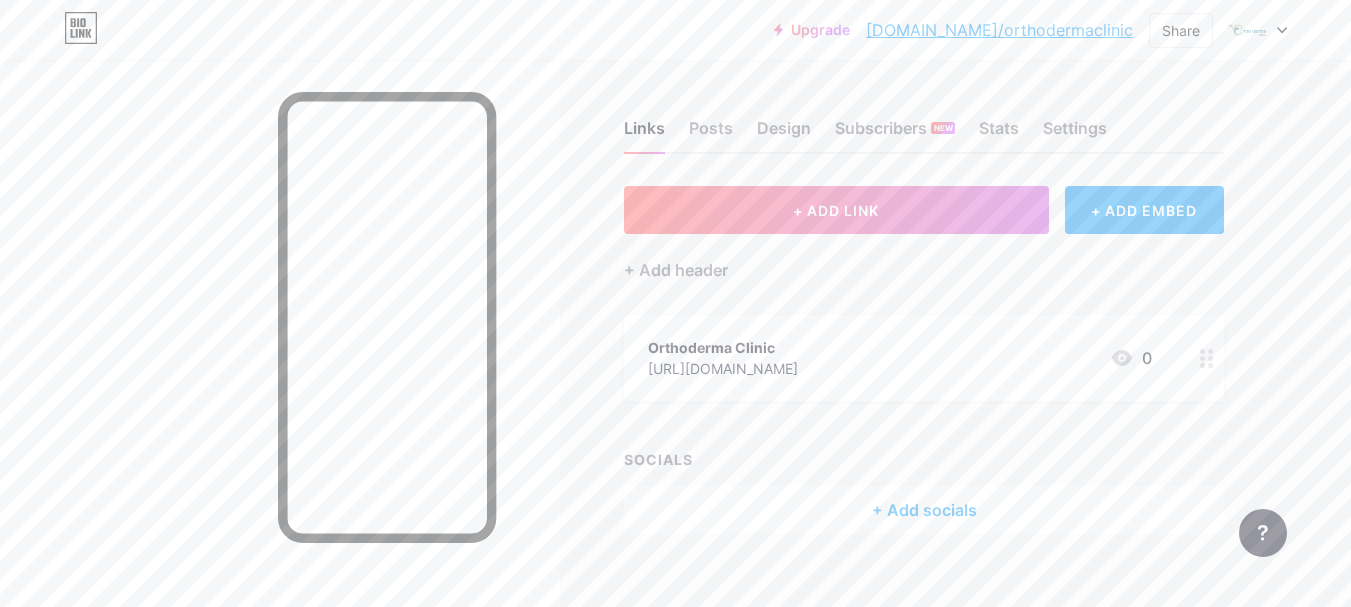 click on "Orthoderma Clinic
https://orthodermaclinic.com/
0" at bounding box center [900, 358] 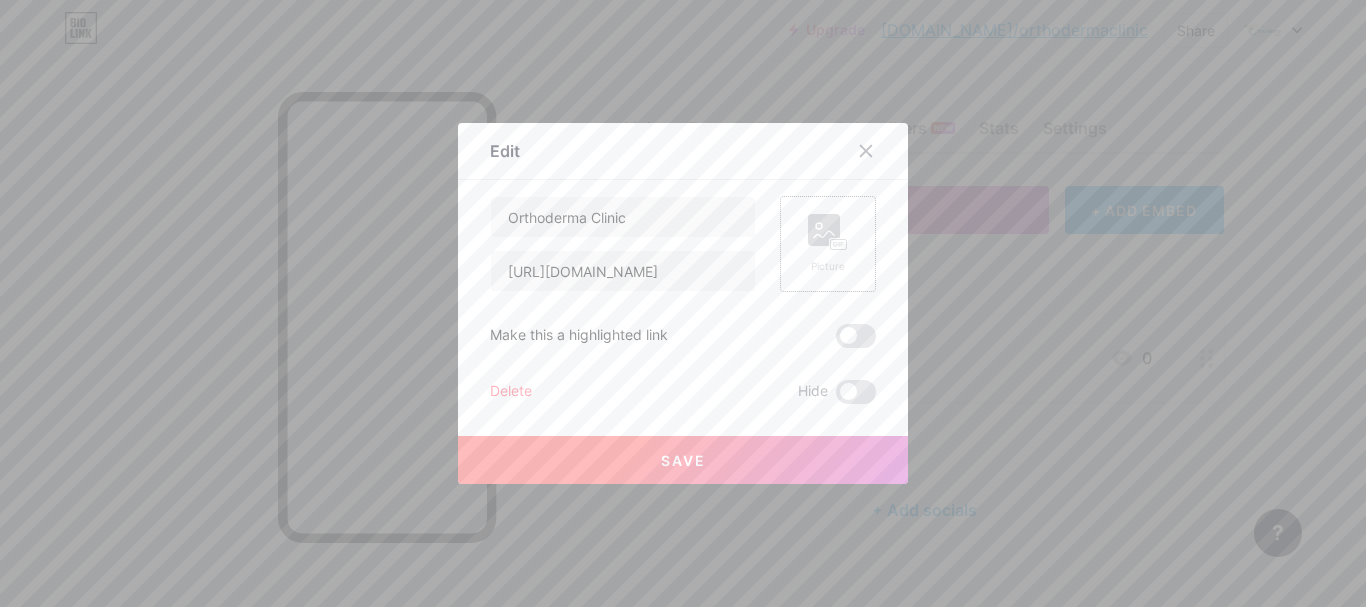 click on "Picture" at bounding box center [828, 266] 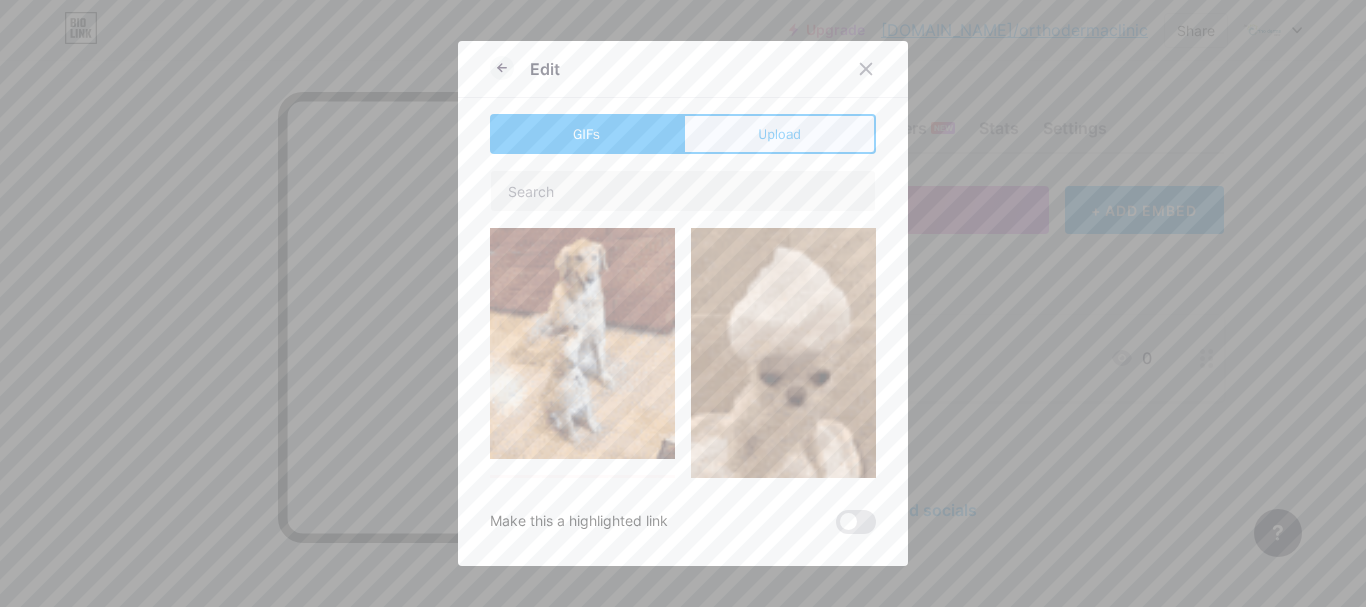 click on "Upload" at bounding box center [779, 134] 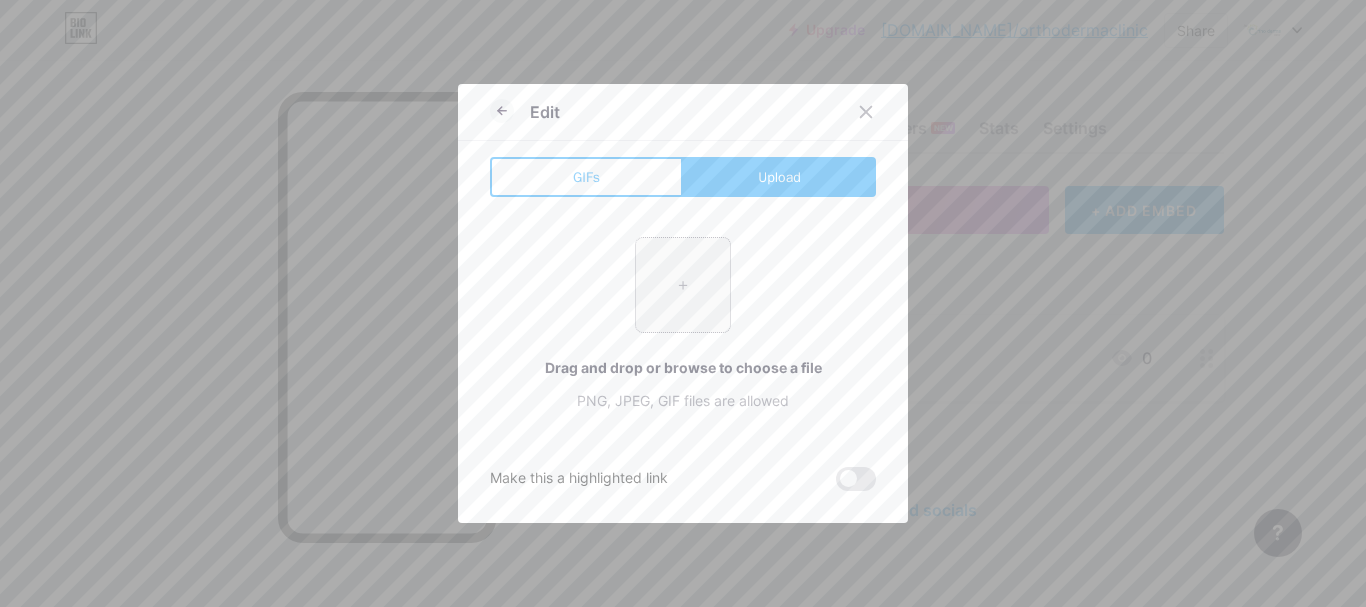 click at bounding box center [683, 285] 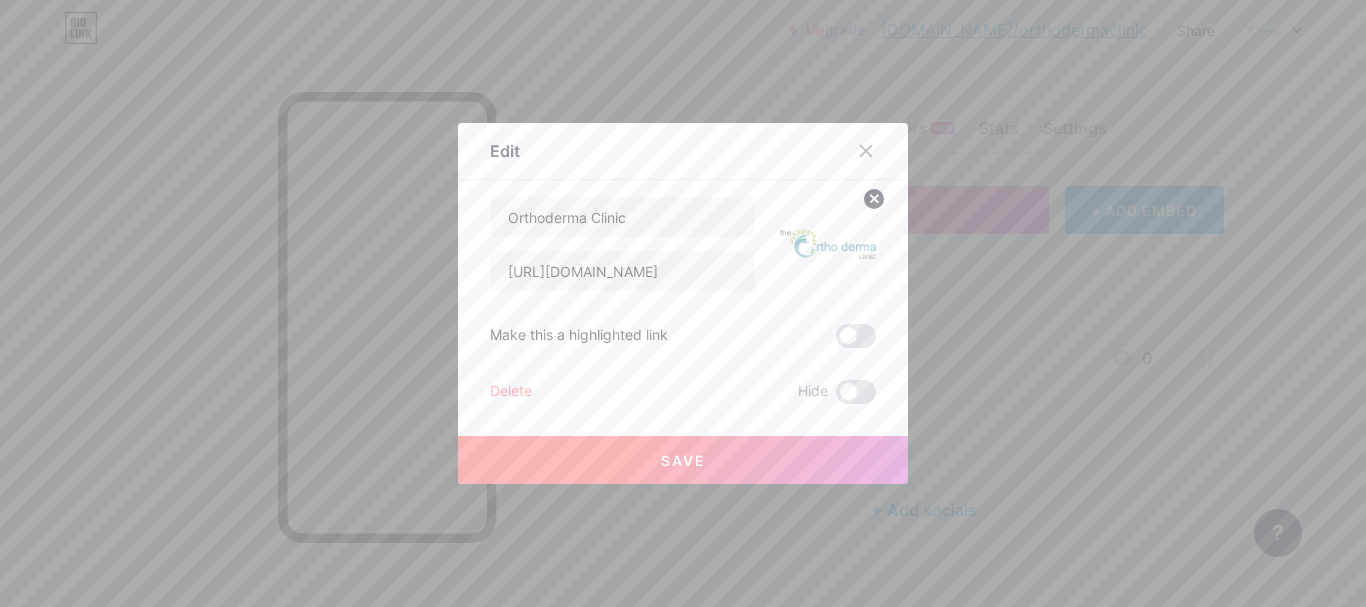 click on "Save" at bounding box center (683, 460) 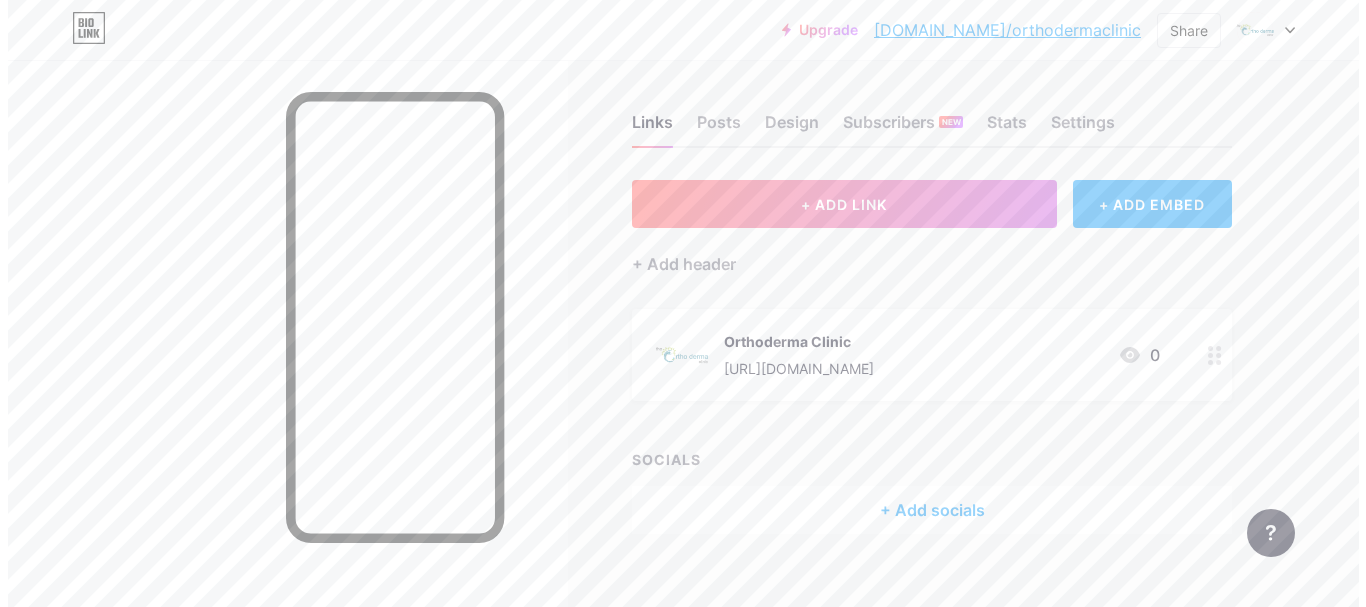 scroll, scrollTop: 0, scrollLeft: 0, axis: both 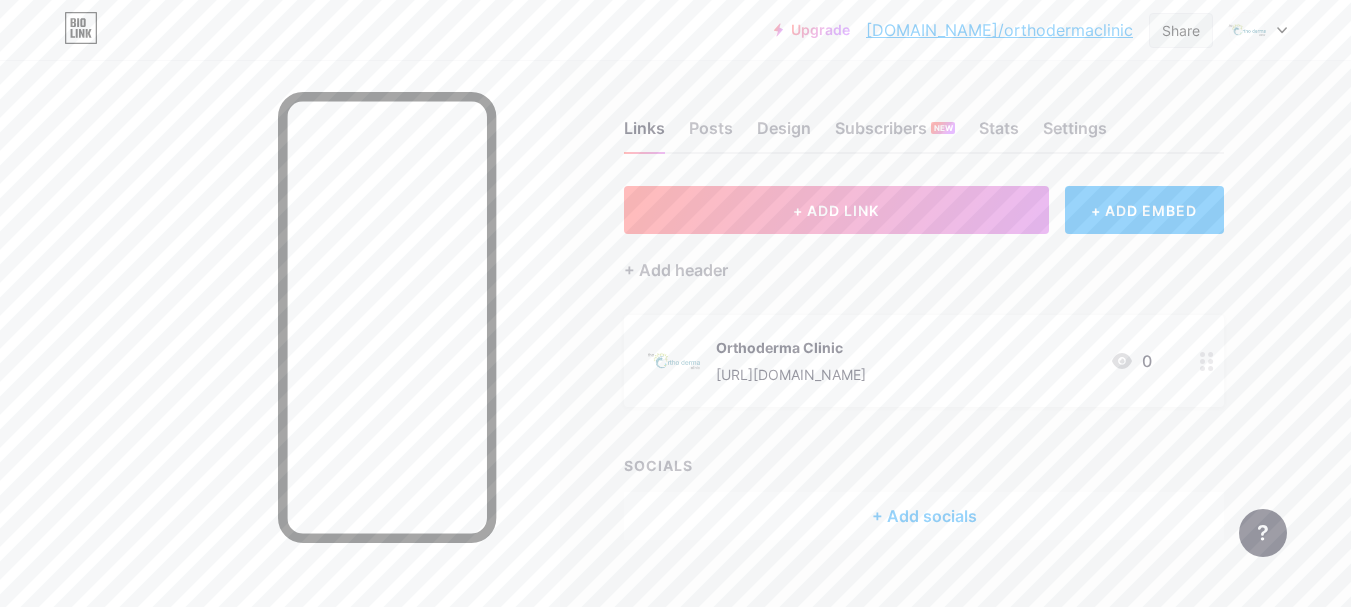 click on "Share" at bounding box center (1181, 30) 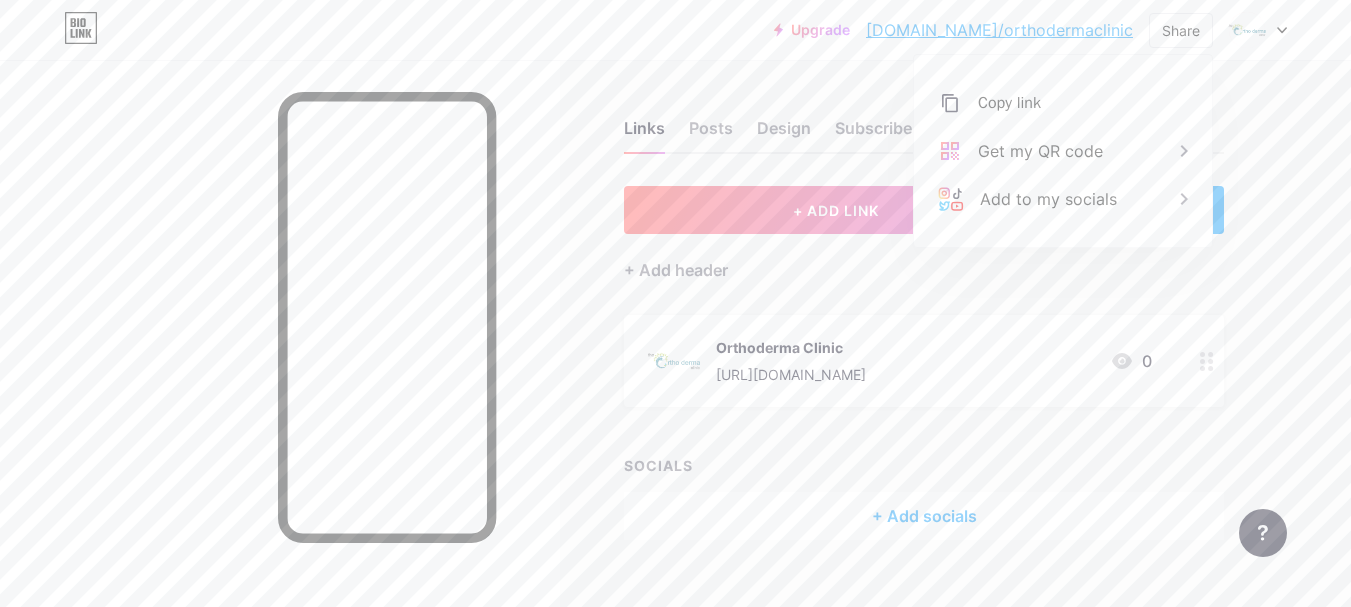 drag, startPoint x: 1175, startPoint y: 29, endPoint x: 1102, endPoint y: 37, distance: 73.43705 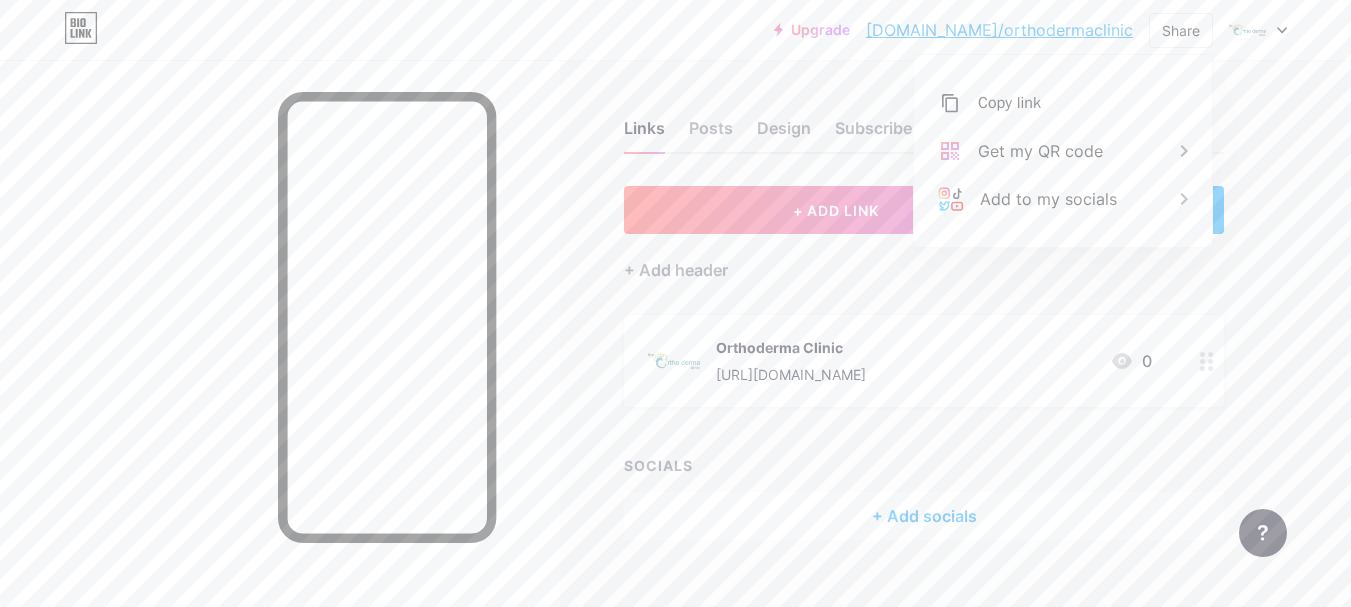 click on "Share
Copy link   https://bio.link/orthodermaclinic
Get my QR code
Add to my socials" at bounding box center (1181, 30) 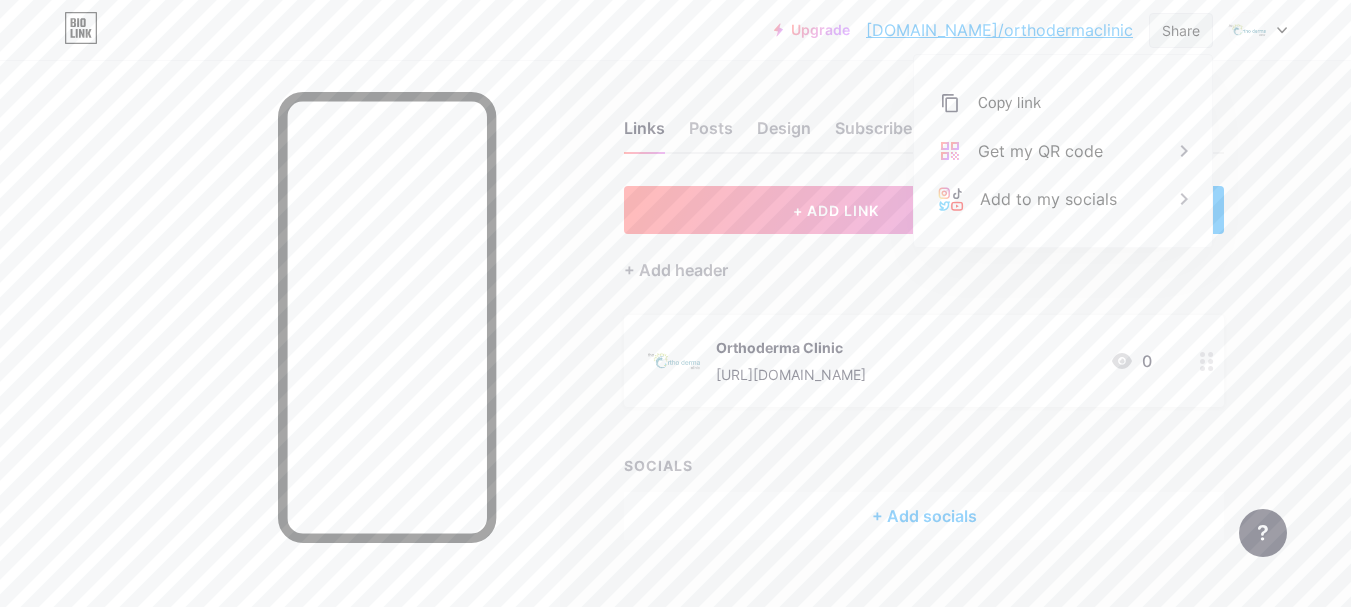 click on "Share" at bounding box center (1181, 30) 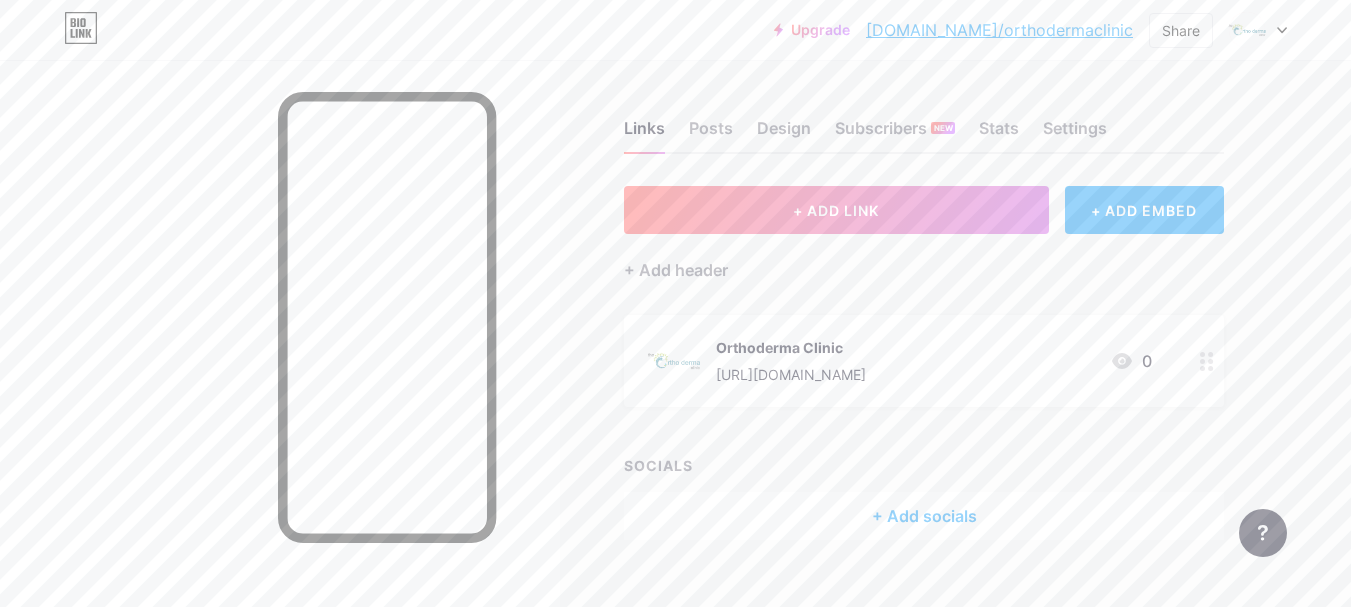 click on "Upgrade   bio.link/orthod...   bio.link/orthodermaclinic   Share               Switch accounts     Orthoderma Clinic   bio.link/orthodermaclinic       + Add a new page        Account settings   Logout" at bounding box center (1030, 30) 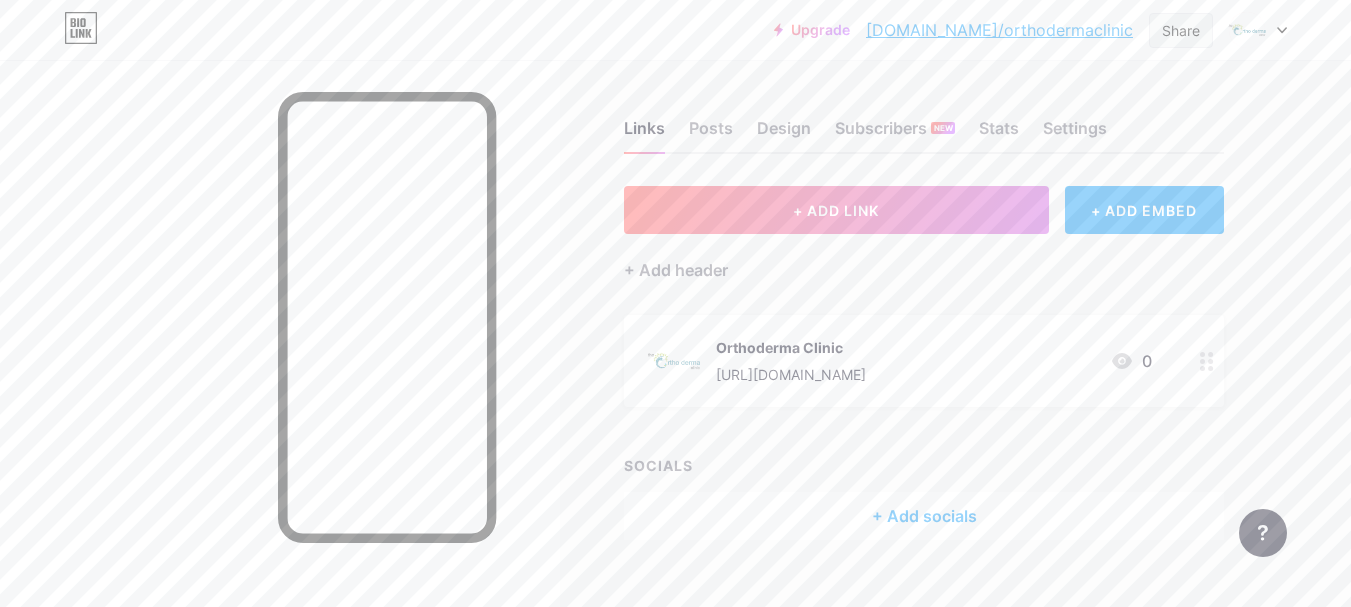 click on "Share" at bounding box center (1181, 30) 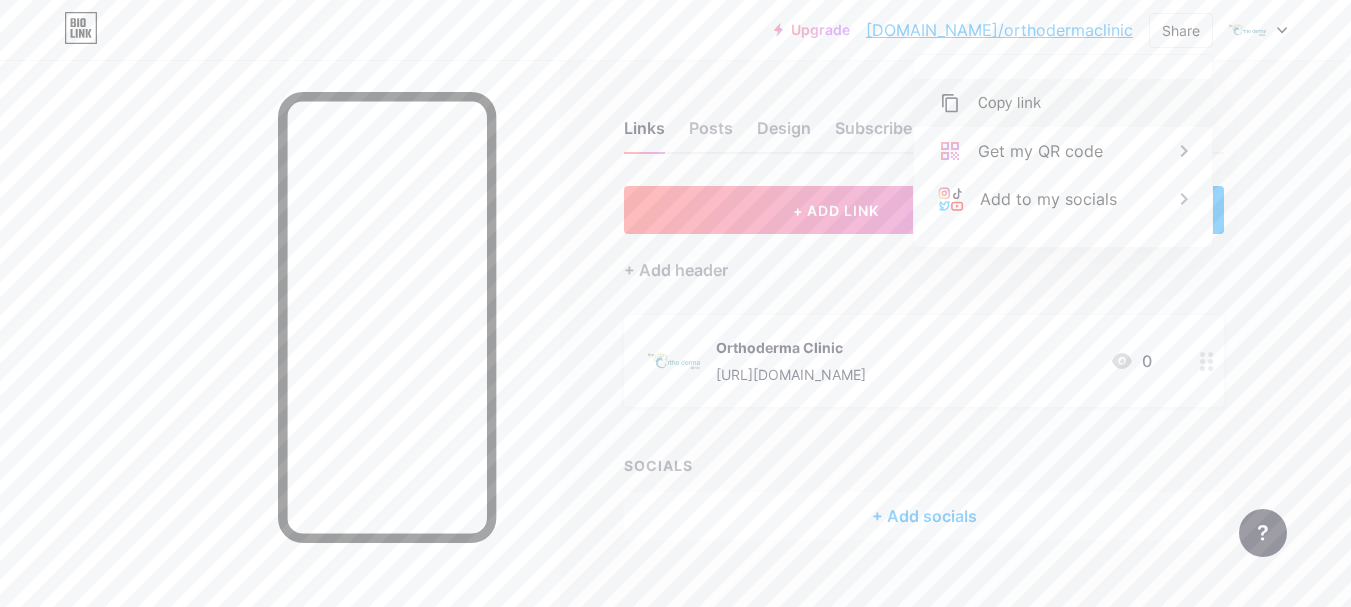 click on "Copy link" at bounding box center (1063, 103) 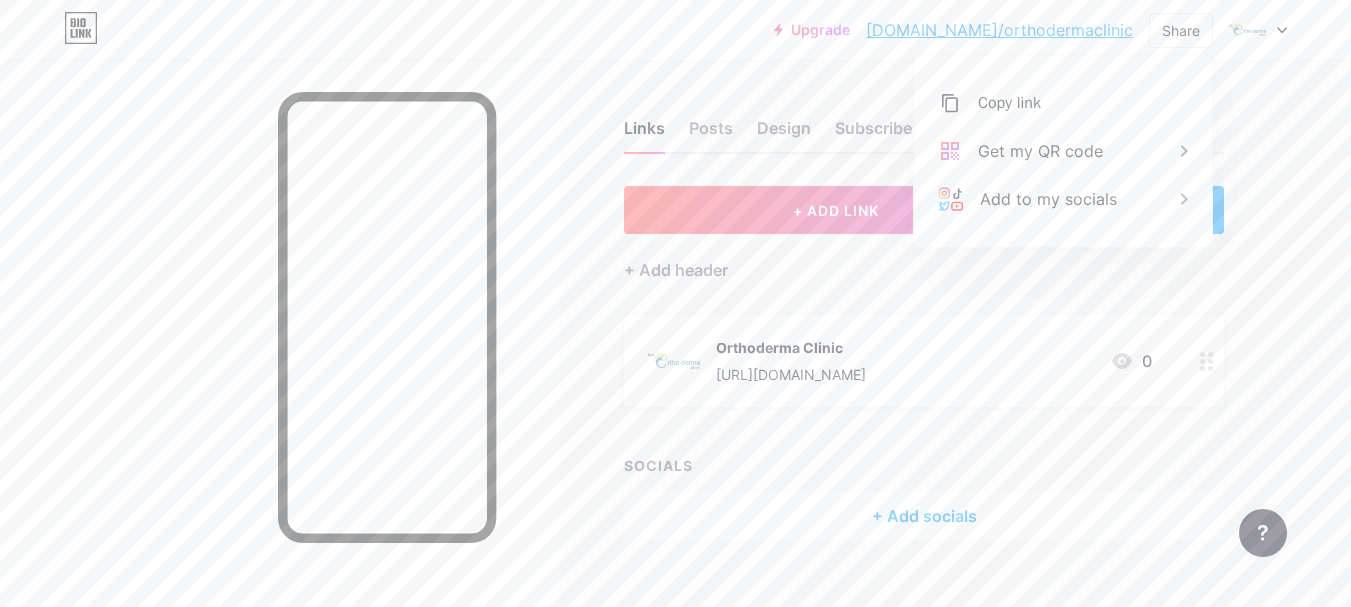 click on "Links
Posts
Design
Subscribers
NEW
Stats
Settings       + ADD LINK     + ADD EMBED
+ Add header
Orthoderma Clinic
https://orthodermaclinic.com/
0
SOCIALS     + Add socials                       Feature requests             Help center         Contact support" at bounding box center (654, 350) 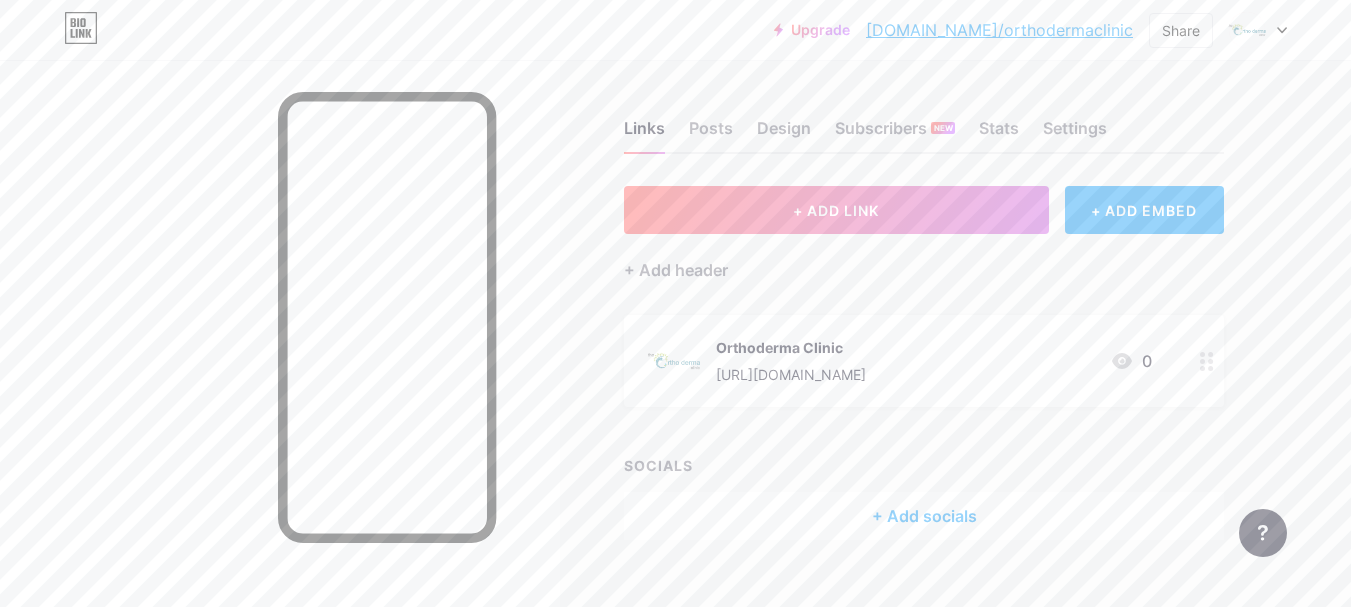 click on "[URL][DOMAIN_NAME]" at bounding box center (791, 374) 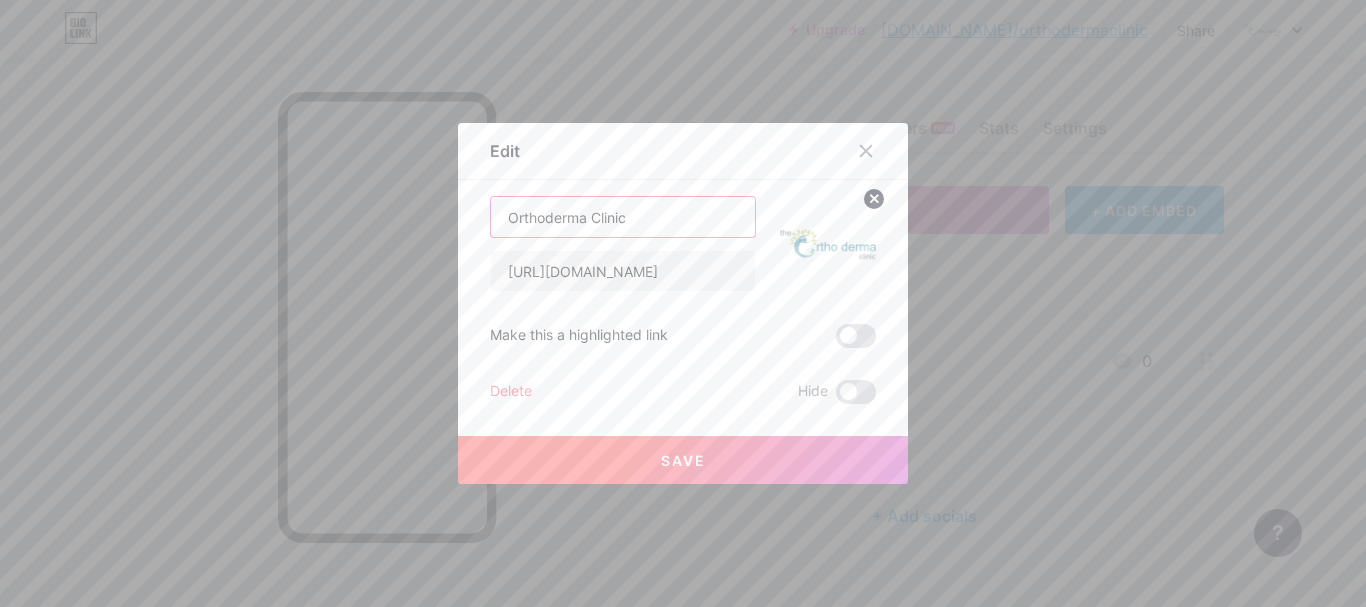 click on "Orthoderma Clinic" at bounding box center [623, 217] 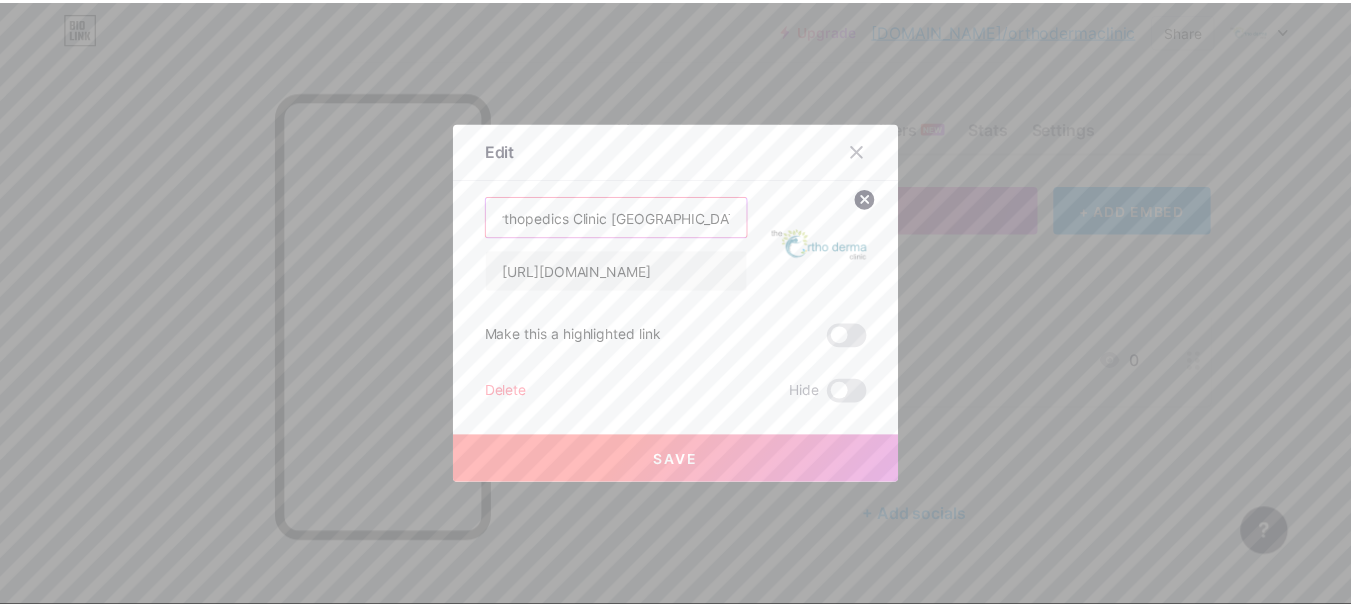 scroll, scrollTop: 0, scrollLeft: 0, axis: both 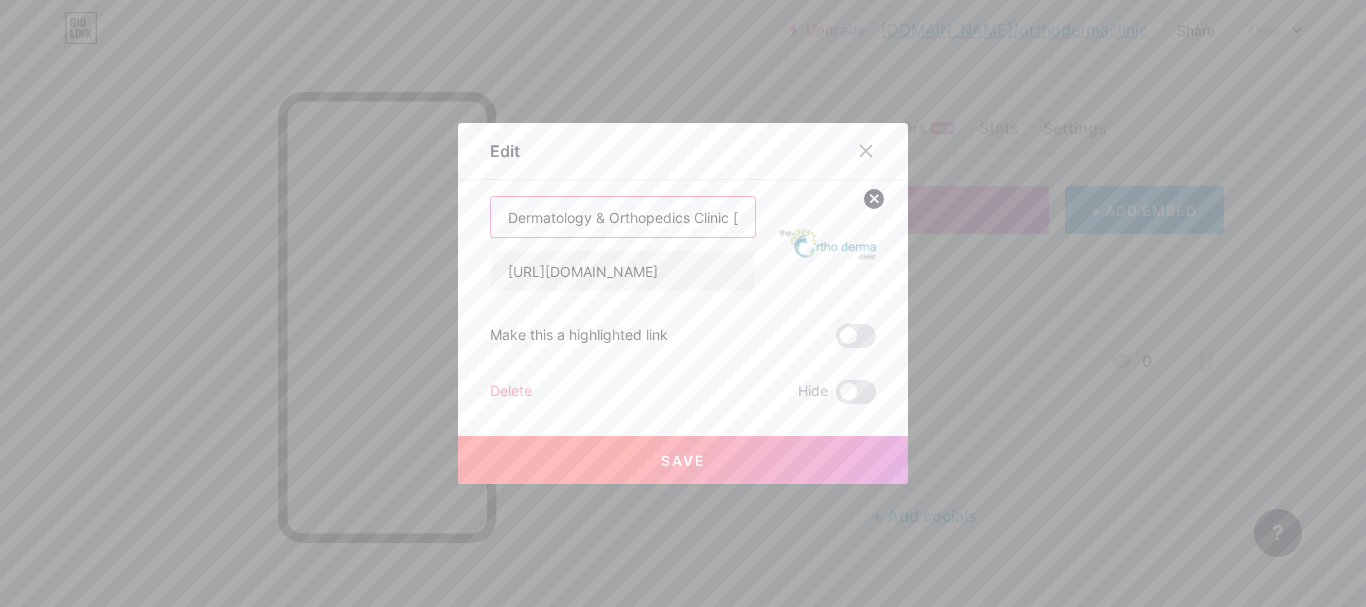 type on "Dermatology & Orthopedics Clinic [GEOGRAPHIC_DATA] | [GEOGRAPHIC_DATA]" 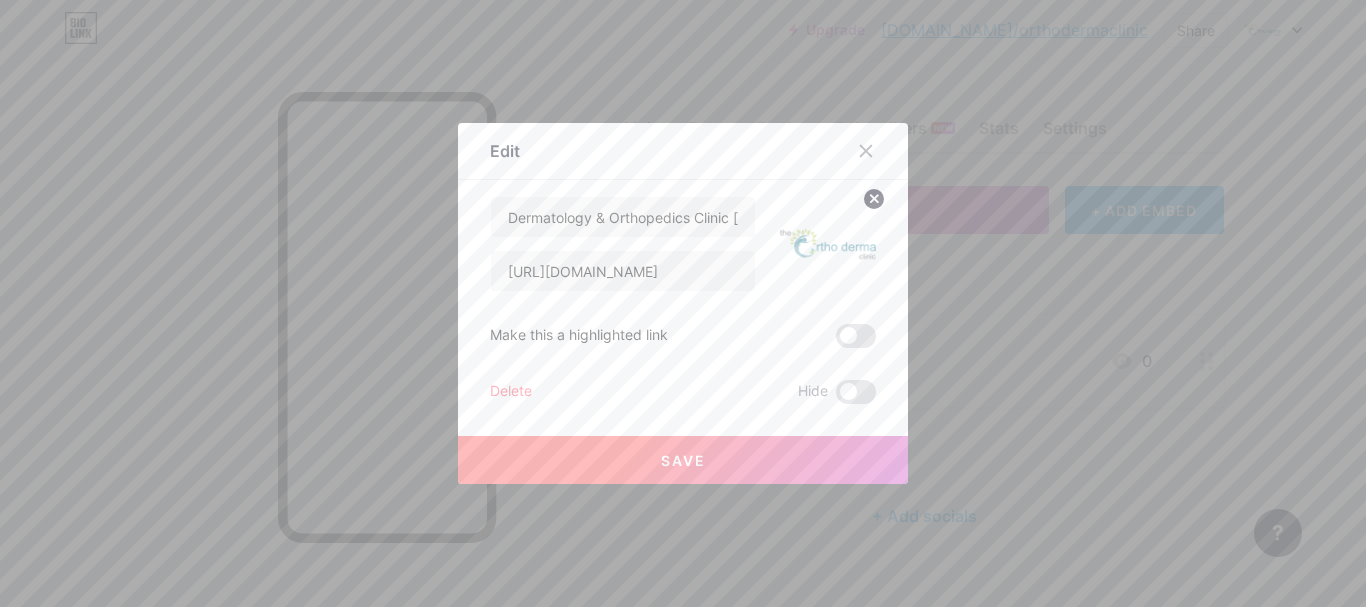 click on "Save" at bounding box center [683, 460] 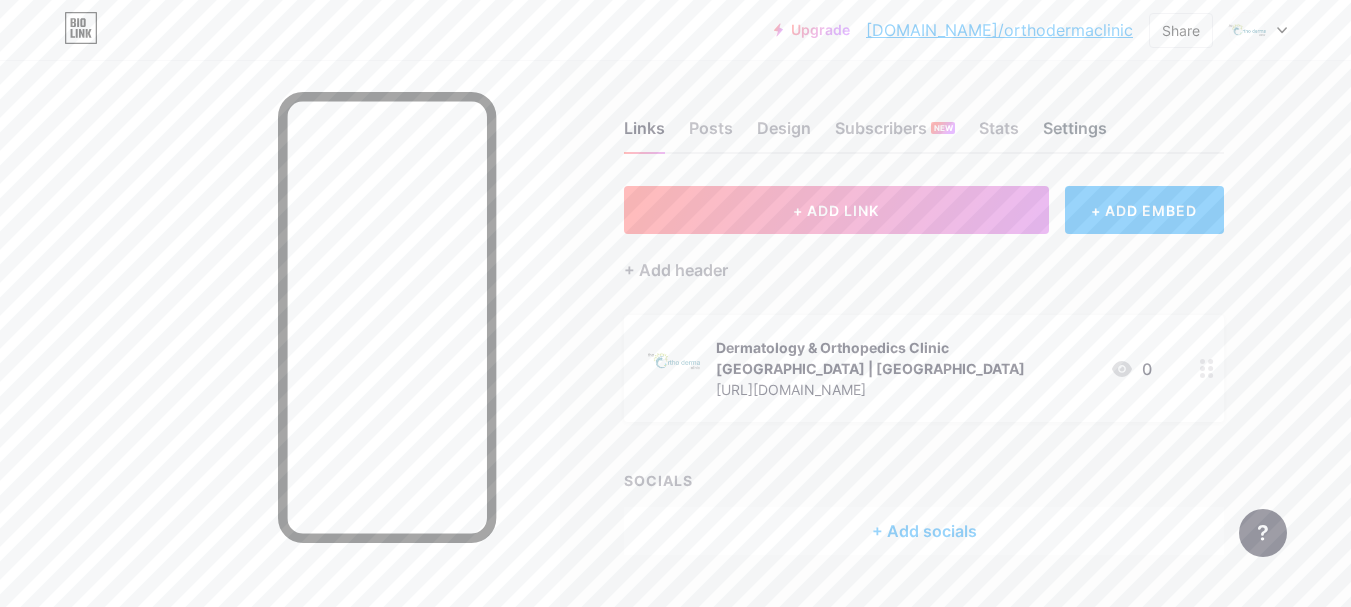 click on "Settings" at bounding box center (1075, 134) 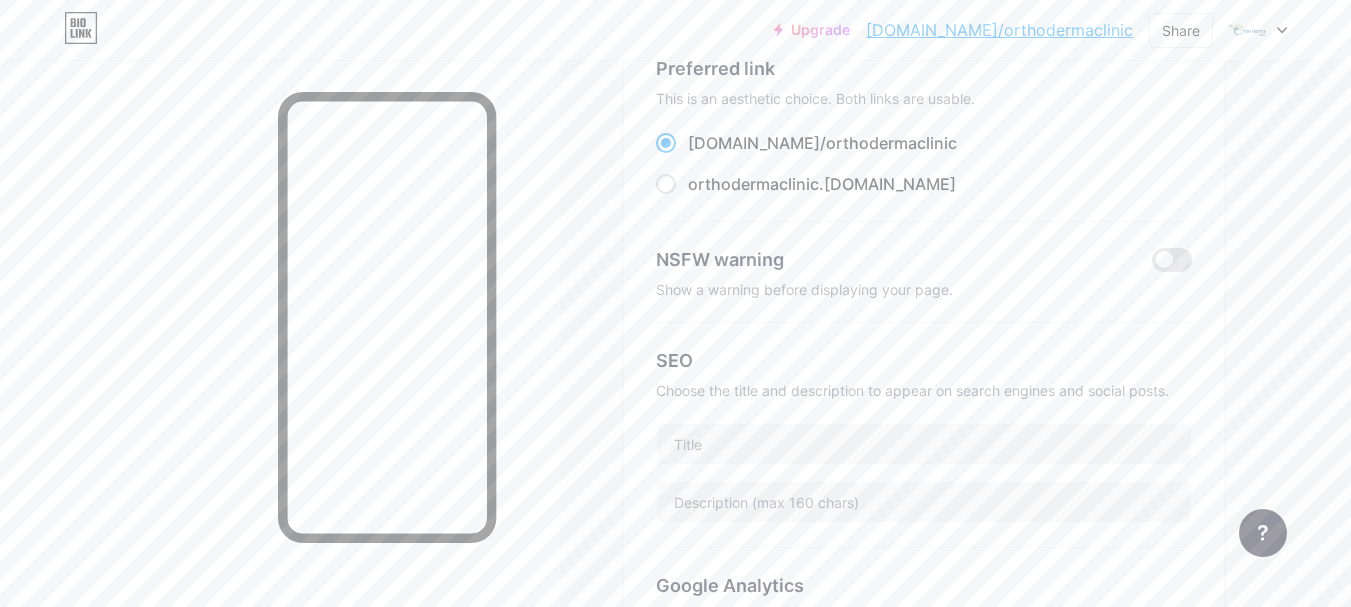 scroll, scrollTop: 0, scrollLeft: 0, axis: both 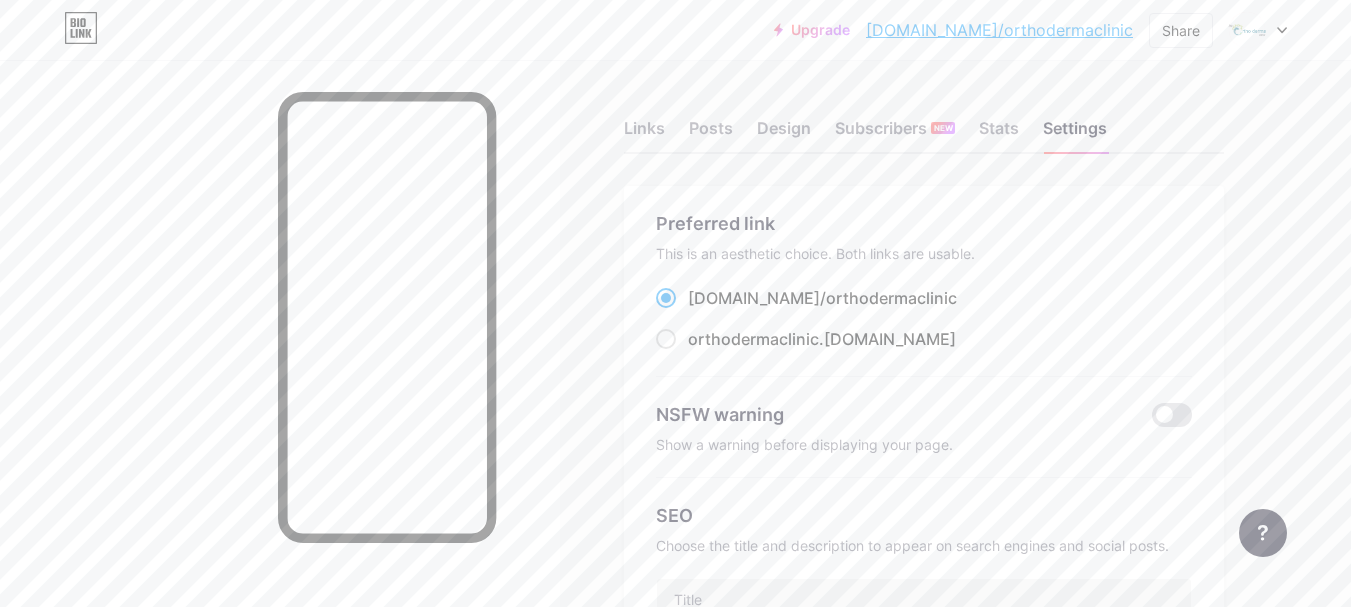 click at bounding box center [1258, 30] 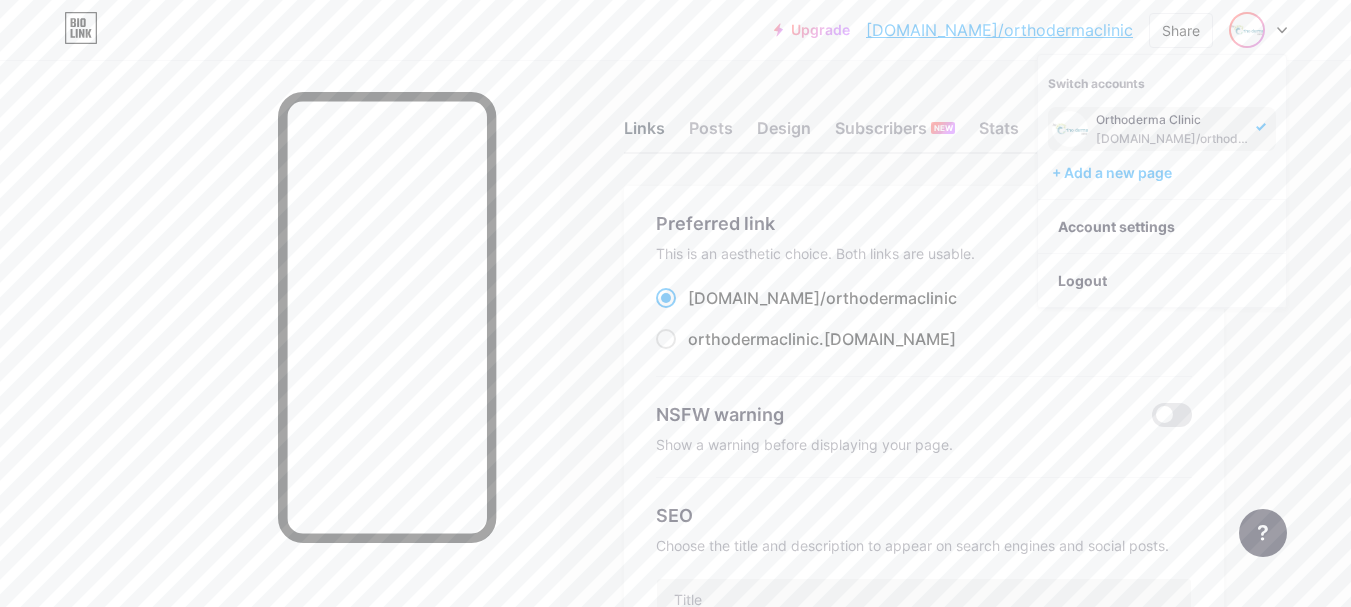 click on "Links" at bounding box center [644, 134] 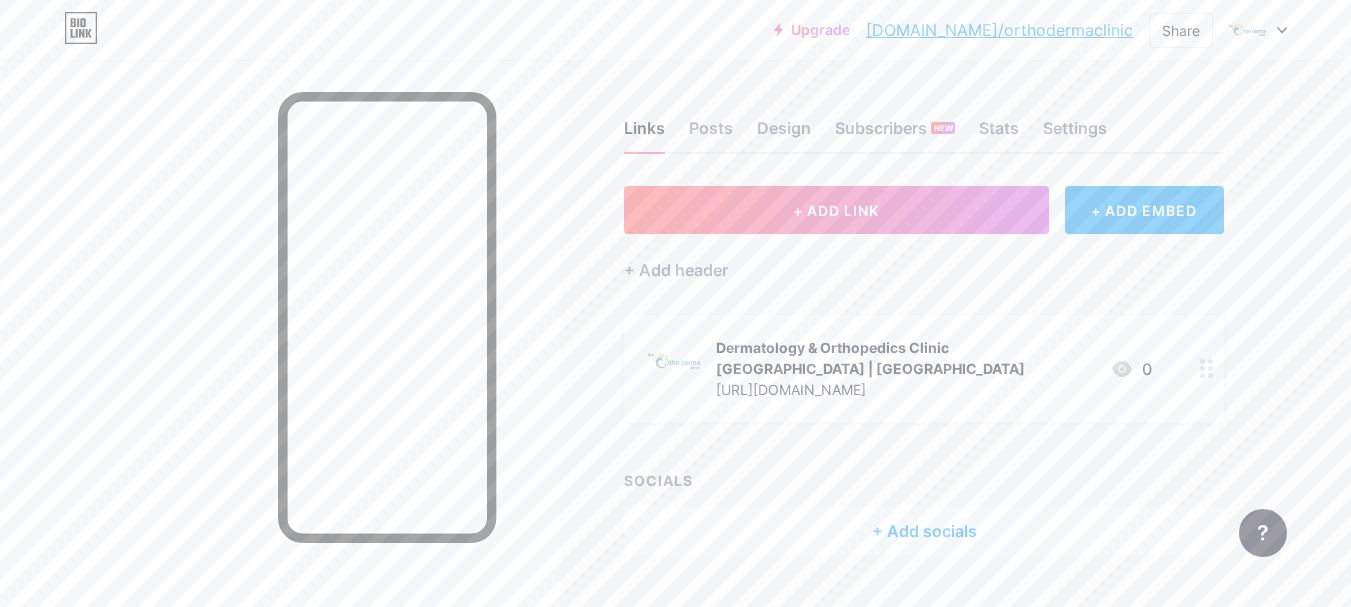 click on "[URL][DOMAIN_NAME]" at bounding box center (905, 389) 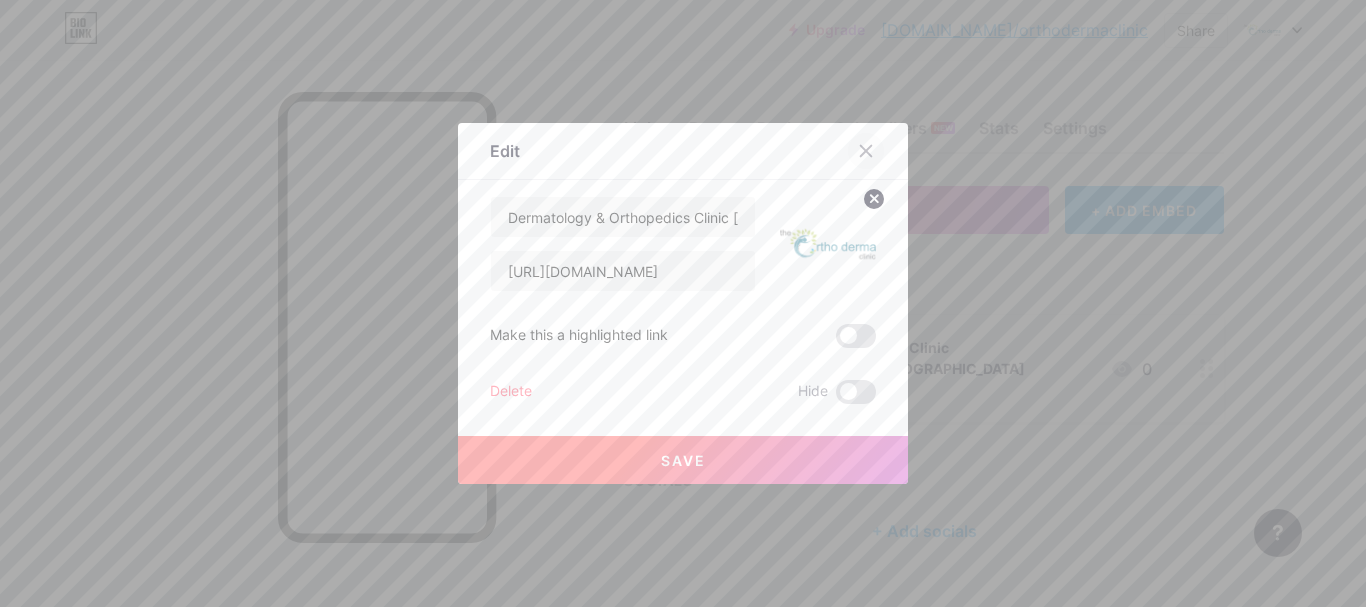 click 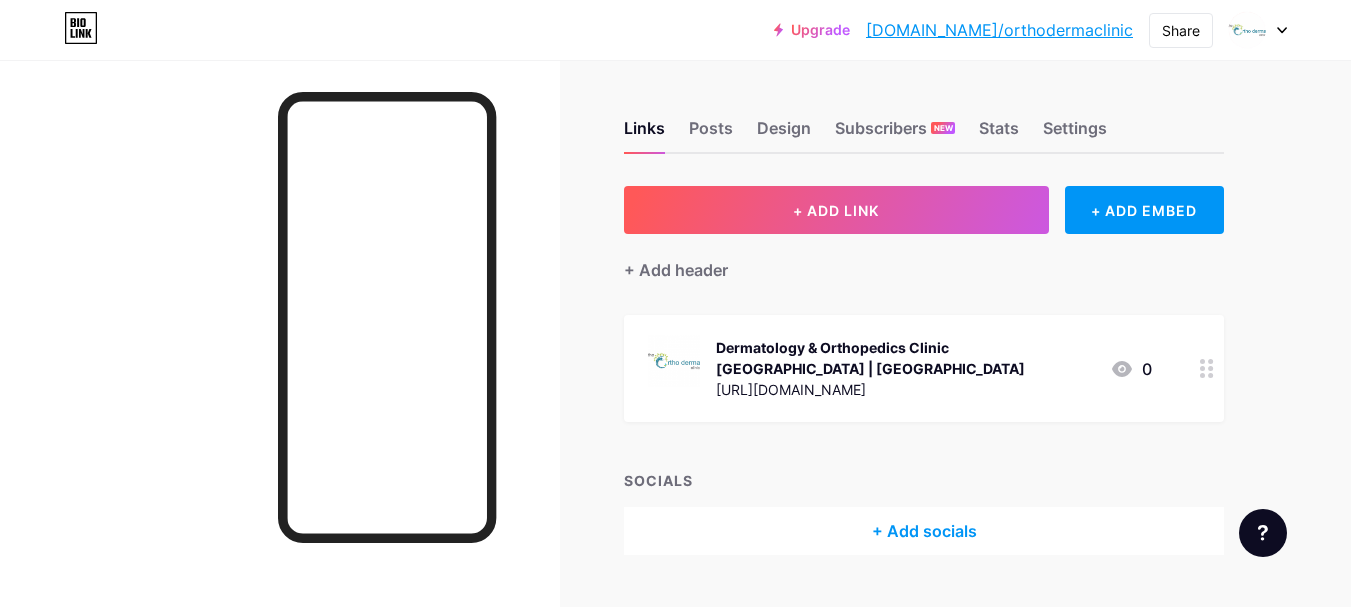 scroll, scrollTop: 0, scrollLeft: 0, axis: both 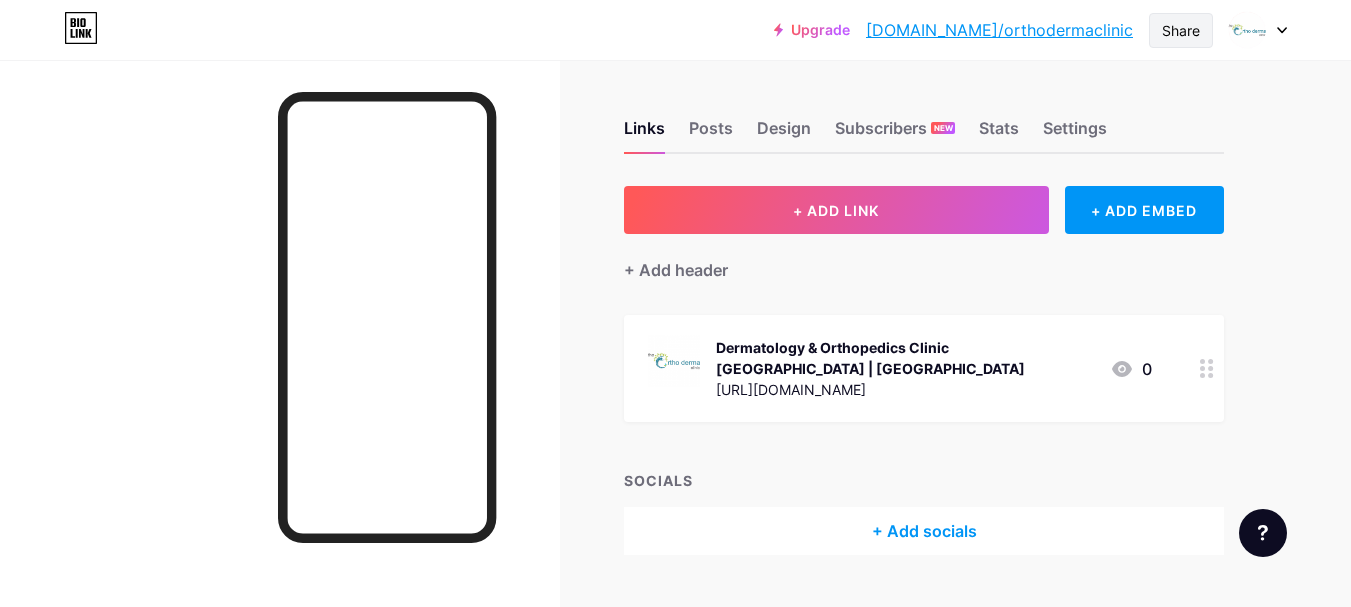 click on "Share" at bounding box center (1181, 30) 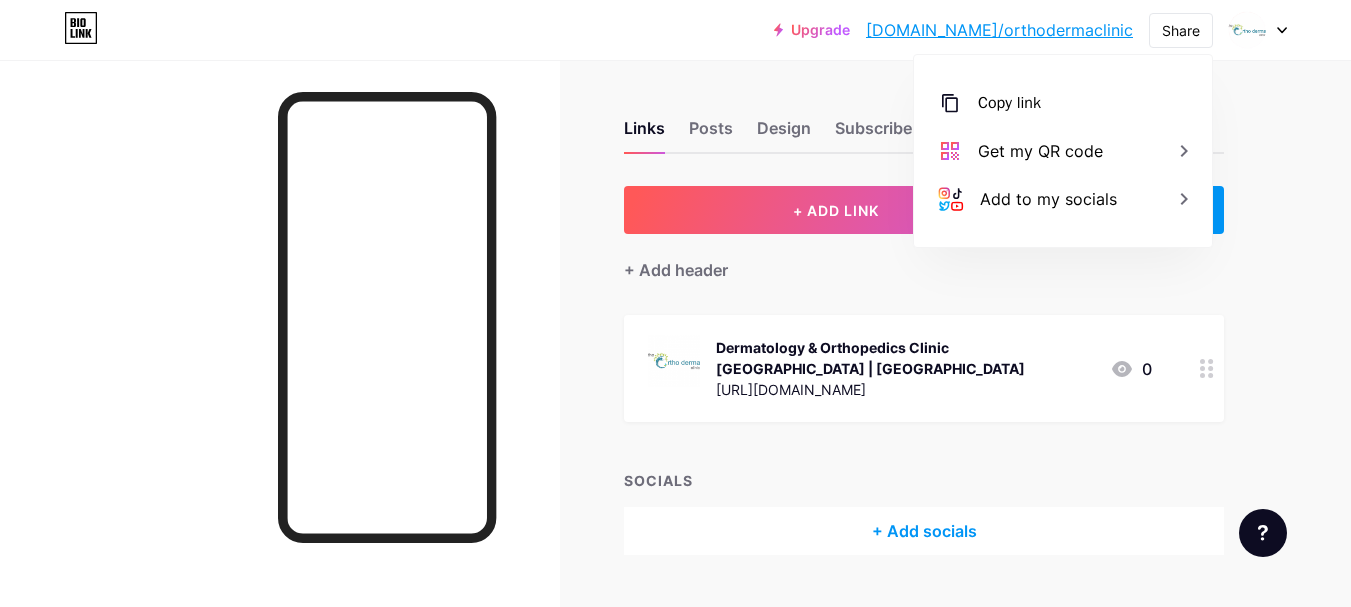 click at bounding box center (1258, 30) 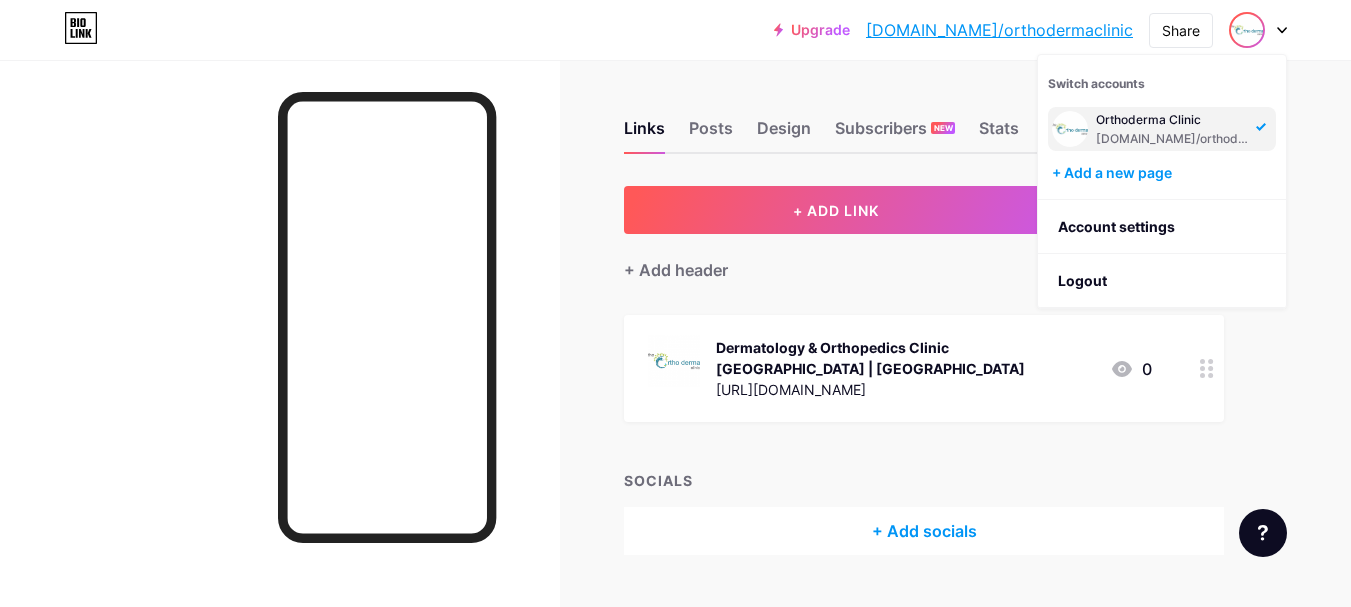 click on "[DOMAIN_NAME]/orthodermaclinic" at bounding box center [1173, 139] 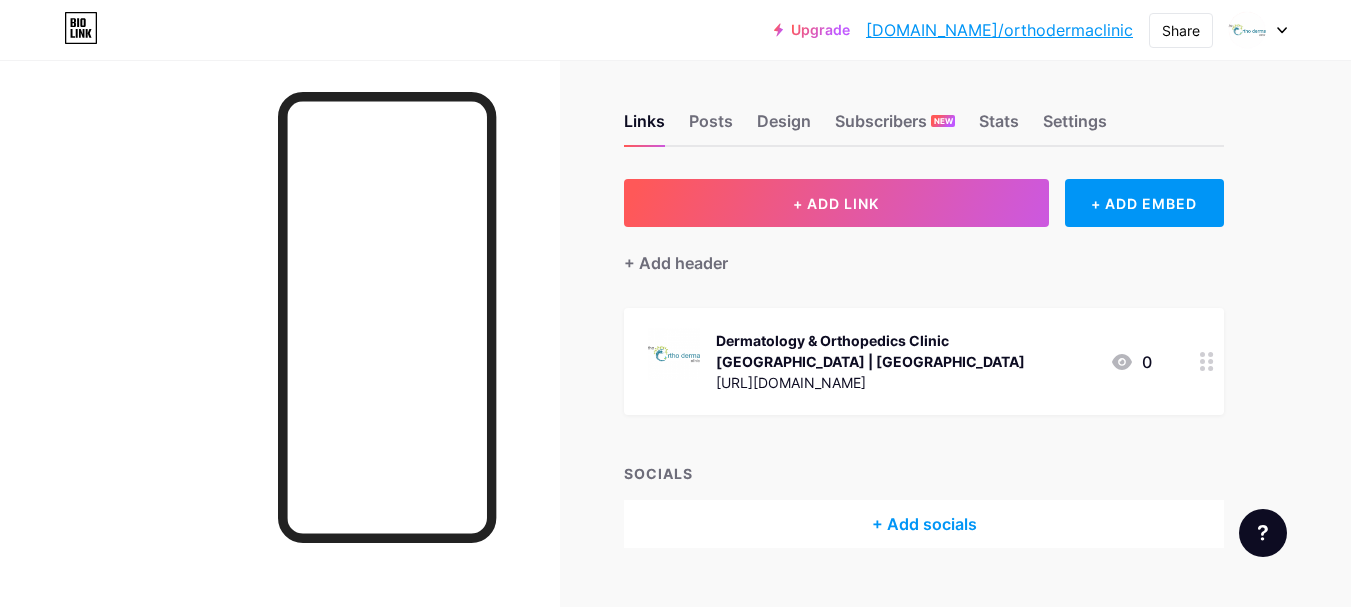 scroll, scrollTop: 0, scrollLeft: 0, axis: both 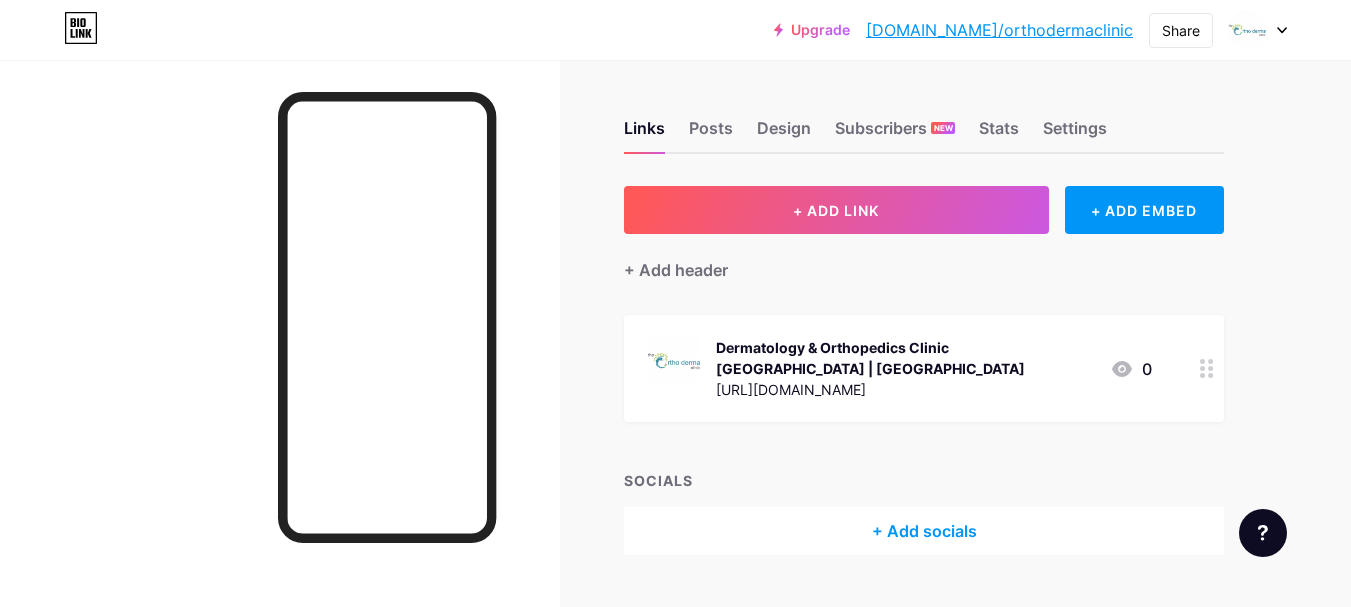 click on "Dermatology & Orthopedics Clinic [GEOGRAPHIC_DATA] | [GEOGRAPHIC_DATA]" at bounding box center [905, 358] 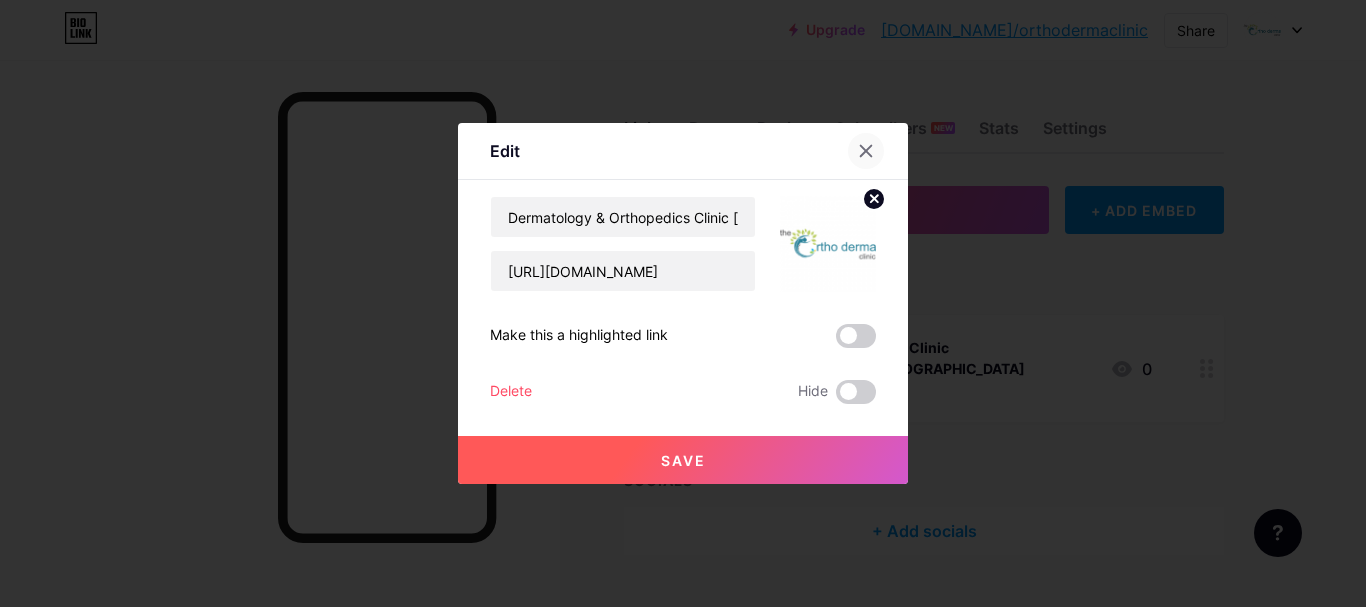 click 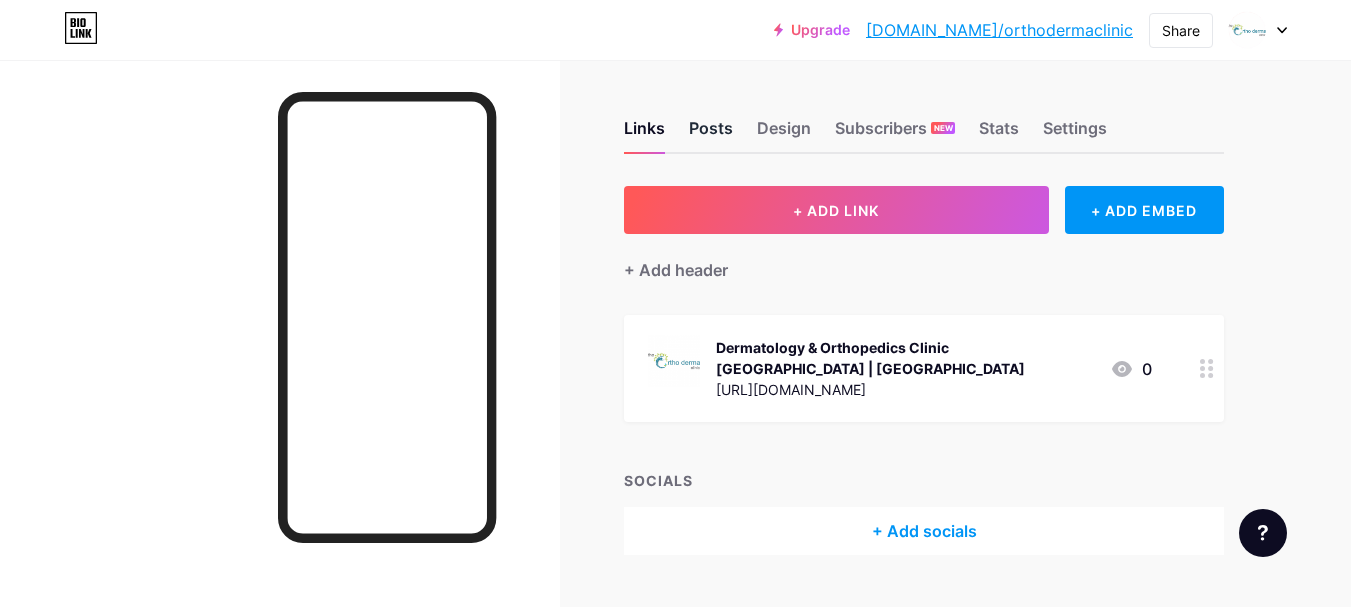 click on "Posts" at bounding box center (711, 134) 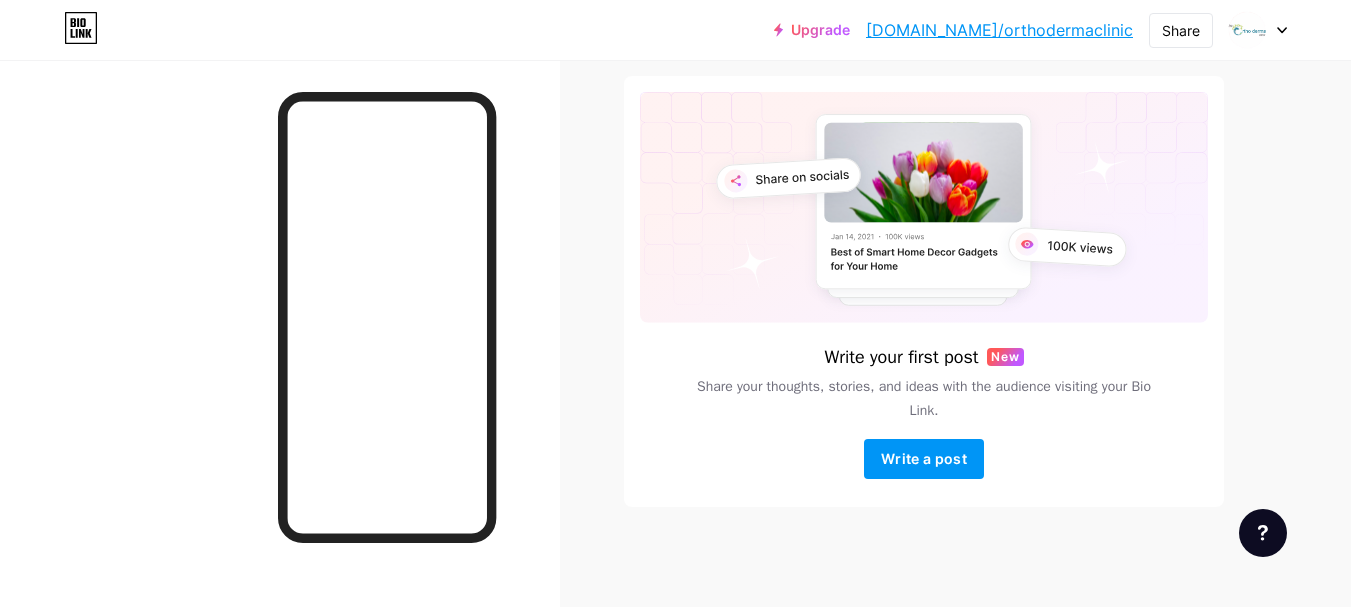 scroll, scrollTop: 0, scrollLeft: 0, axis: both 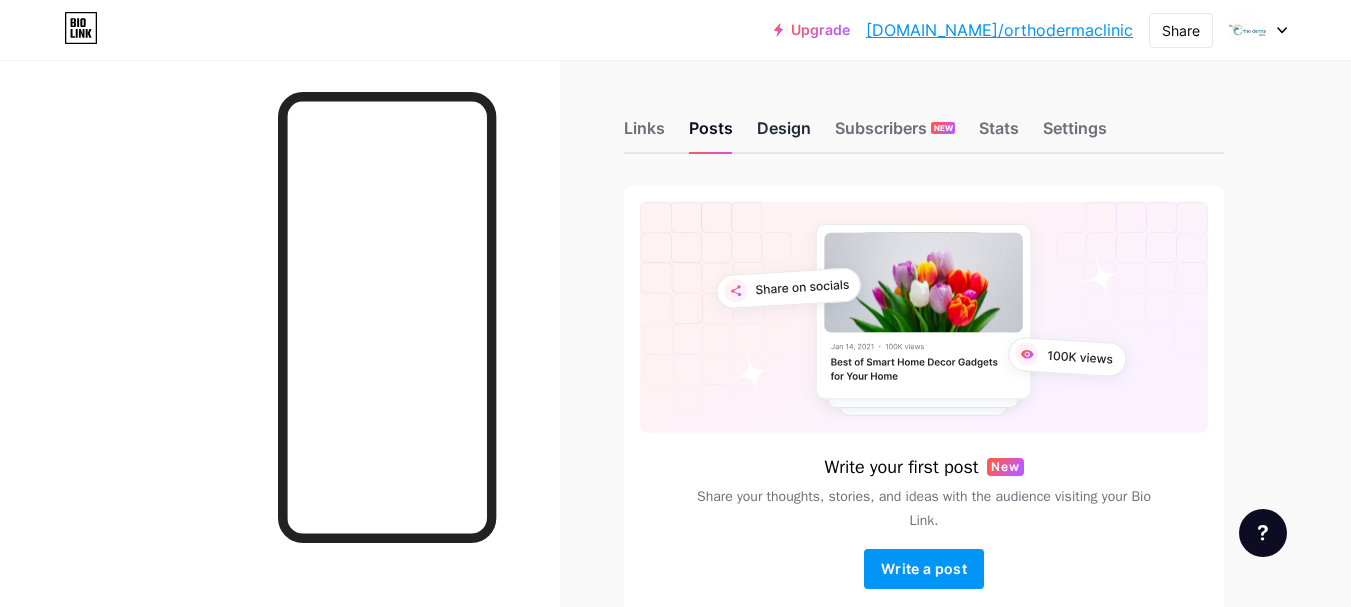 click on "Design" at bounding box center [784, 134] 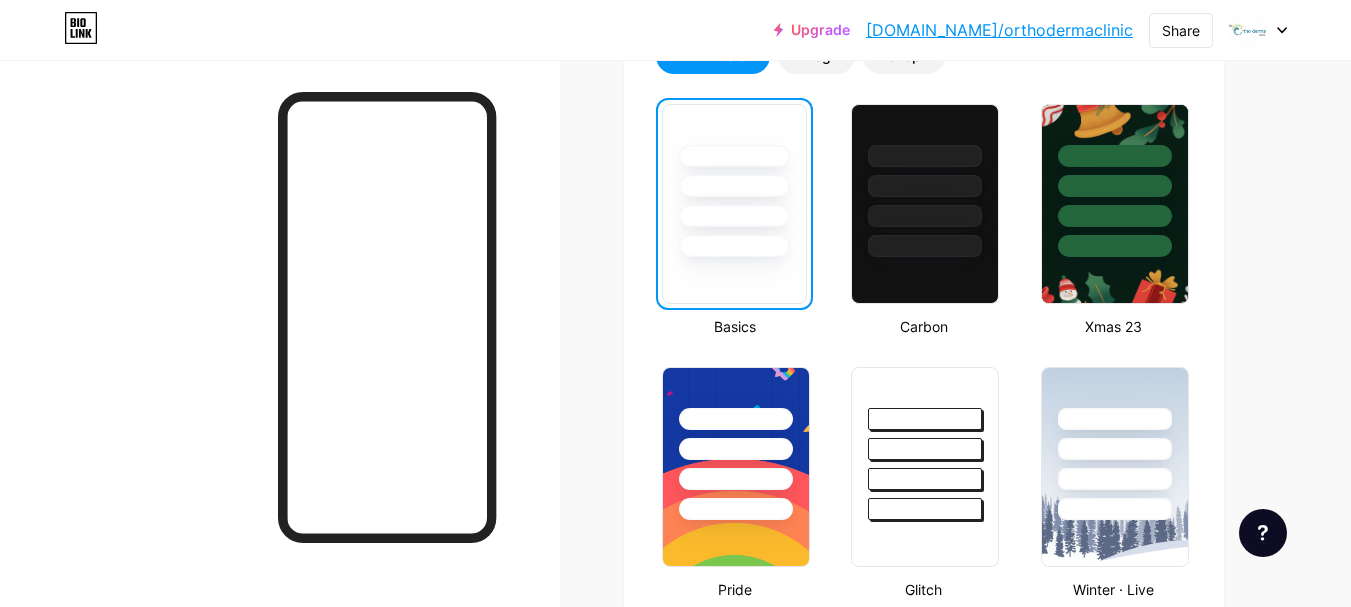 scroll, scrollTop: 500, scrollLeft: 0, axis: vertical 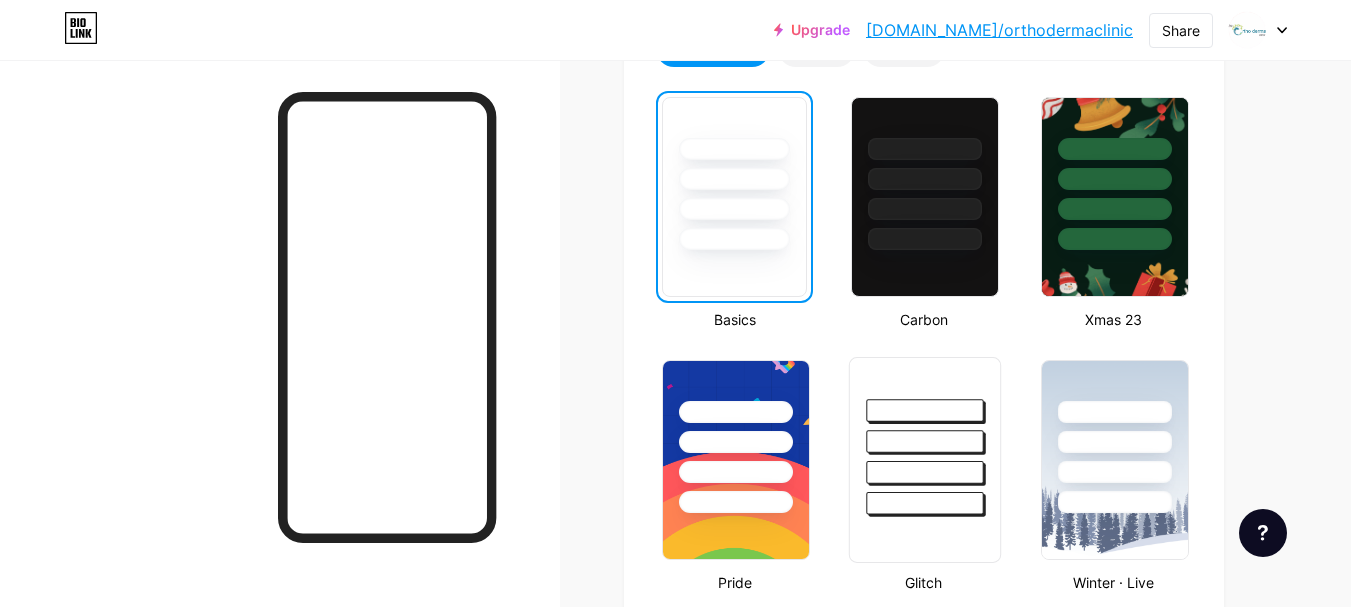 click at bounding box center (925, 441) 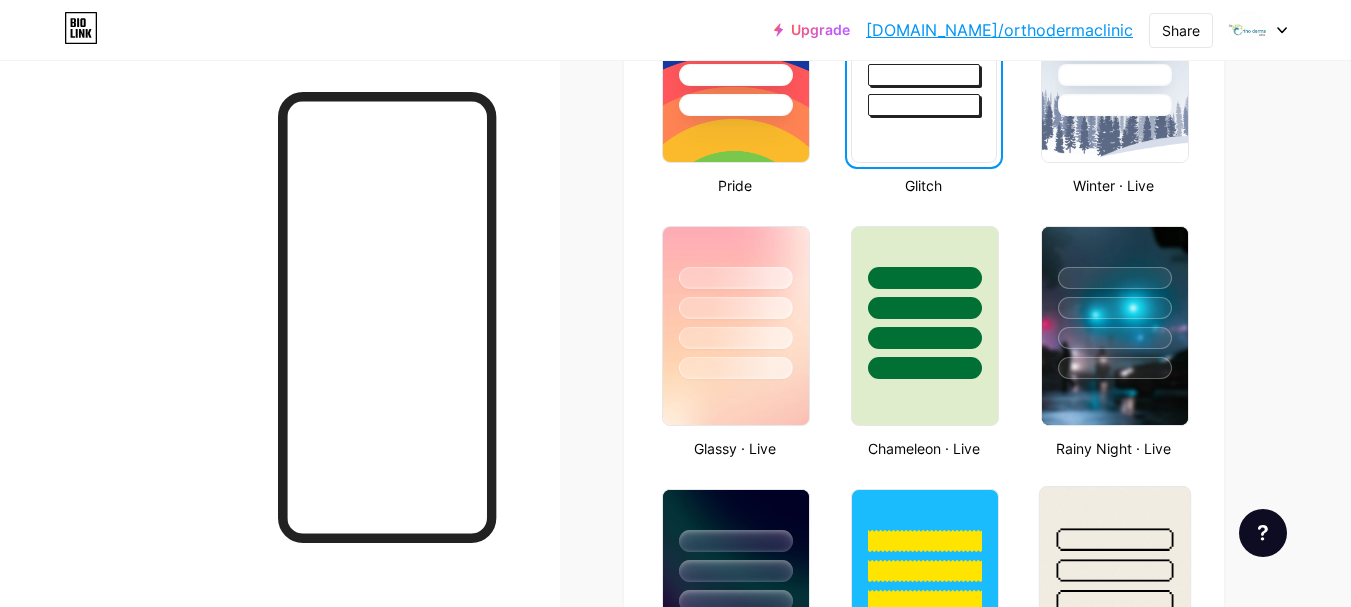 scroll, scrollTop: 1100, scrollLeft: 0, axis: vertical 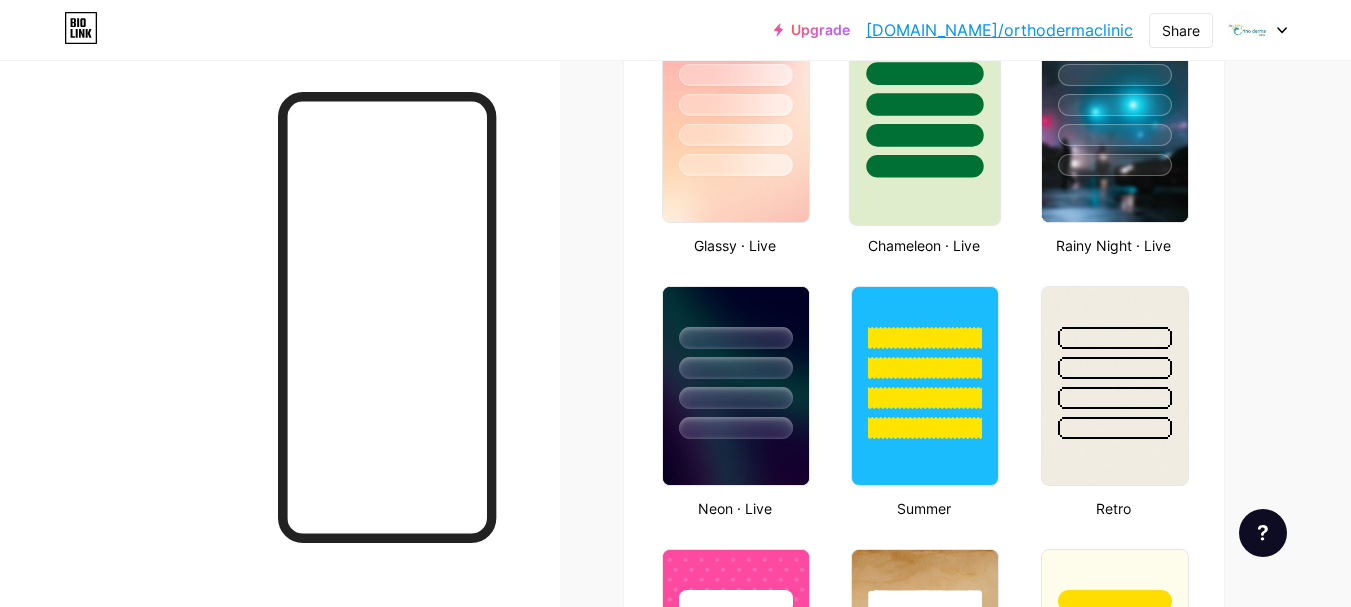 click at bounding box center [925, 123] 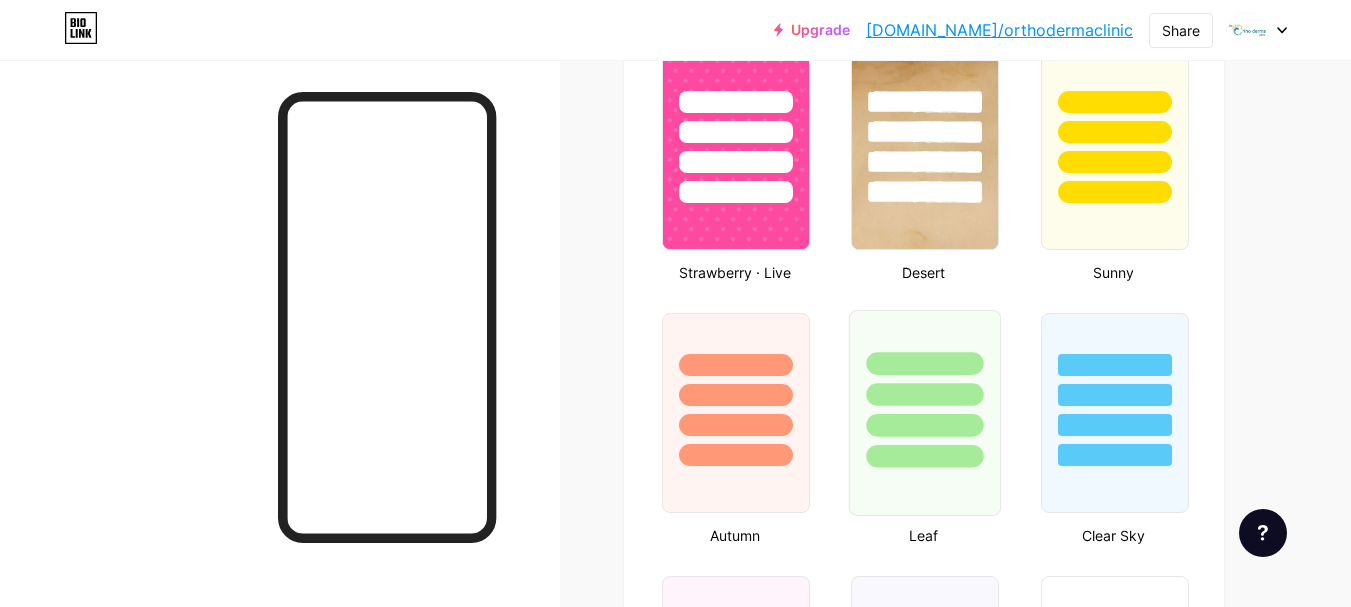 scroll, scrollTop: 1700, scrollLeft: 0, axis: vertical 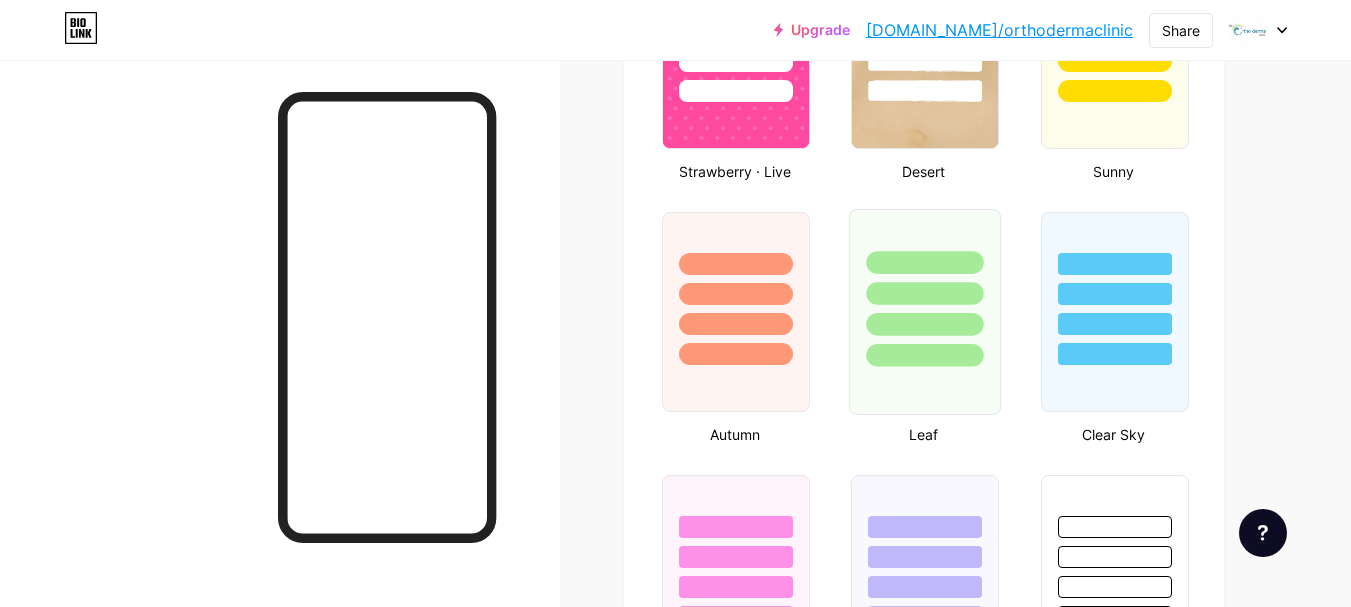 click at bounding box center [925, 324] 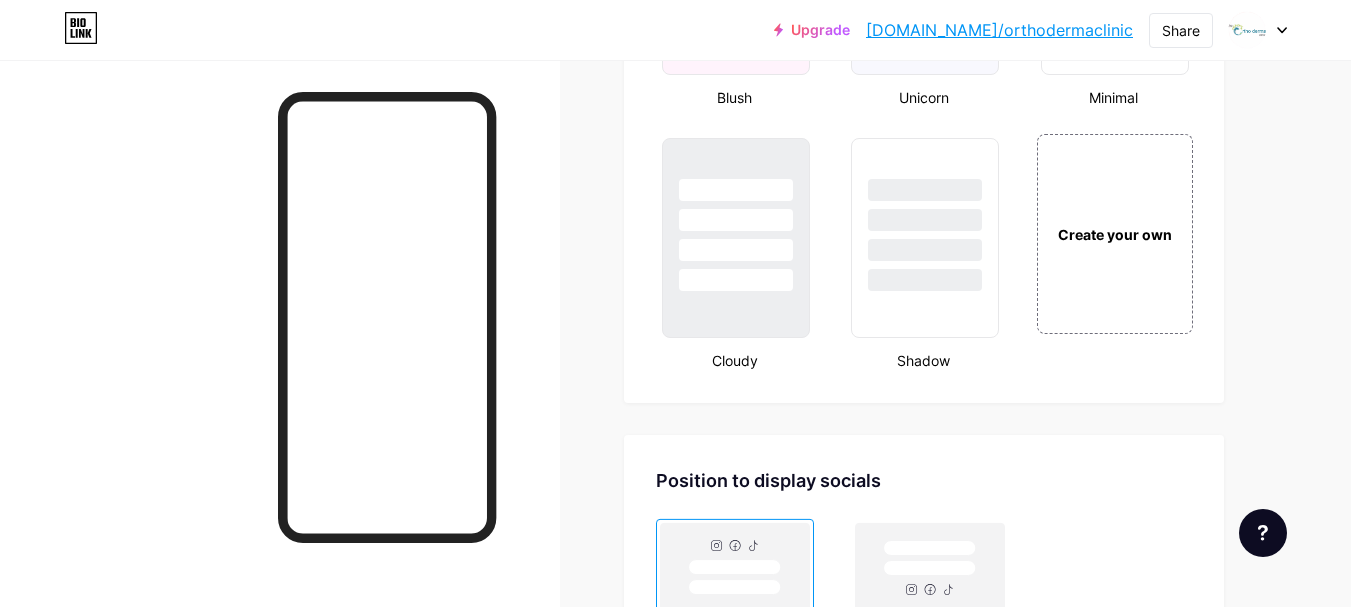 scroll, scrollTop: 2400, scrollLeft: 0, axis: vertical 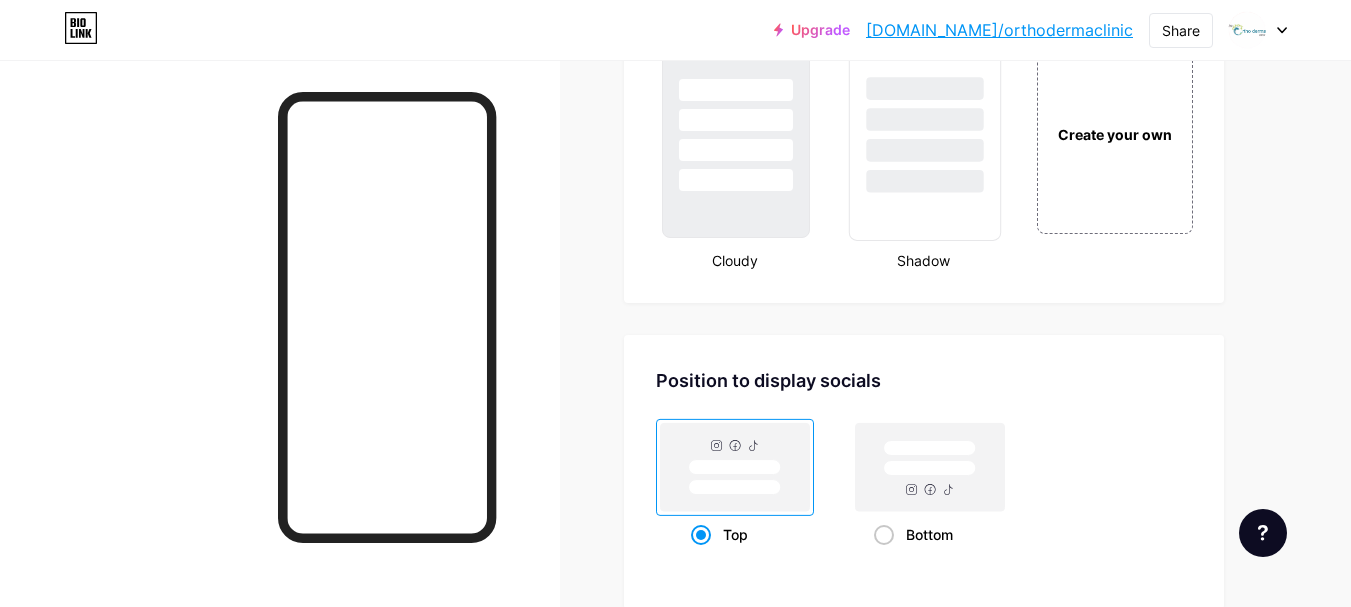 click at bounding box center [925, 181] 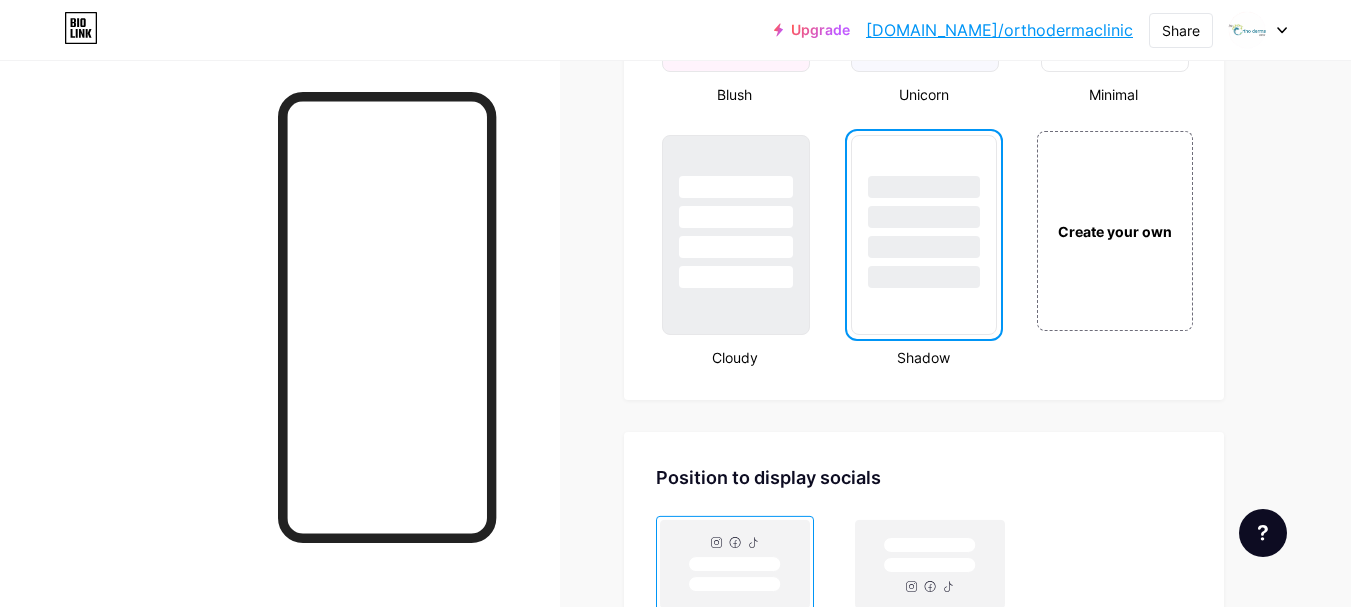 scroll, scrollTop: 2400, scrollLeft: 0, axis: vertical 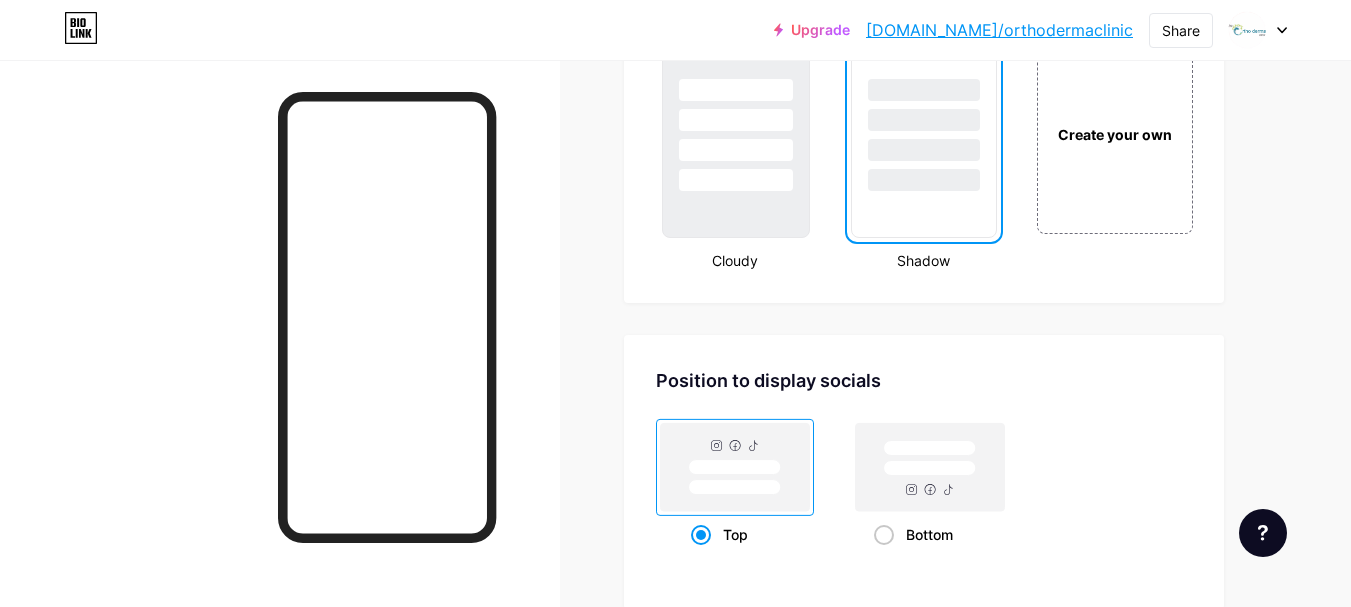 click at bounding box center [280, 363] 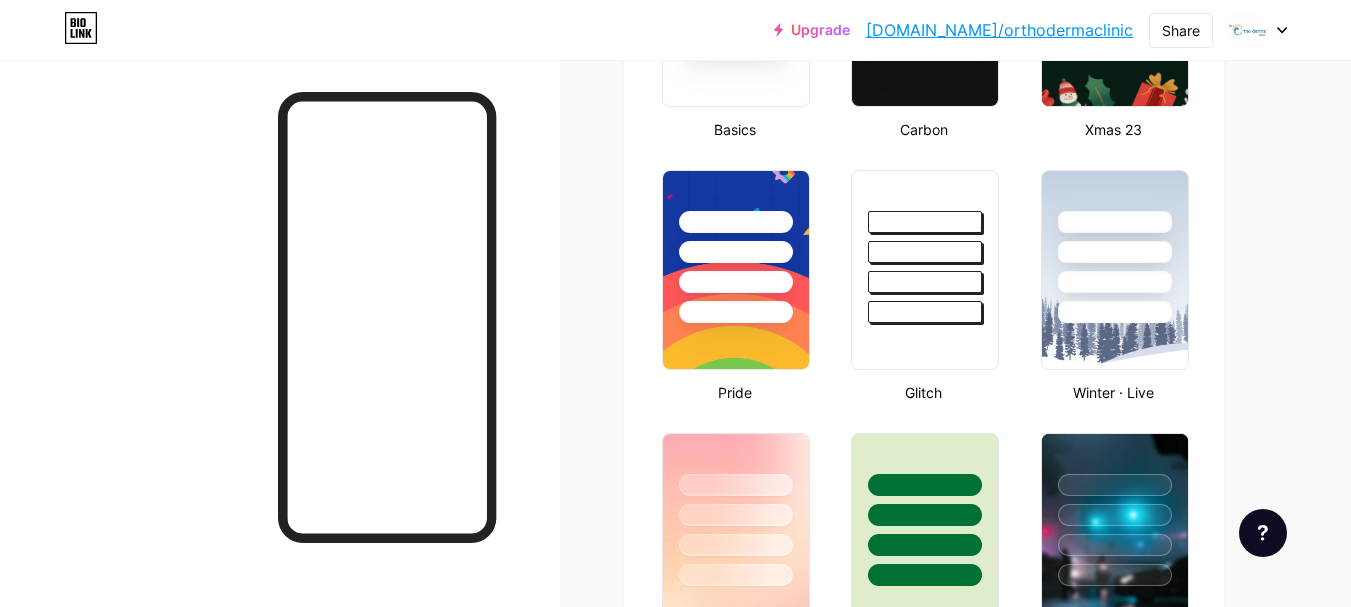 scroll, scrollTop: 0, scrollLeft: 0, axis: both 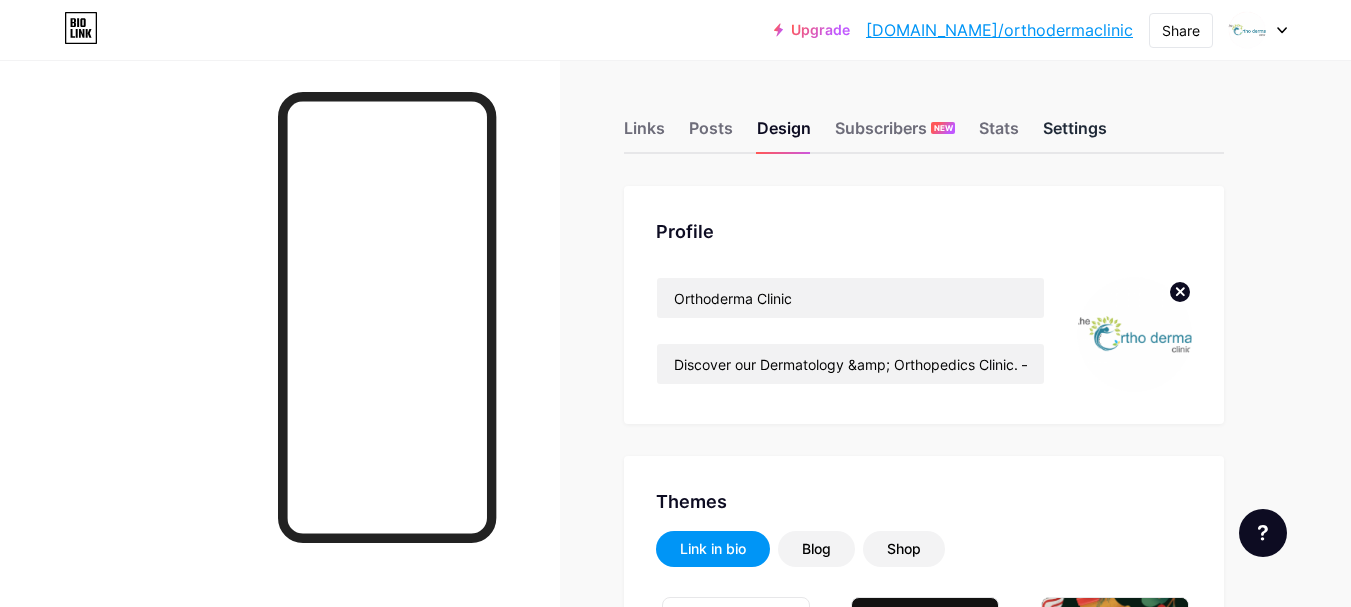 click on "Settings" at bounding box center [1075, 134] 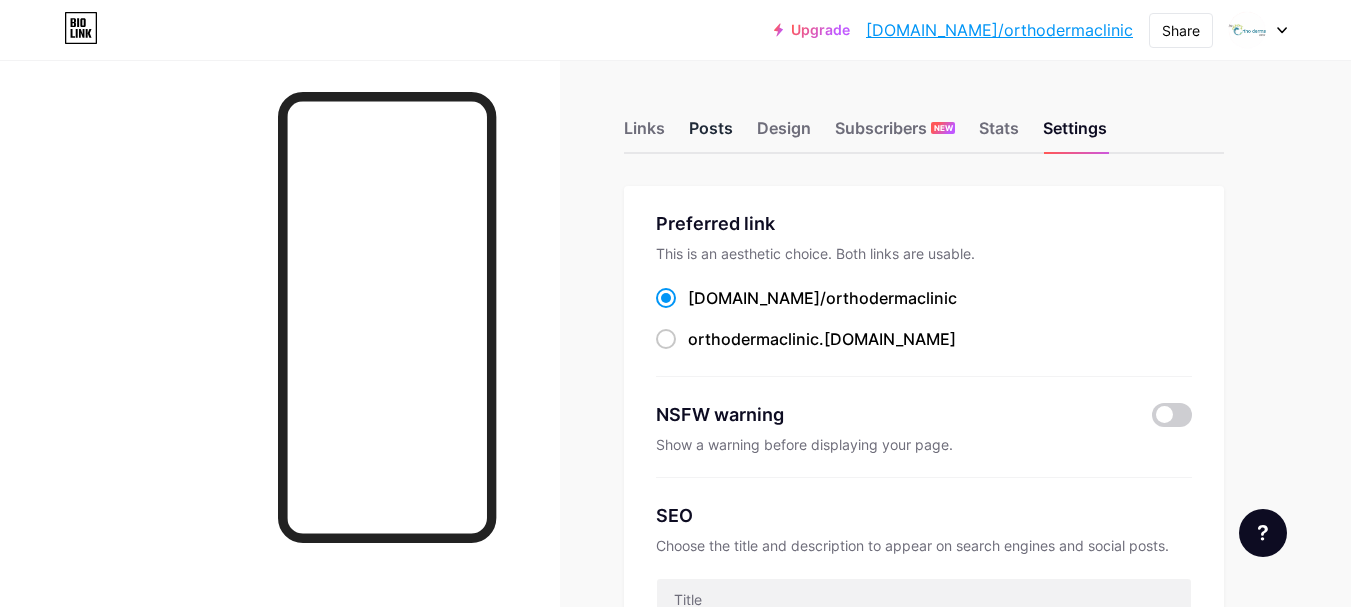 click on "Posts" at bounding box center [711, 134] 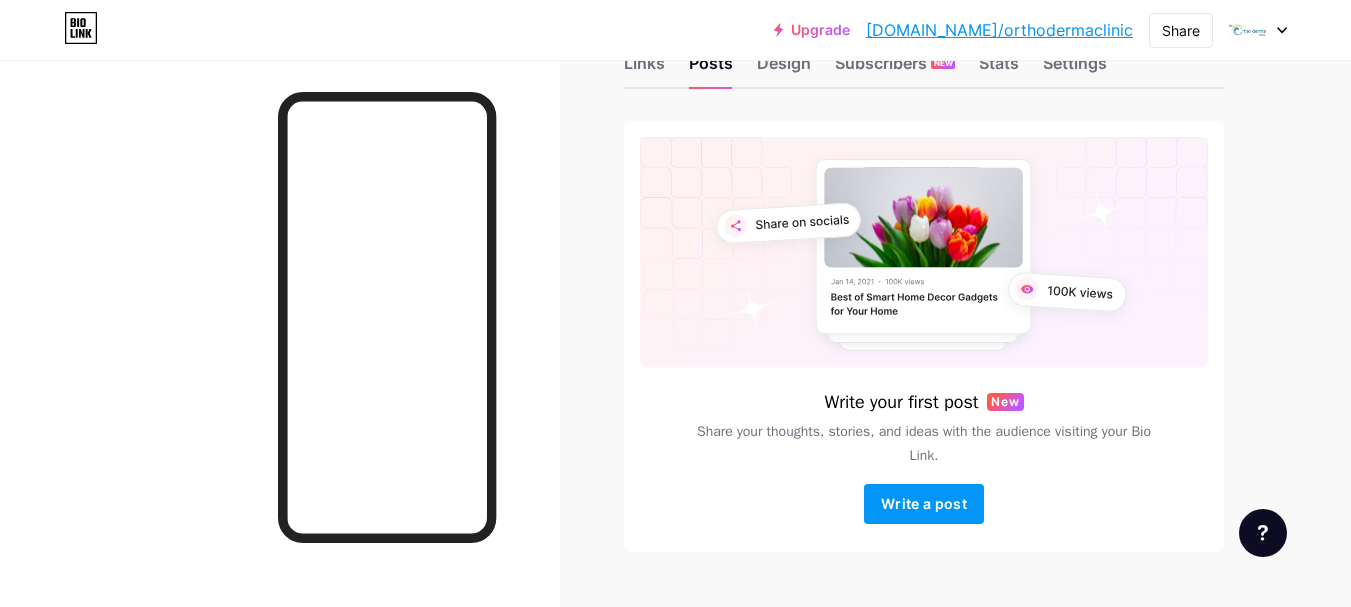scroll, scrollTop: 100, scrollLeft: 0, axis: vertical 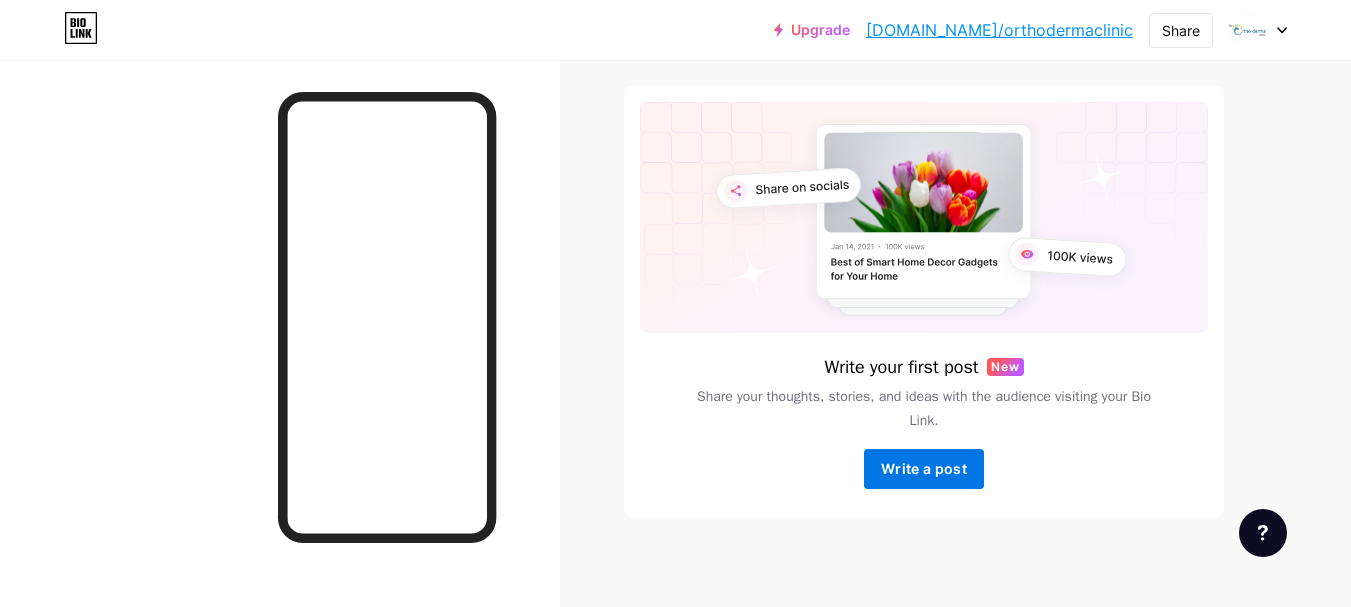 click on "Write a post" at bounding box center (924, 468) 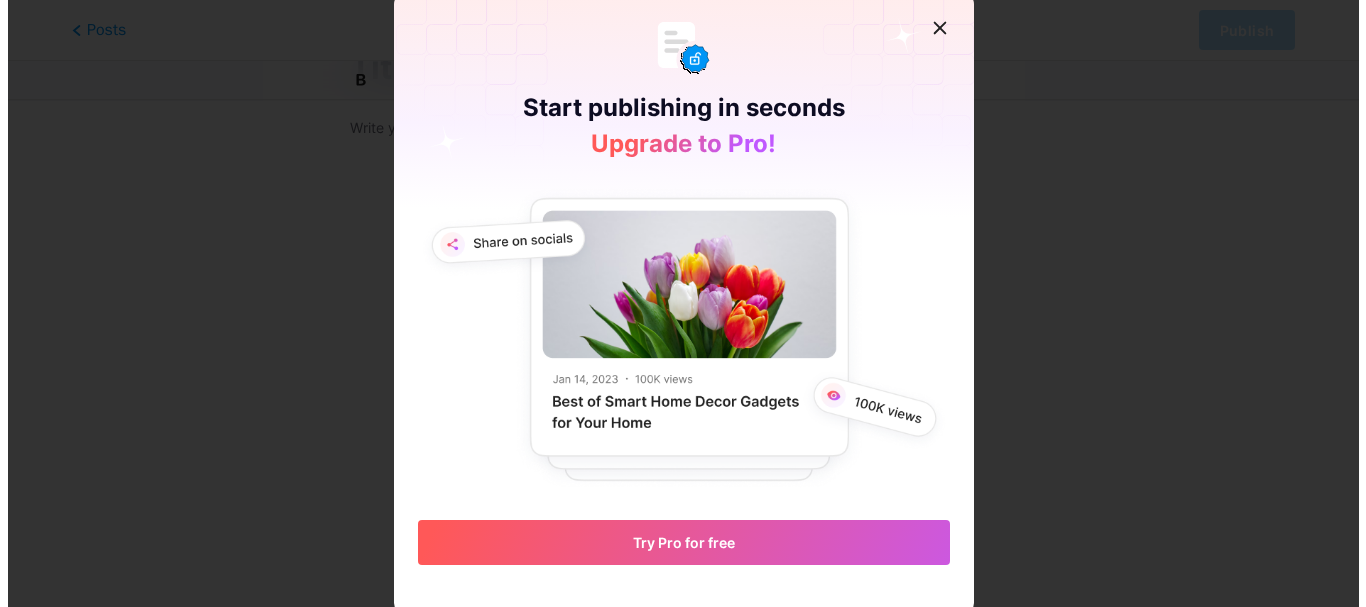 scroll, scrollTop: 0, scrollLeft: 0, axis: both 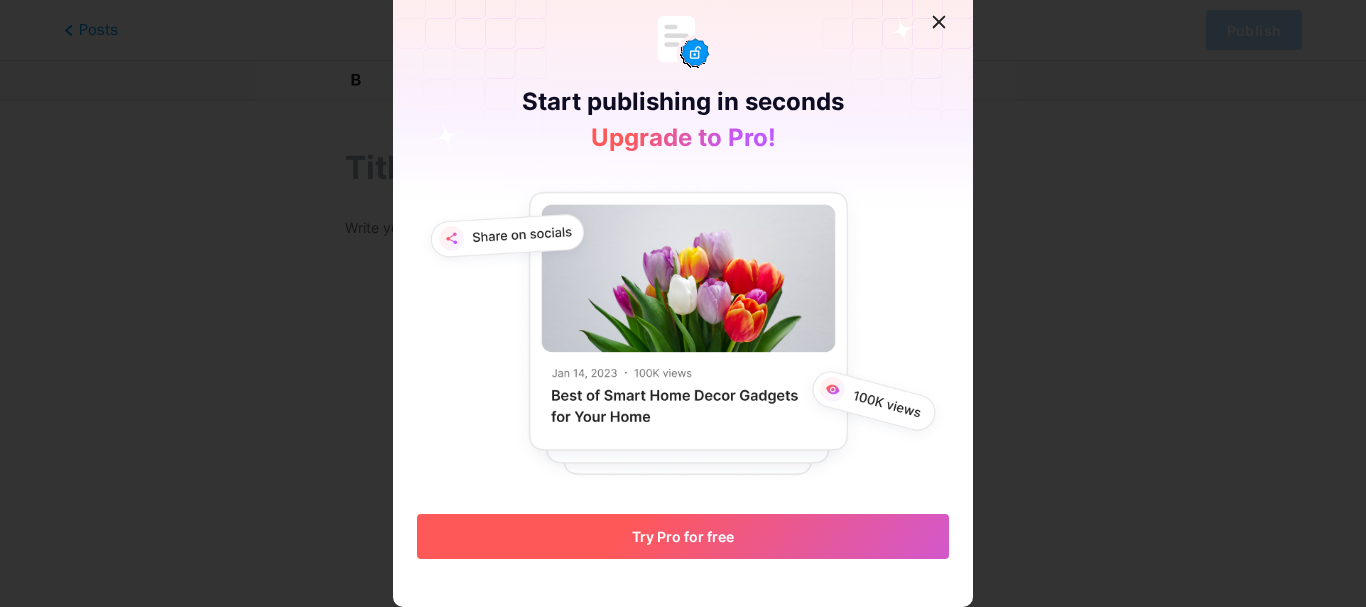 click on "Try Pro for free" at bounding box center [683, 536] 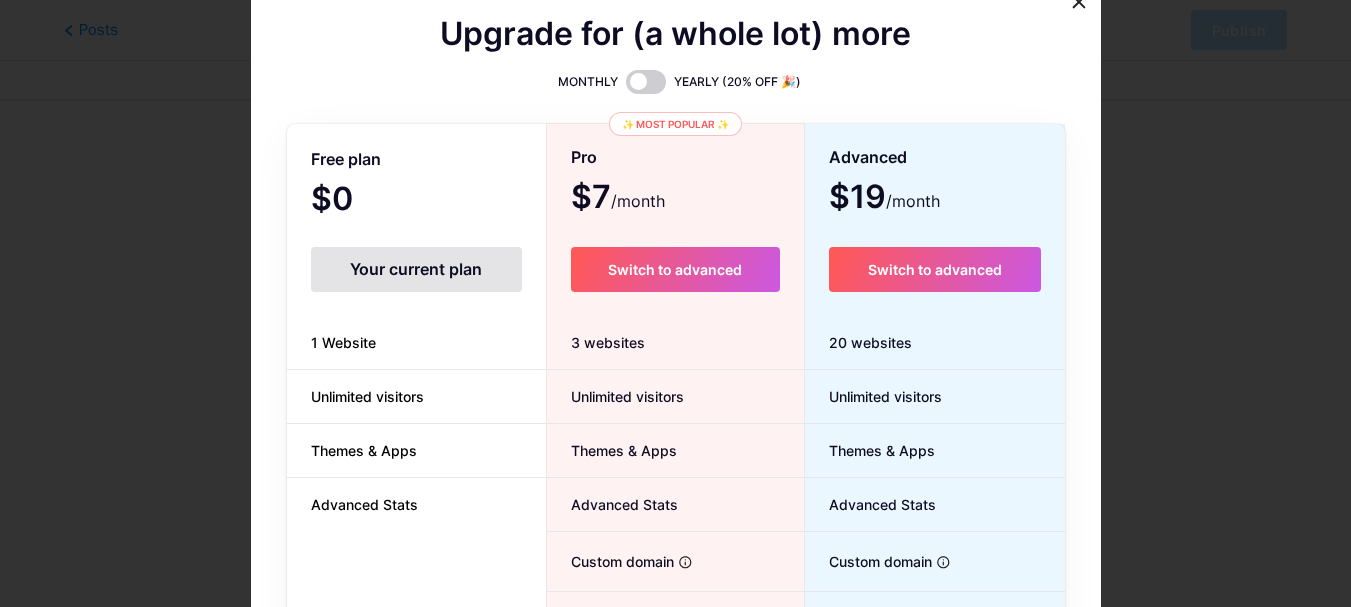 click on "Your current plan" at bounding box center (416, 269) 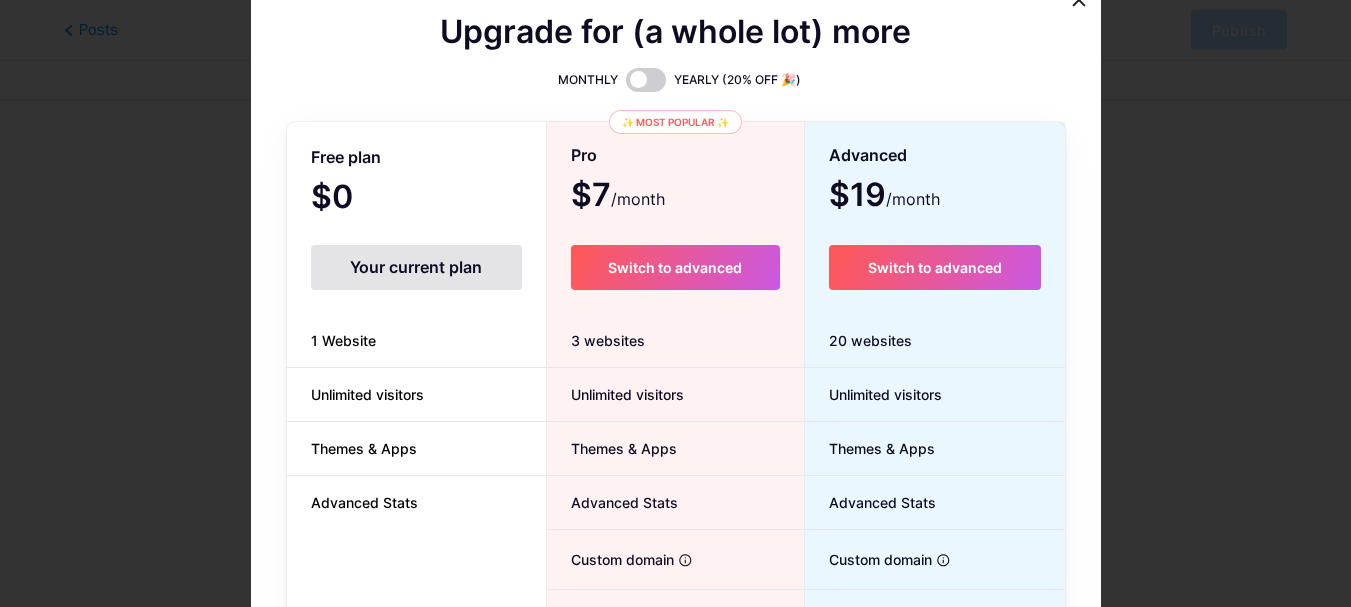 scroll, scrollTop: 0, scrollLeft: 0, axis: both 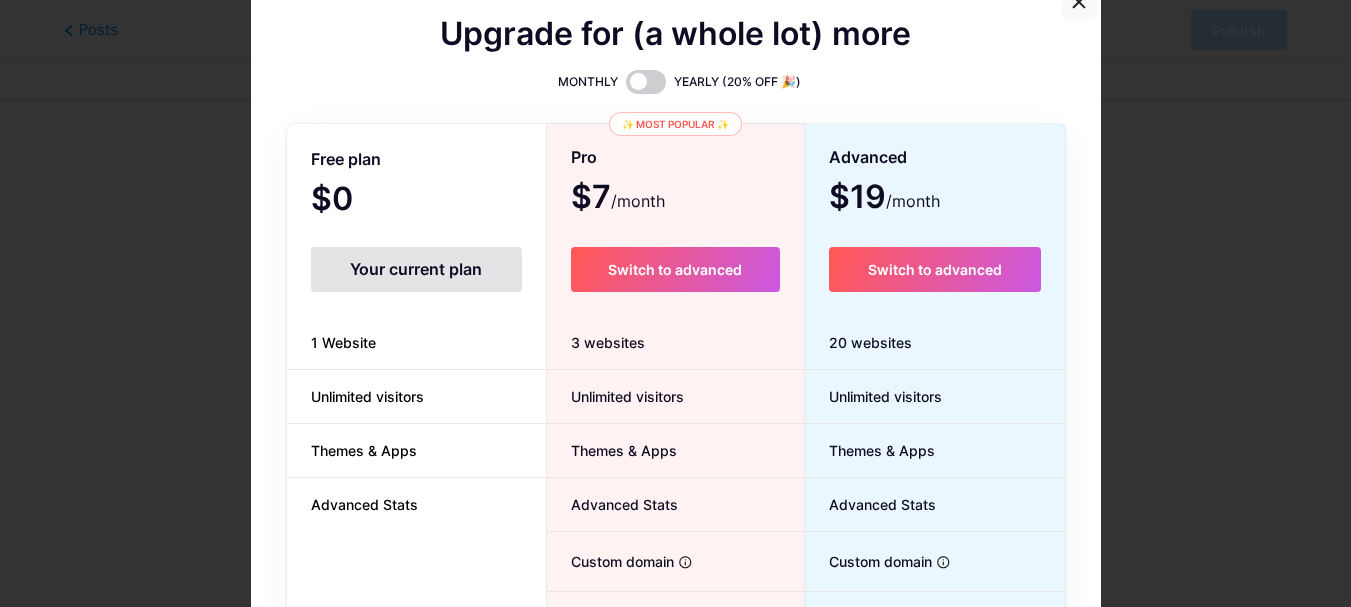 click 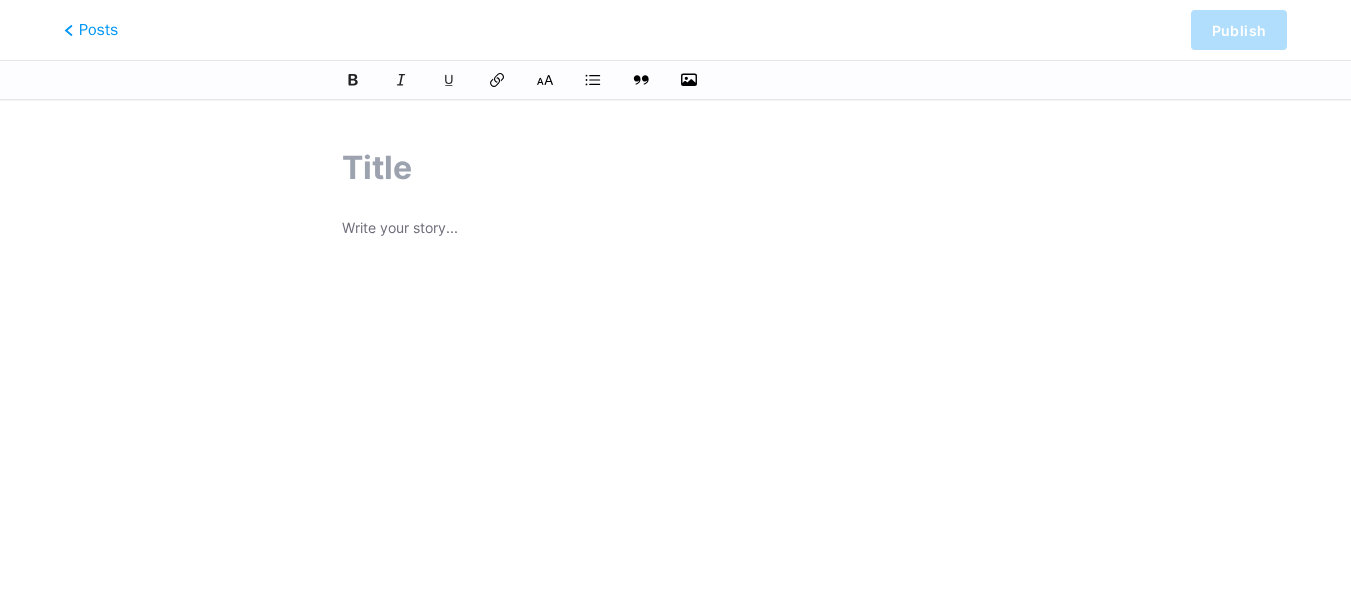 click at bounding box center [675, 168] 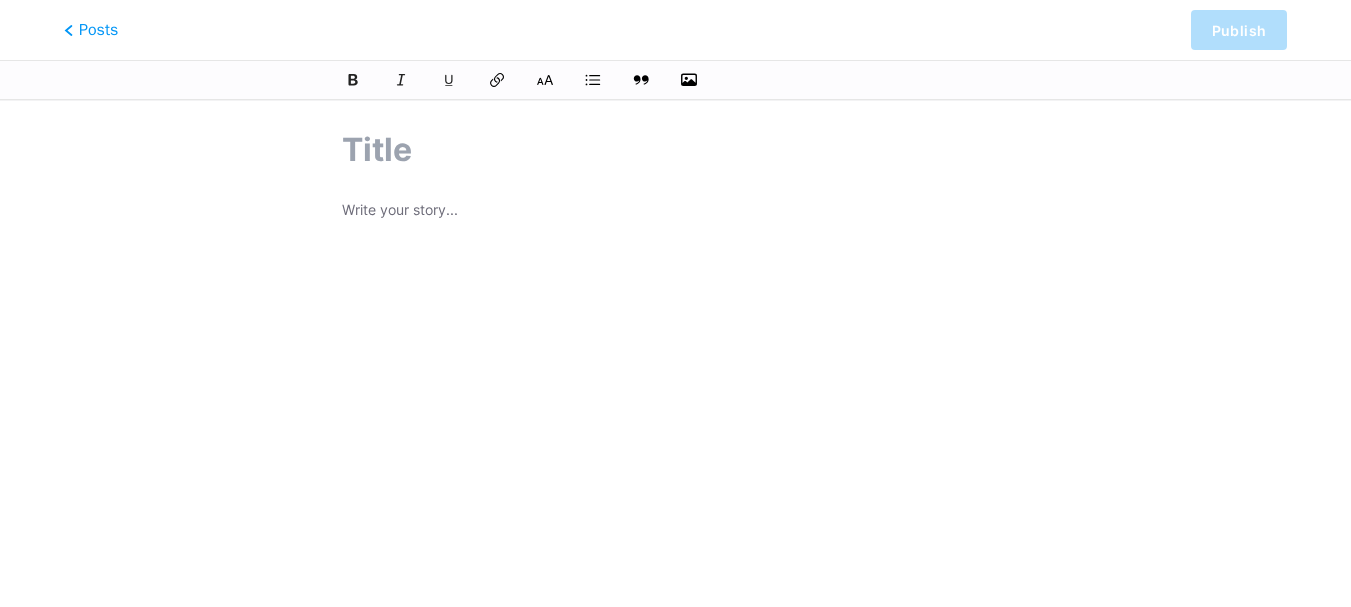 scroll, scrollTop: 0, scrollLeft: 0, axis: both 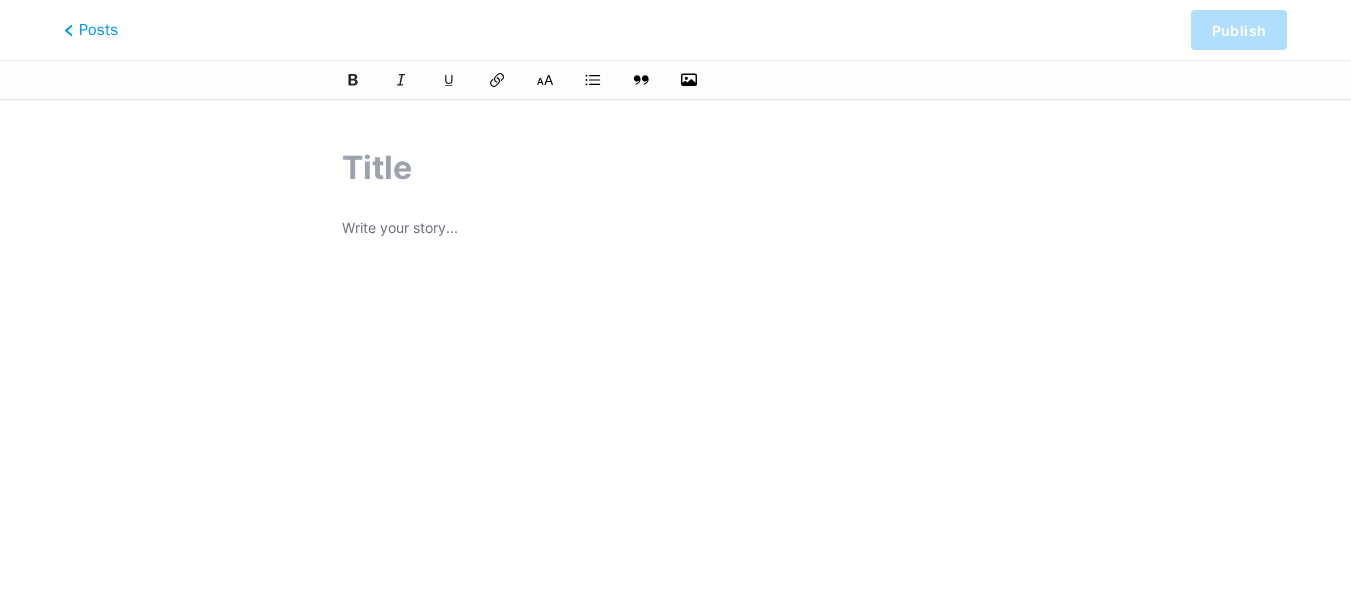 click at bounding box center [675, 168] 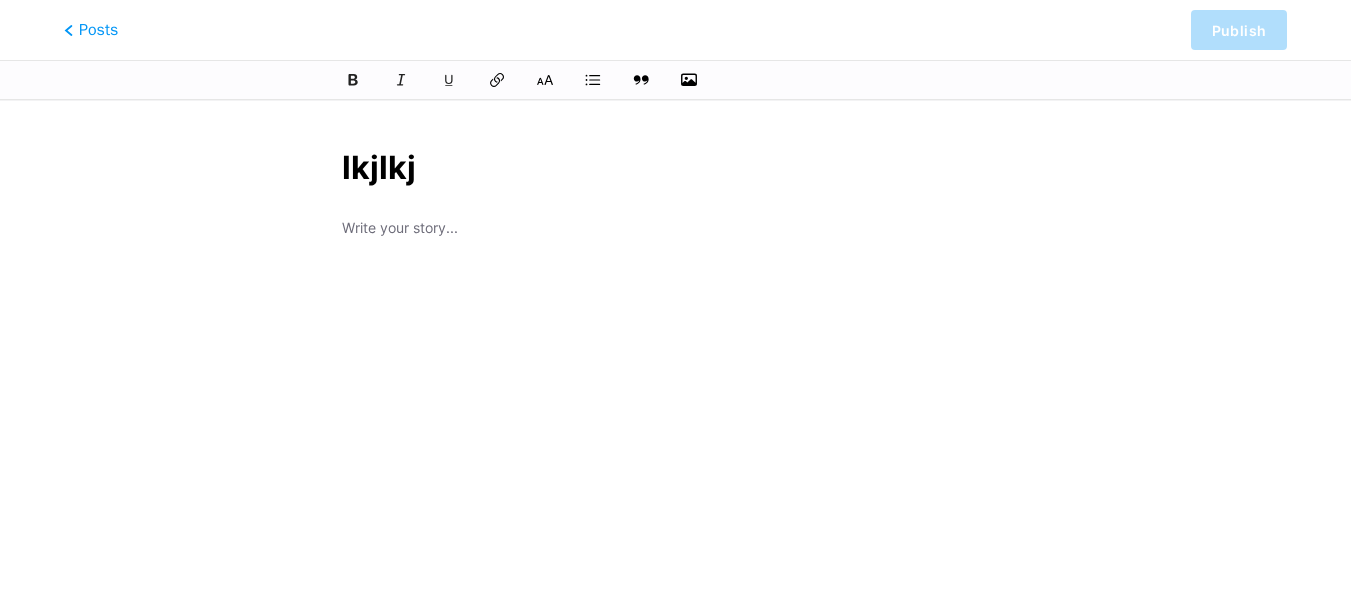 type on "lkjlkj" 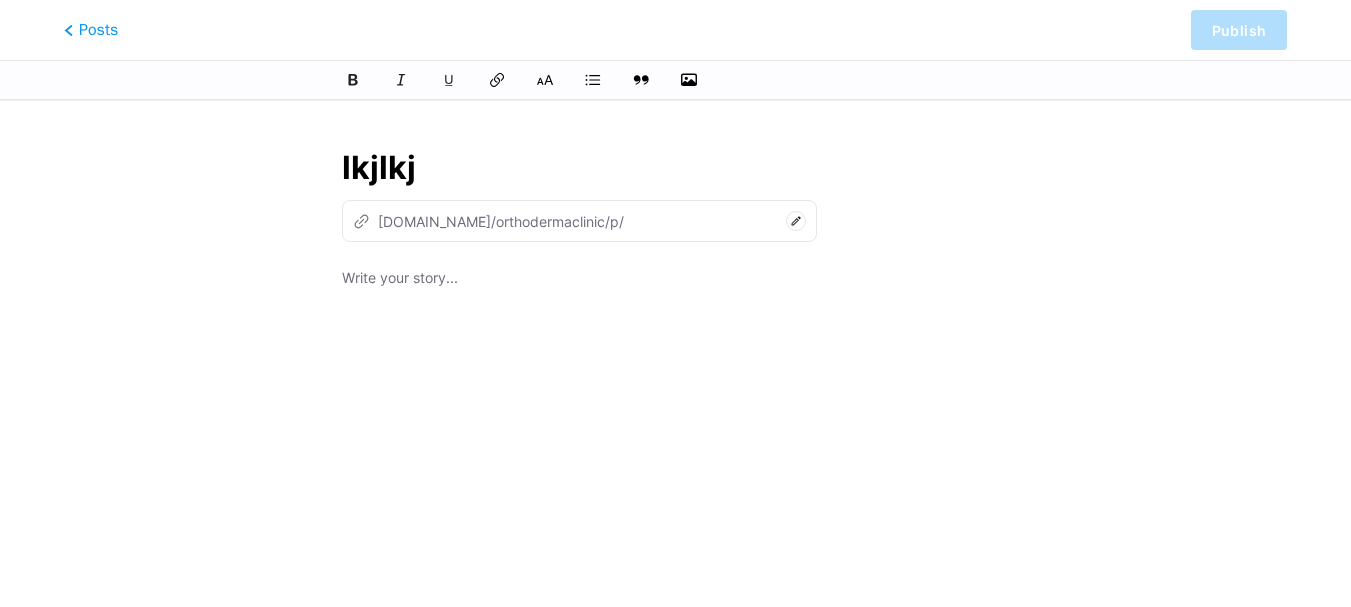 type 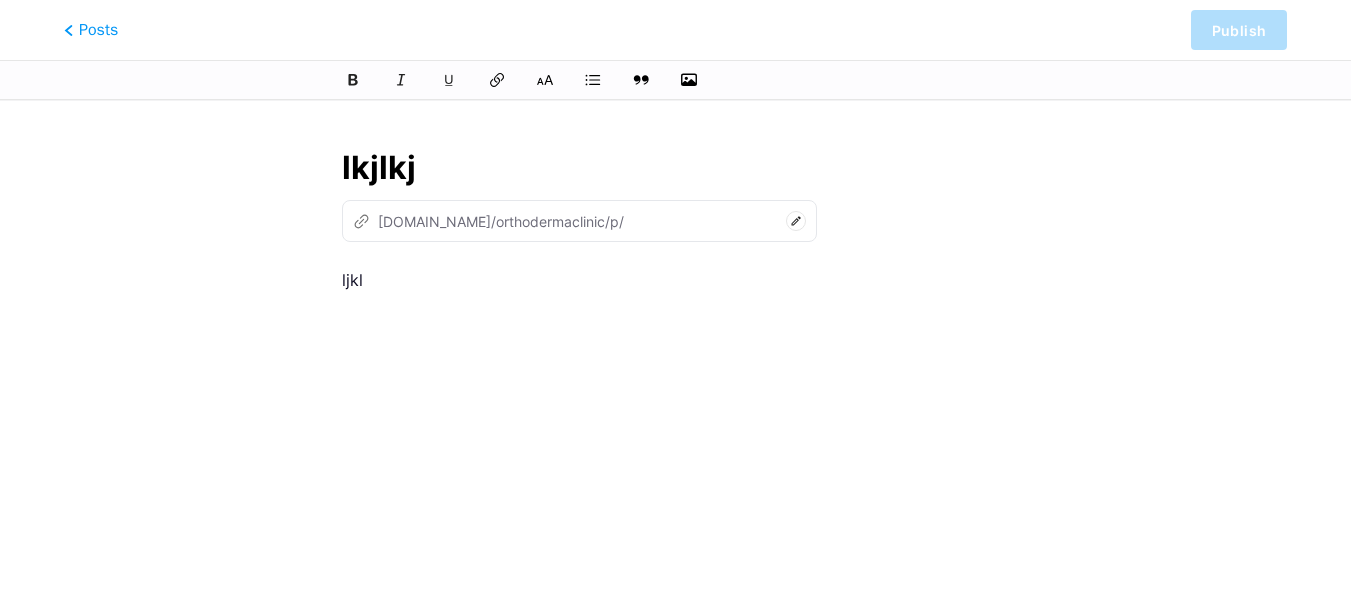 type on "lkjlkj" 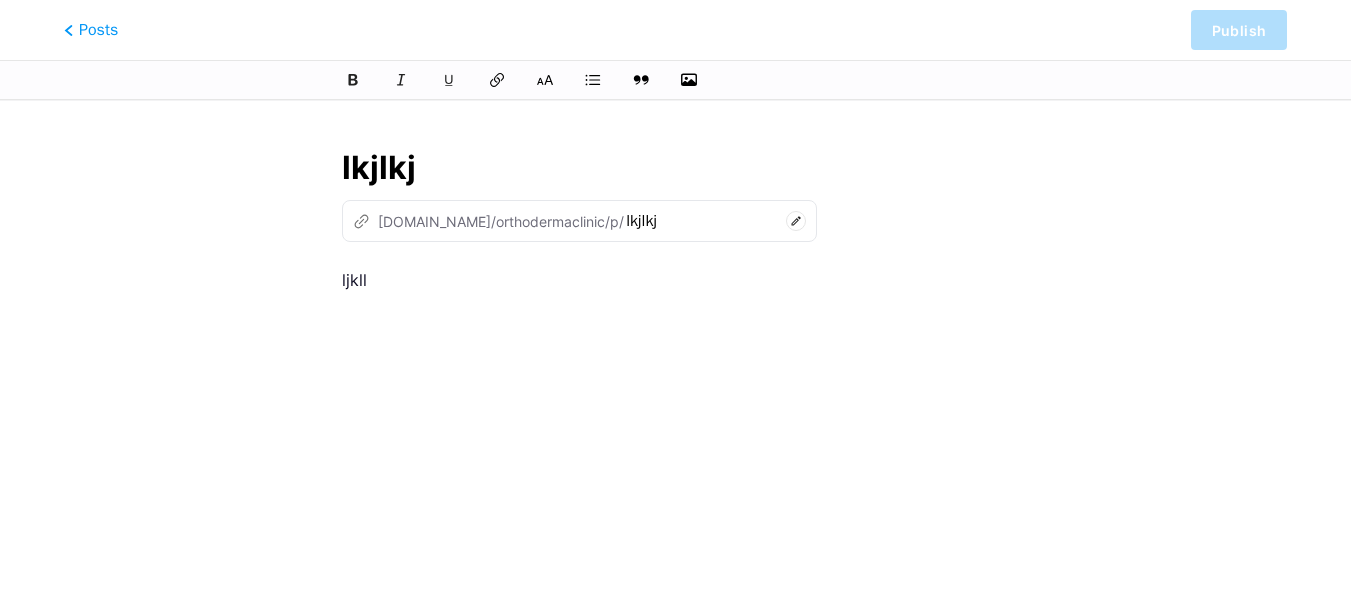 click on "ljkll" at bounding box center [675, 516] 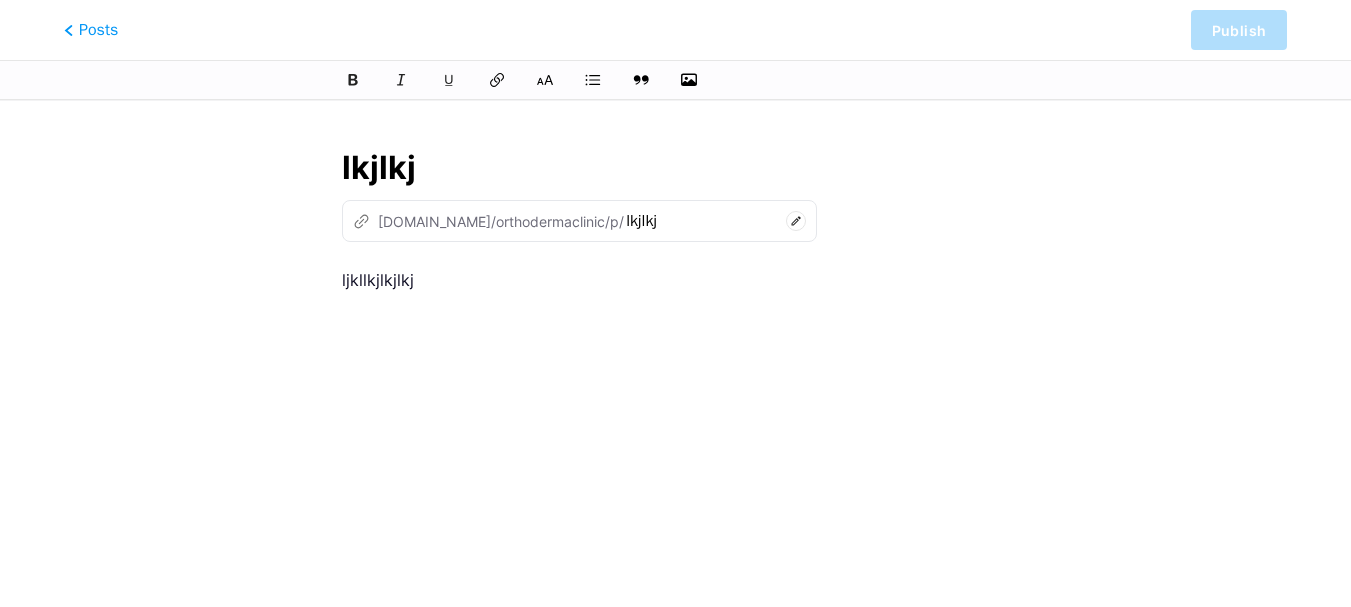 click on "This feature is only available for Pro
users.       Try Pro for free
Posts     Publish                         lkjlkj         z
bio.link/orthodermaclinic/p/
lkjlkj             ljkllkjlkjlkj" at bounding box center (675, 459) 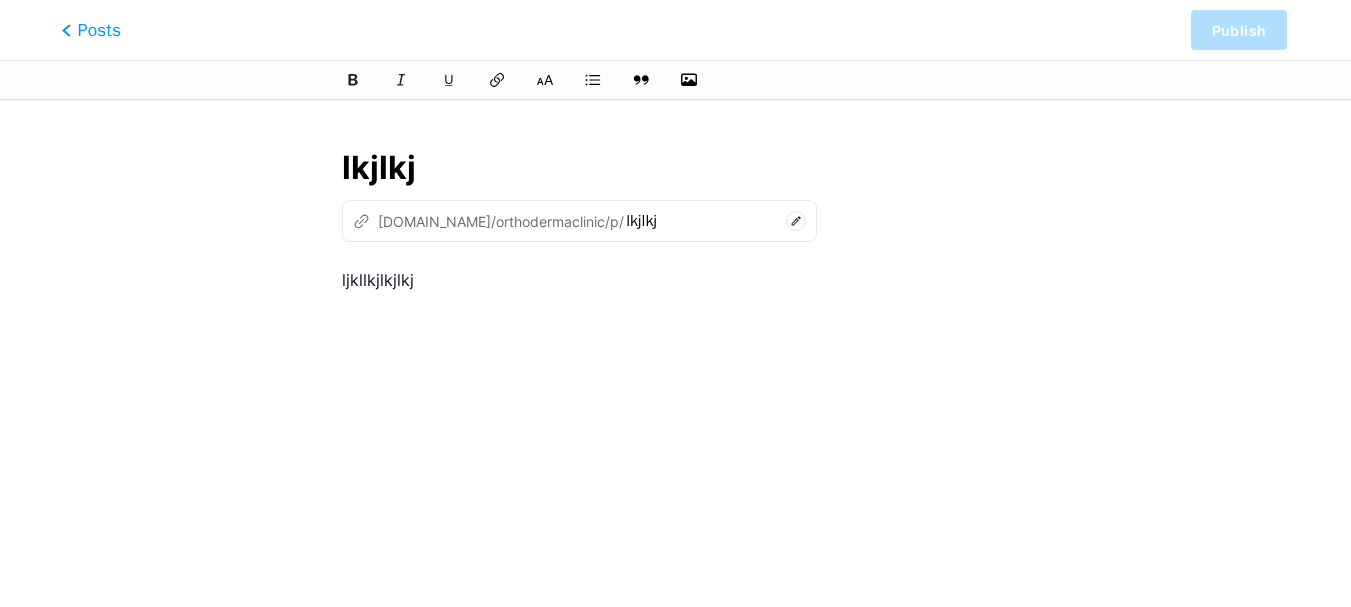 click on "Posts" at bounding box center [91, 30] 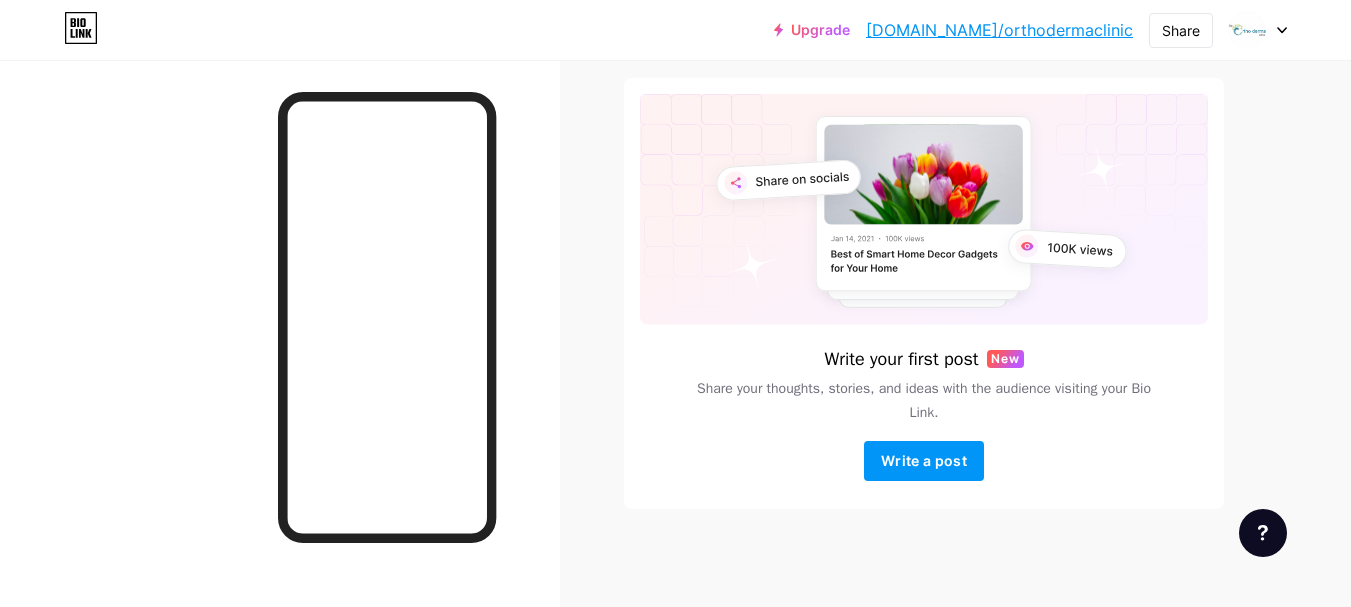 scroll, scrollTop: 110, scrollLeft: 0, axis: vertical 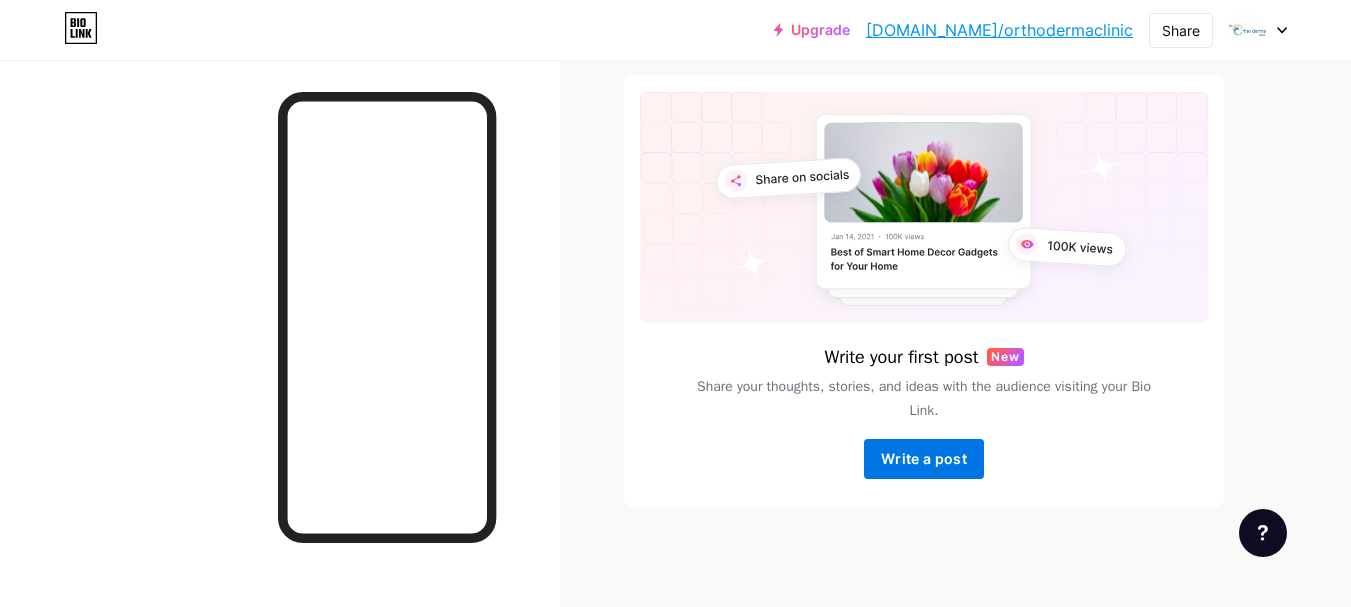 click on "Write a post" at bounding box center [924, 458] 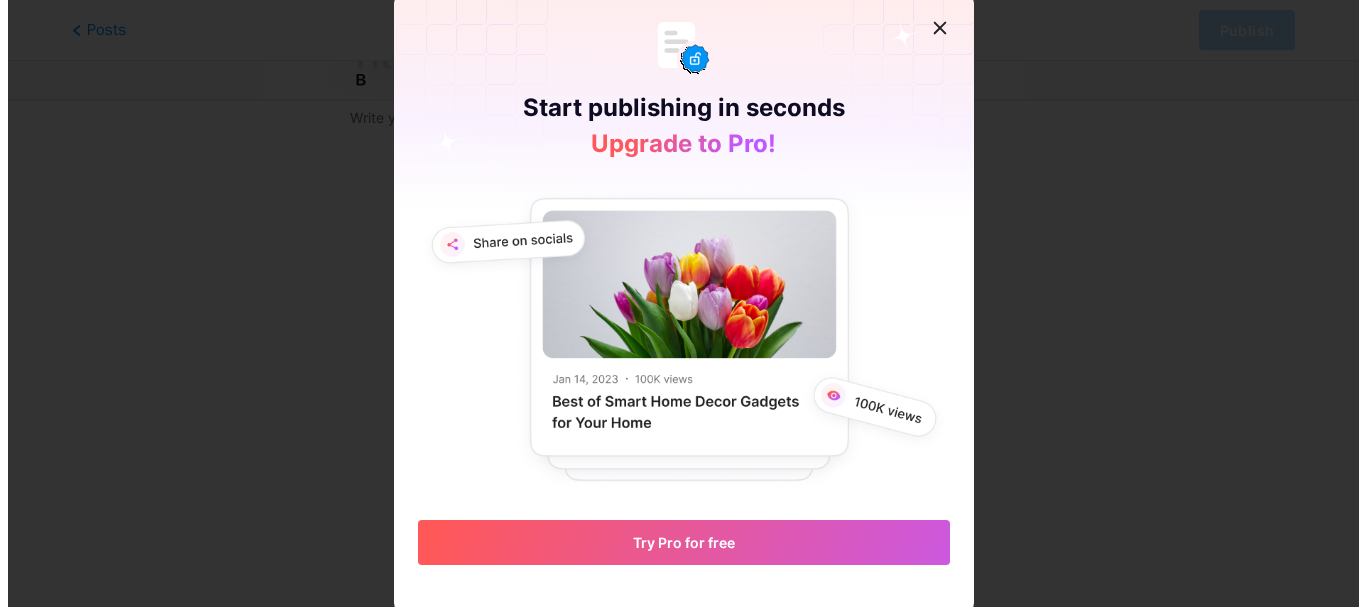 scroll, scrollTop: 0, scrollLeft: 0, axis: both 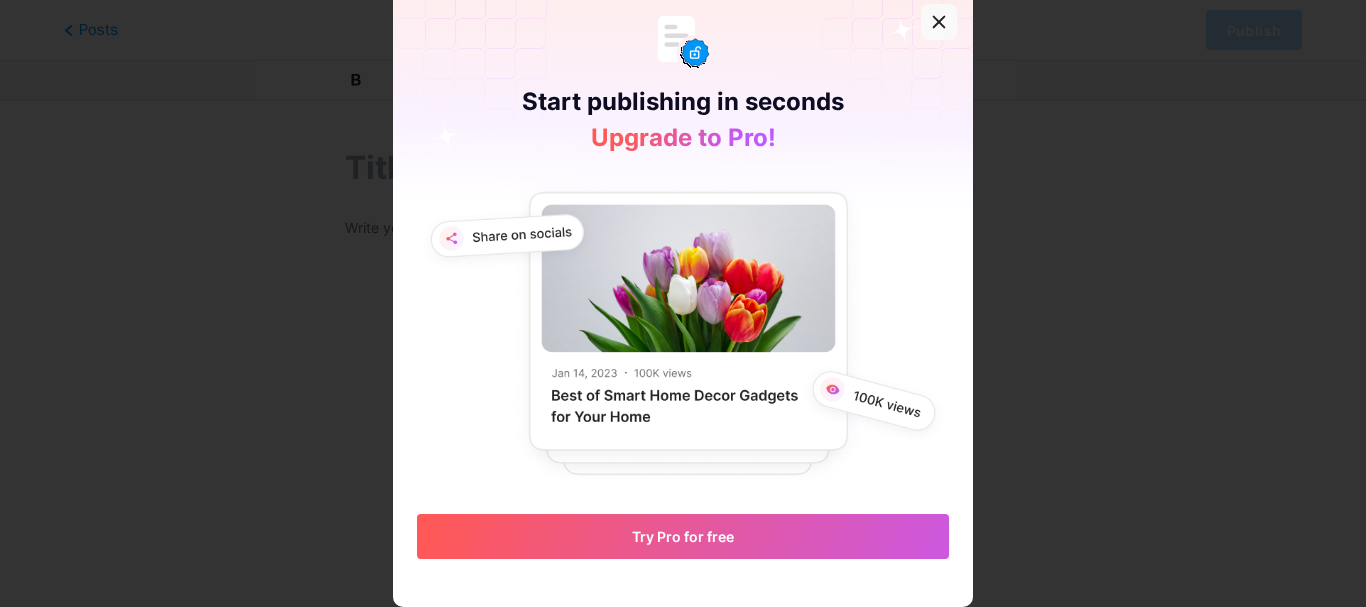 click 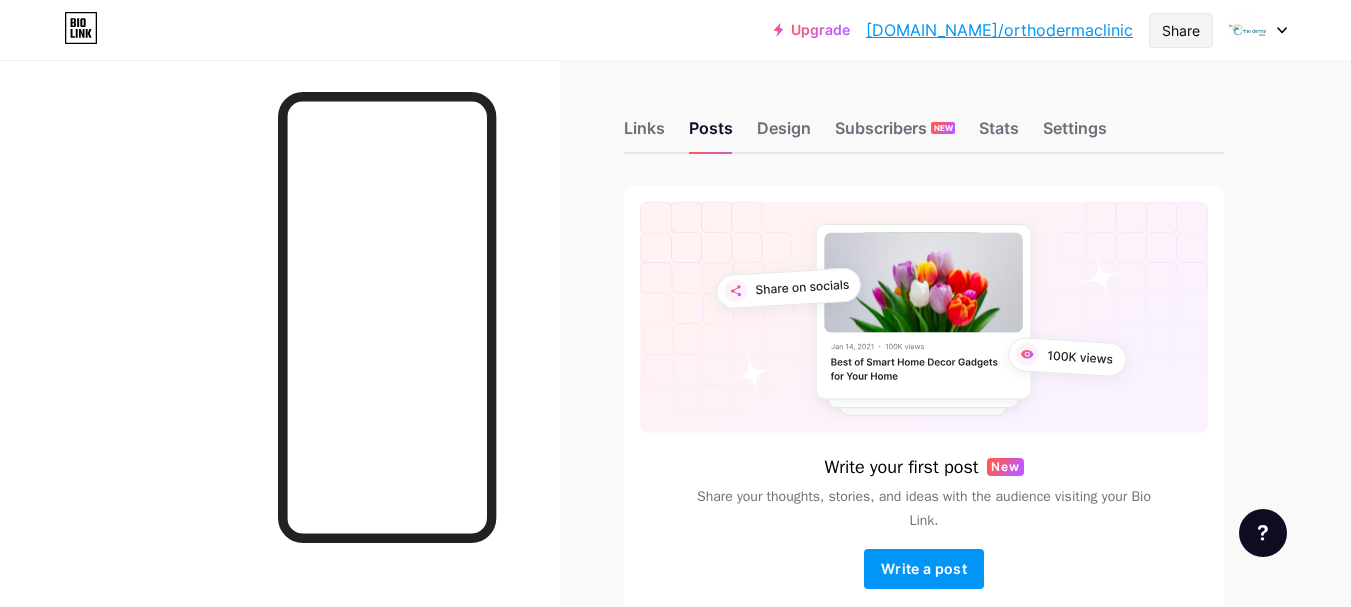 click on "Share" at bounding box center (1181, 30) 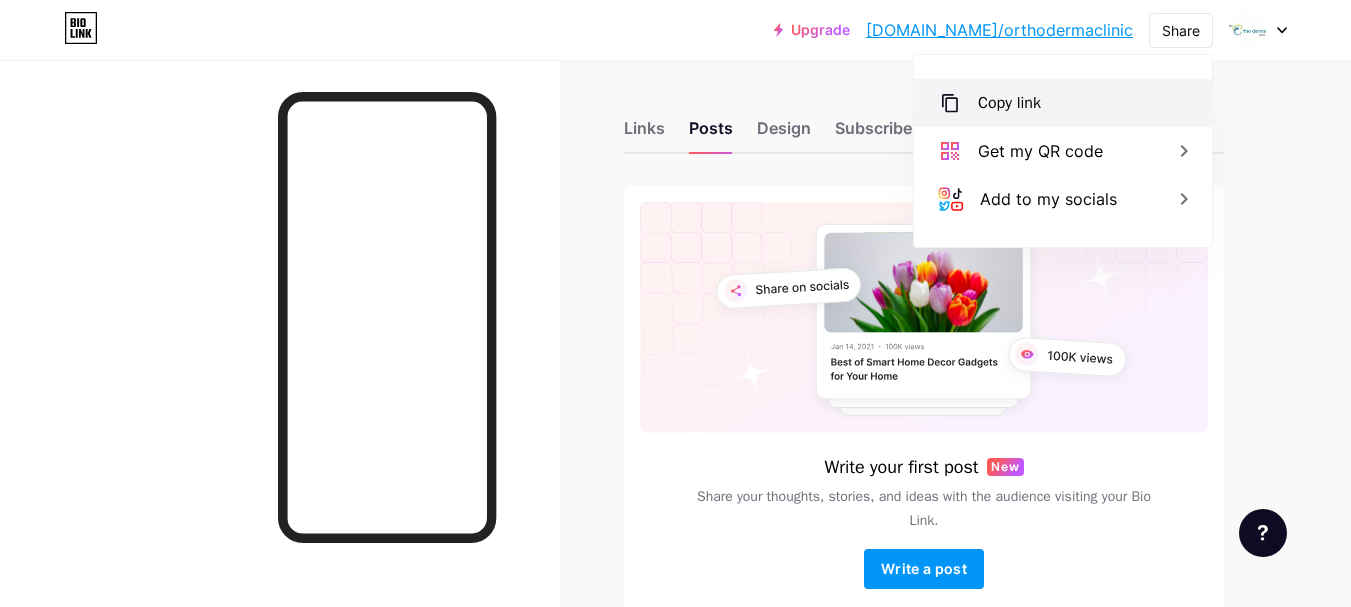 click on "Copy link" at bounding box center (1063, 103) 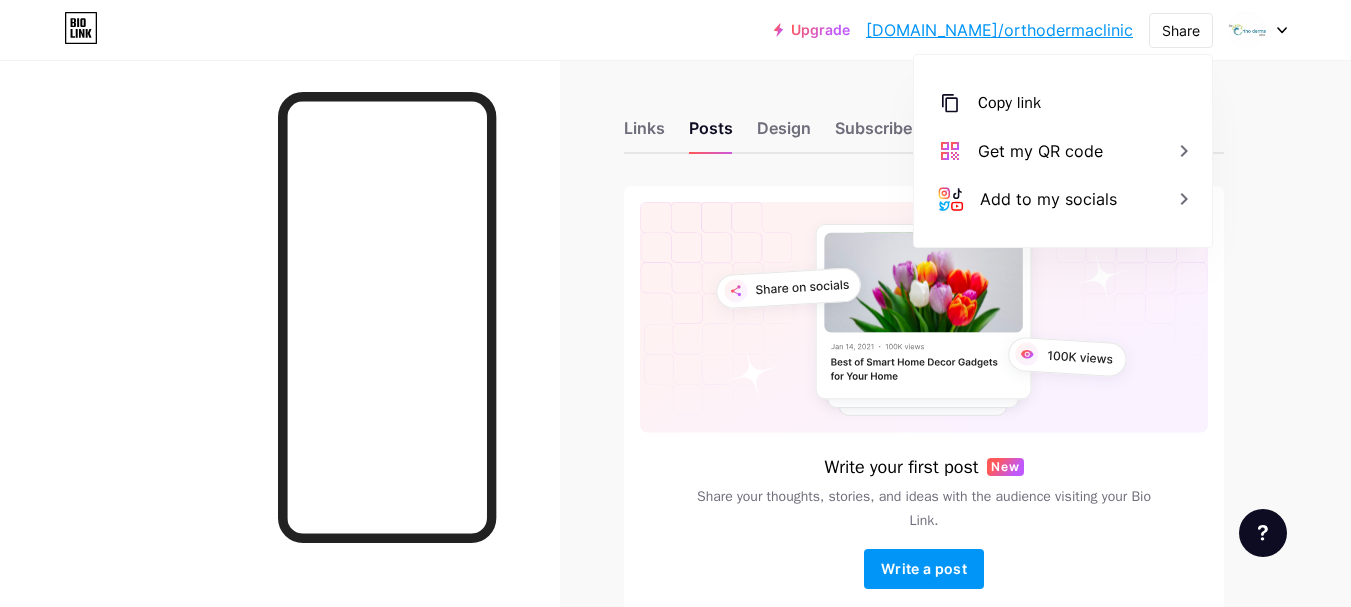 drag, startPoint x: 650, startPoint y: 130, endPoint x: 832, endPoint y: 235, distance: 210.11664 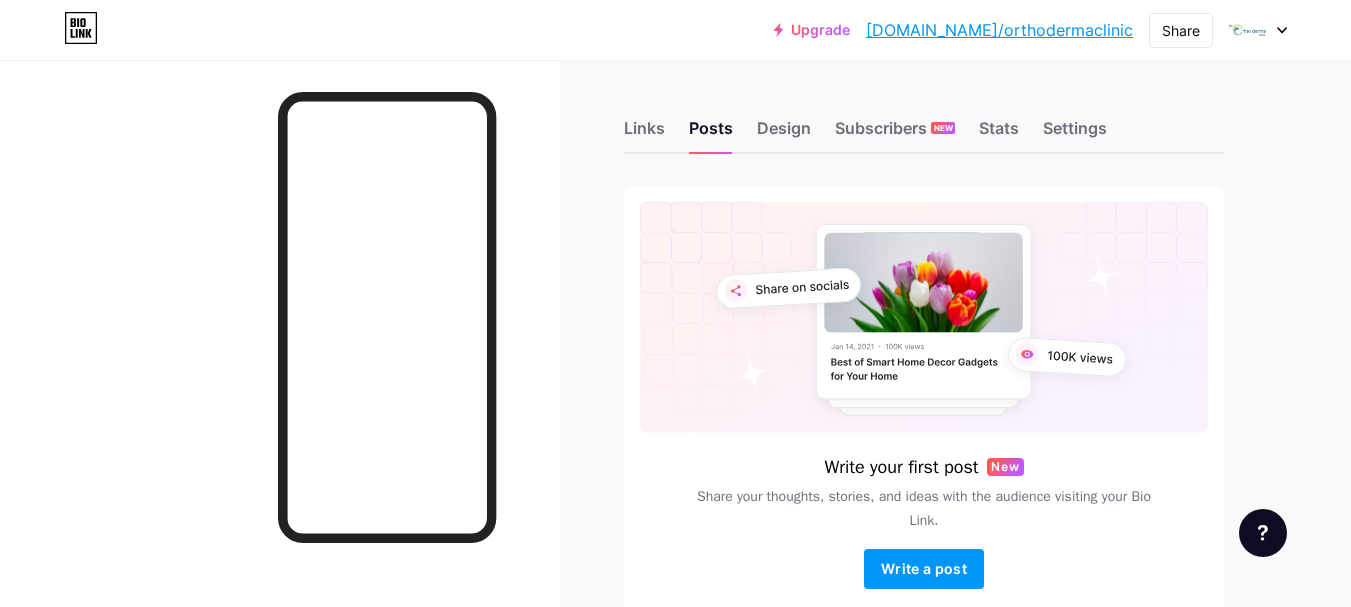 click on "Links
Posts
Design
Subscribers
NEW
Stats
Settings                                                                                                                                                                 Write your first post   New
Share your thoughts, stories, and ideas with the audience visiting your Bio Link.
Write a post                   Feature requests             Help center         Contact support" at bounding box center [654, 388] 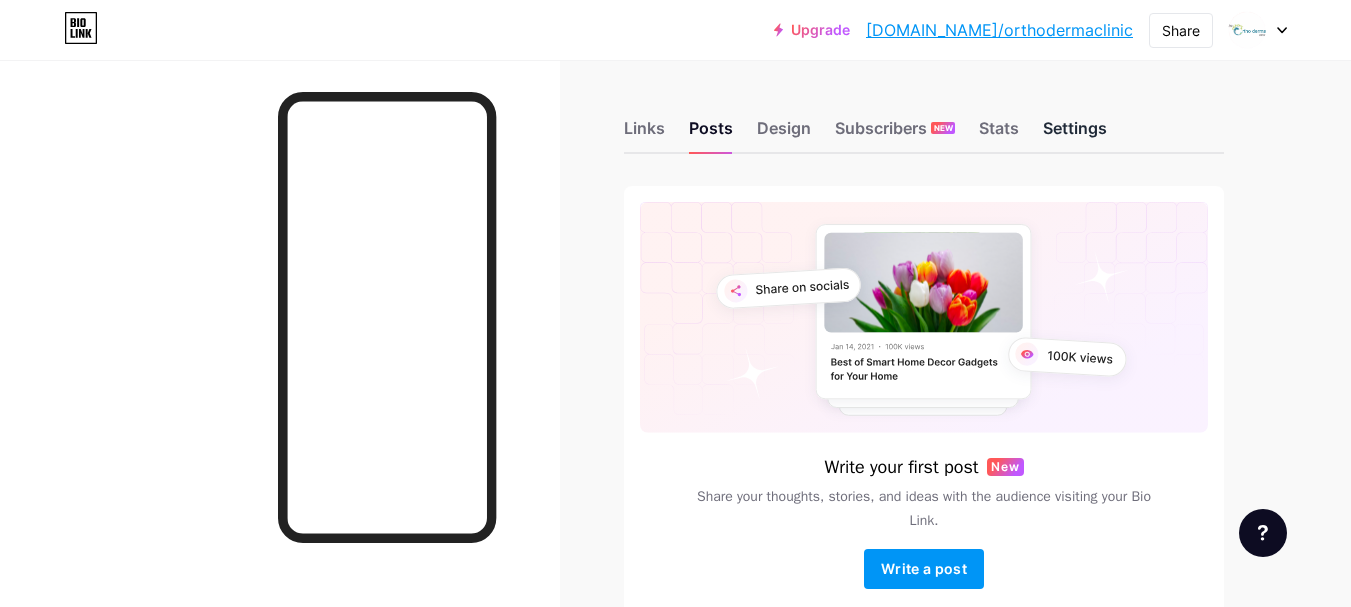 click on "Settings" at bounding box center (1075, 134) 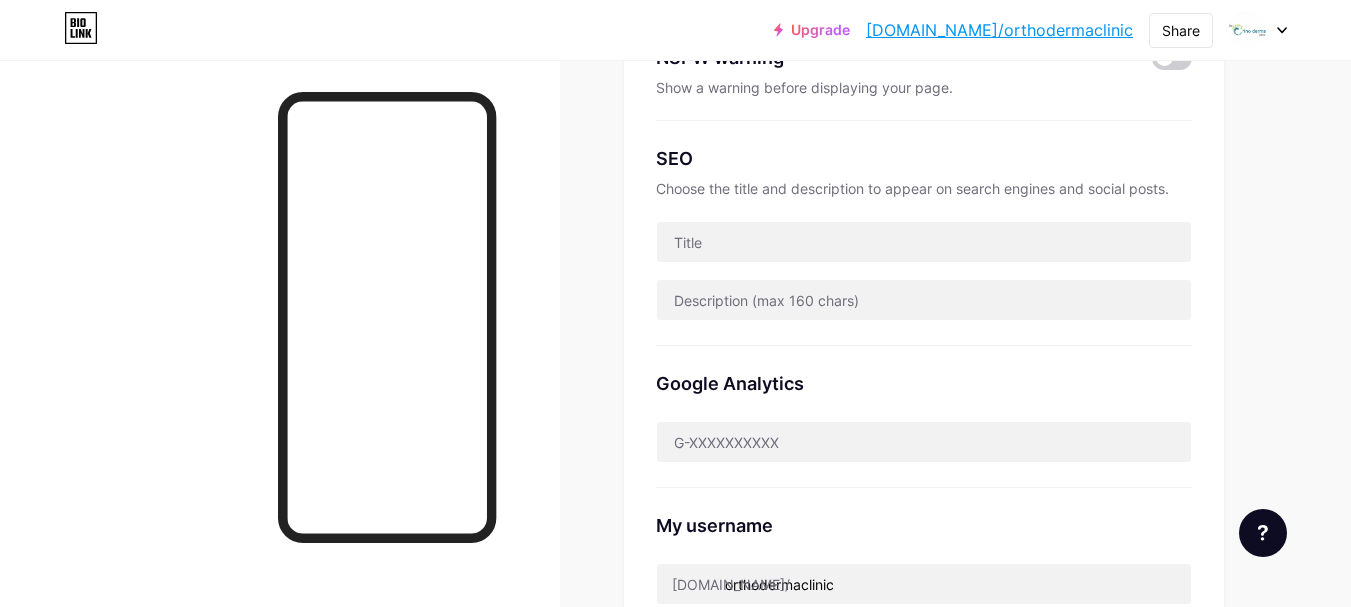 scroll, scrollTop: 0, scrollLeft: 0, axis: both 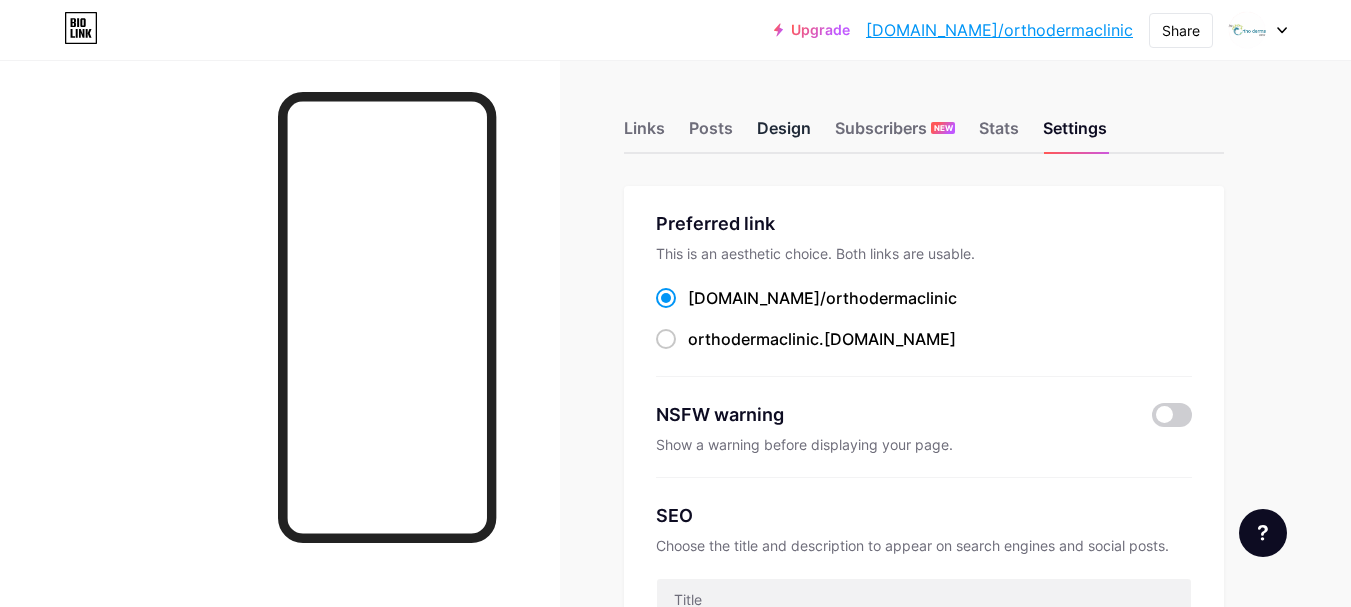 click on "Design" at bounding box center [784, 134] 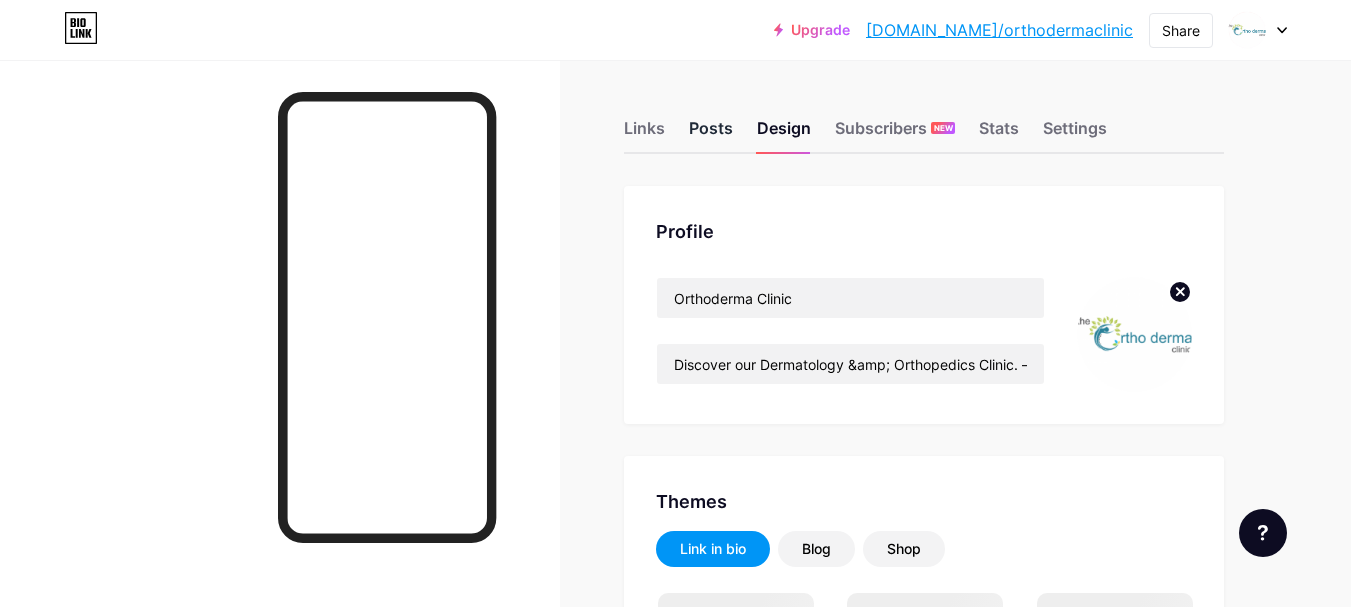 click on "Posts" at bounding box center (711, 134) 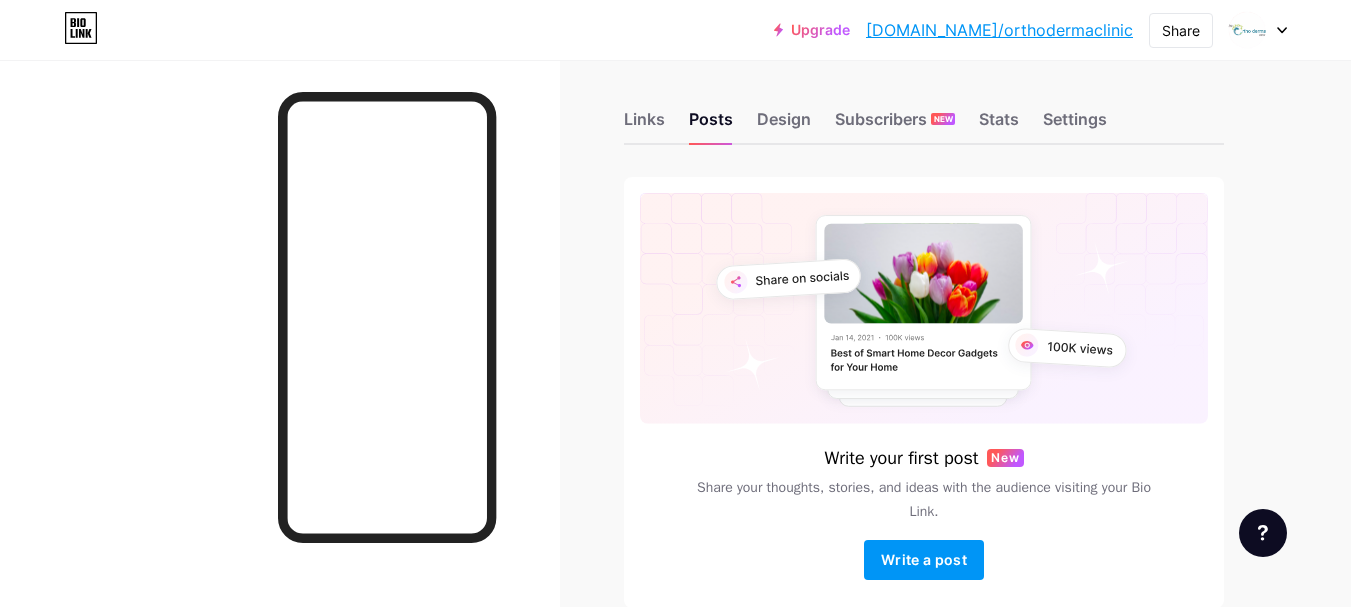 scroll, scrollTop: 0, scrollLeft: 0, axis: both 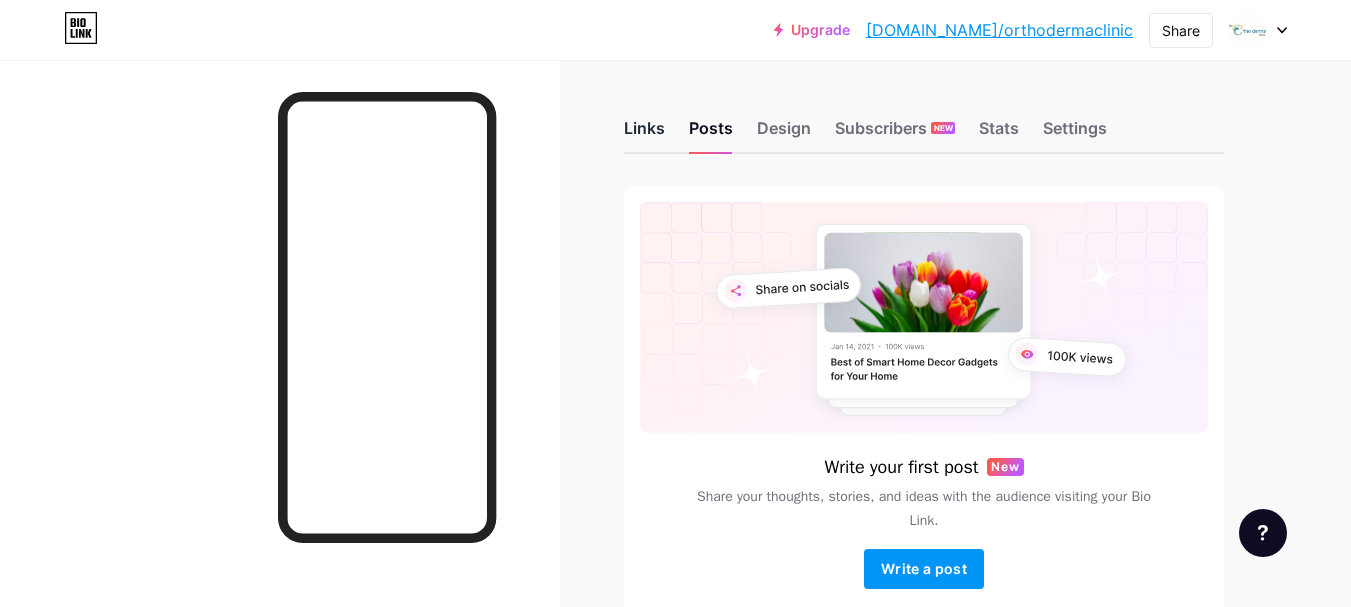 click on "Links" at bounding box center [644, 134] 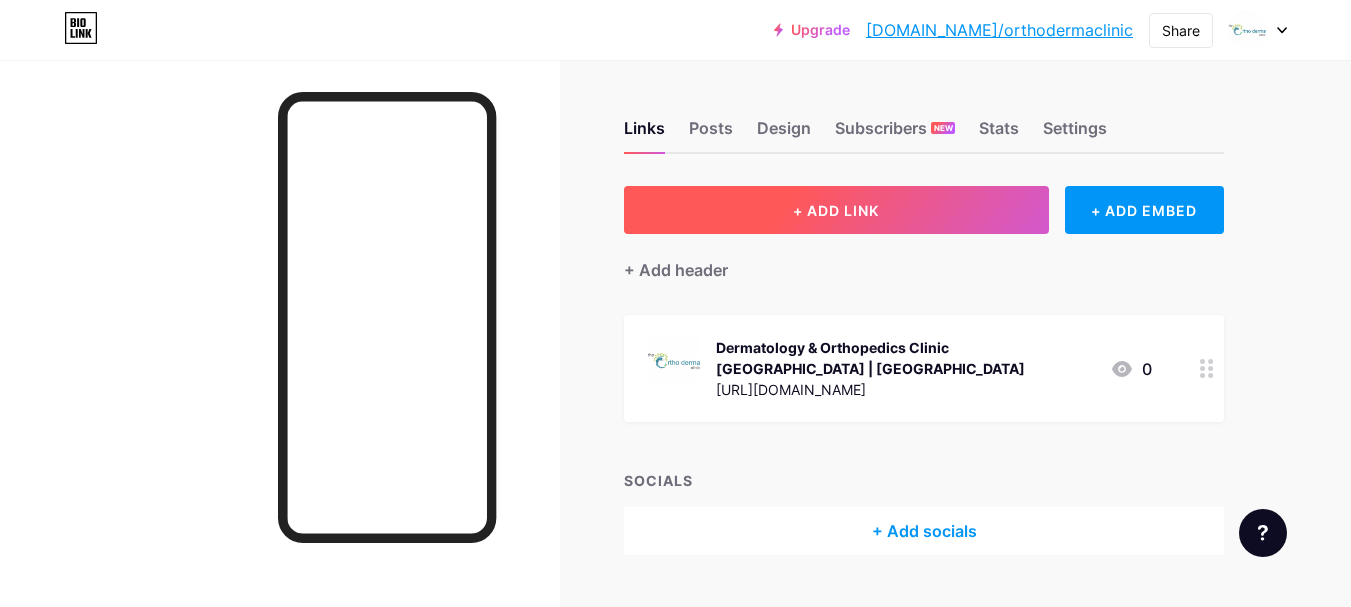 click on "+ ADD LINK" at bounding box center (836, 210) 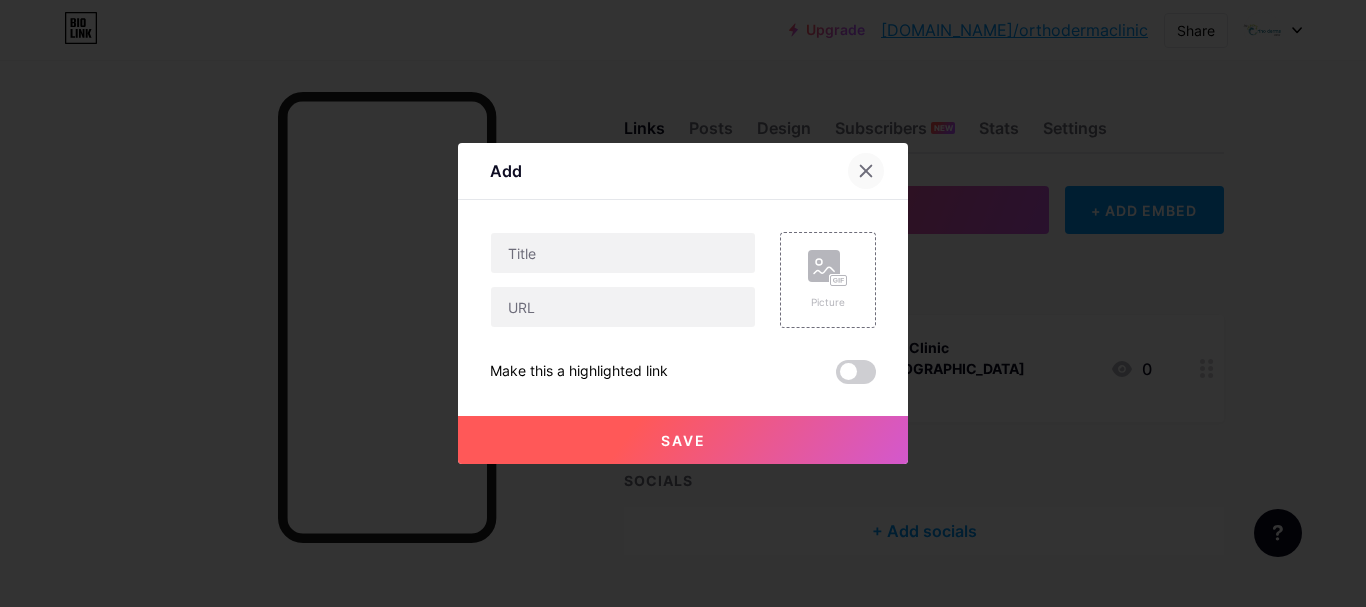 click 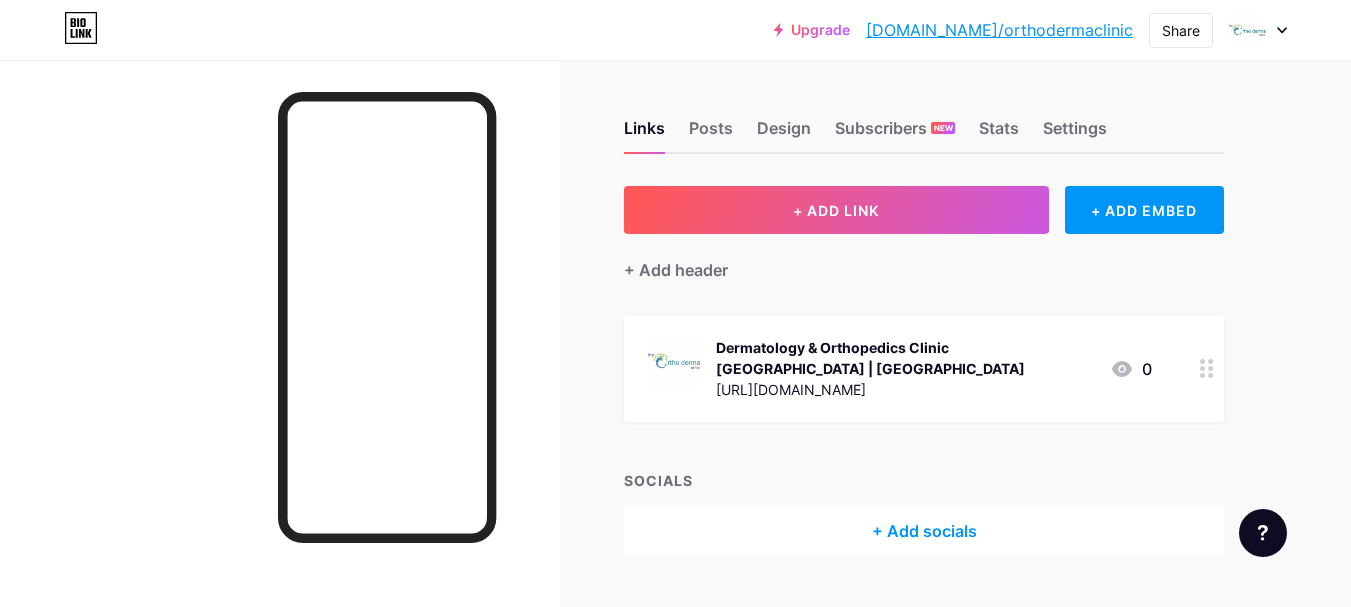 click on "+ Add header" at bounding box center (924, 258) 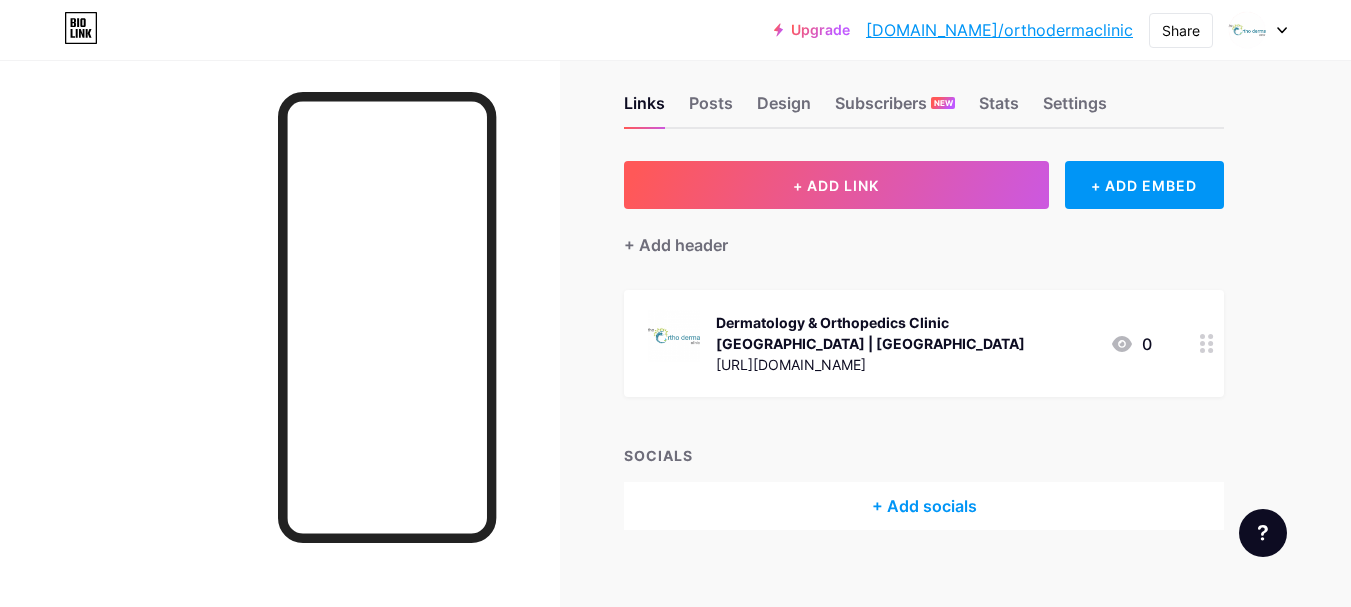 scroll, scrollTop: 32, scrollLeft: 0, axis: vertical 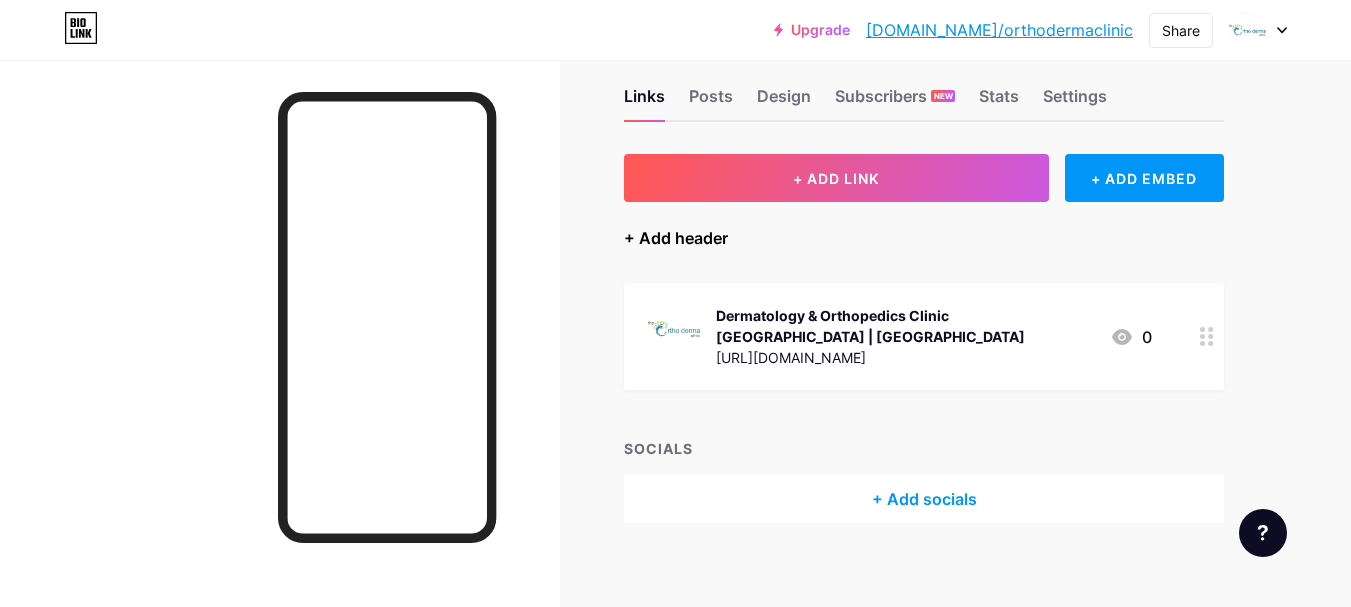 click on "+ Add header" at bounding box center (676, 238) 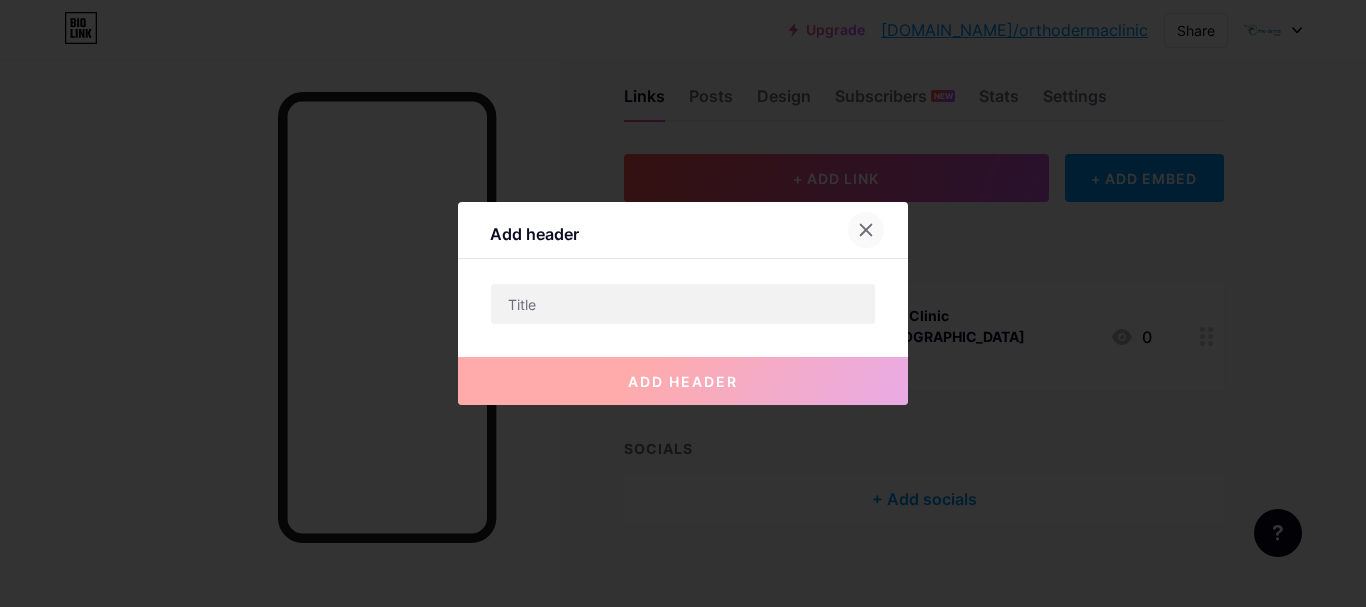 click at bounding box center (866, 230) 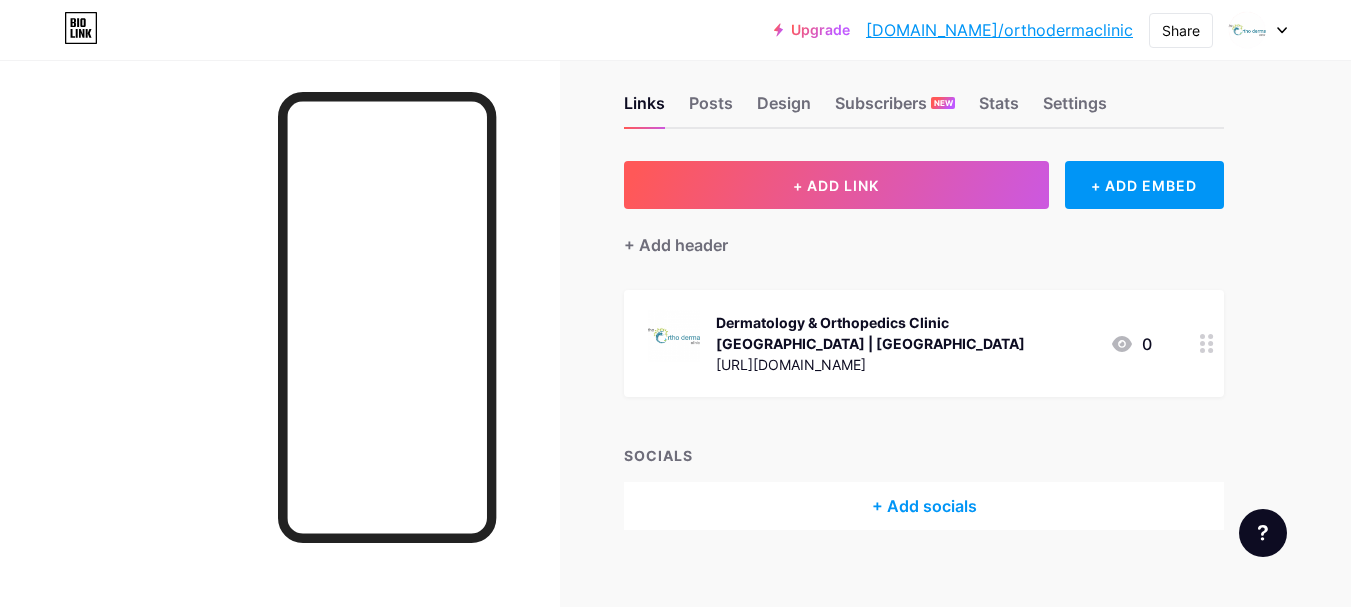scroll, scrollTop: 32, scrollLeft: 0, axis: vertical 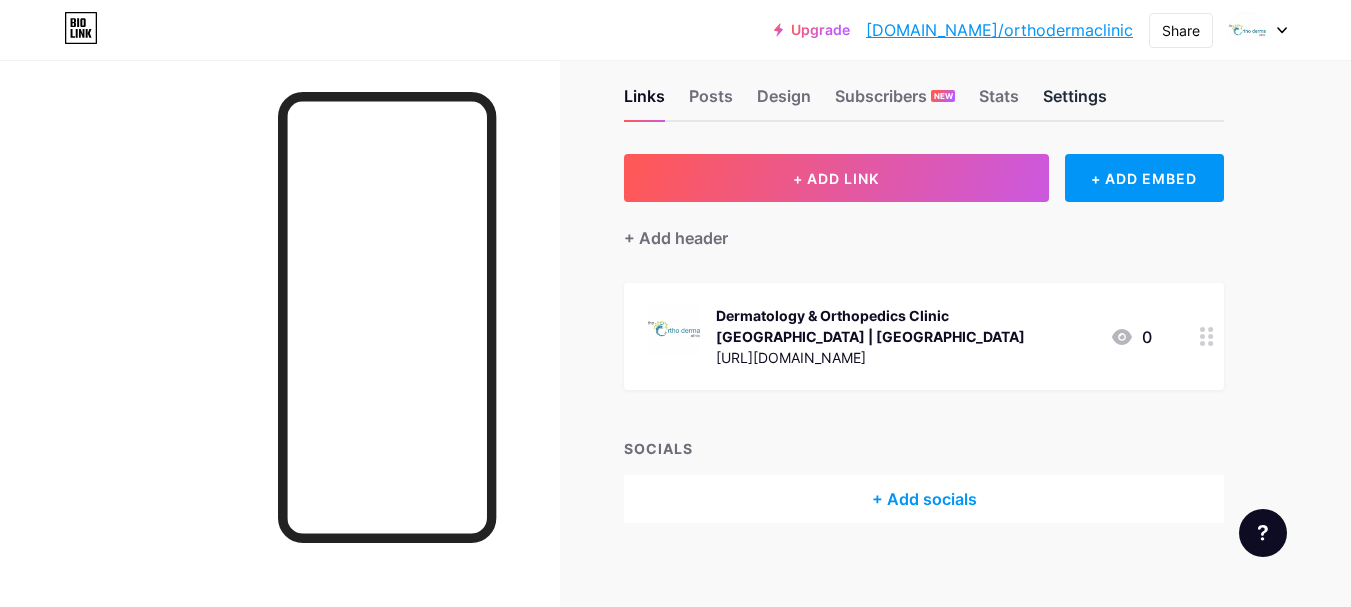 click on "Settings" at bounding box center (1075, 102) 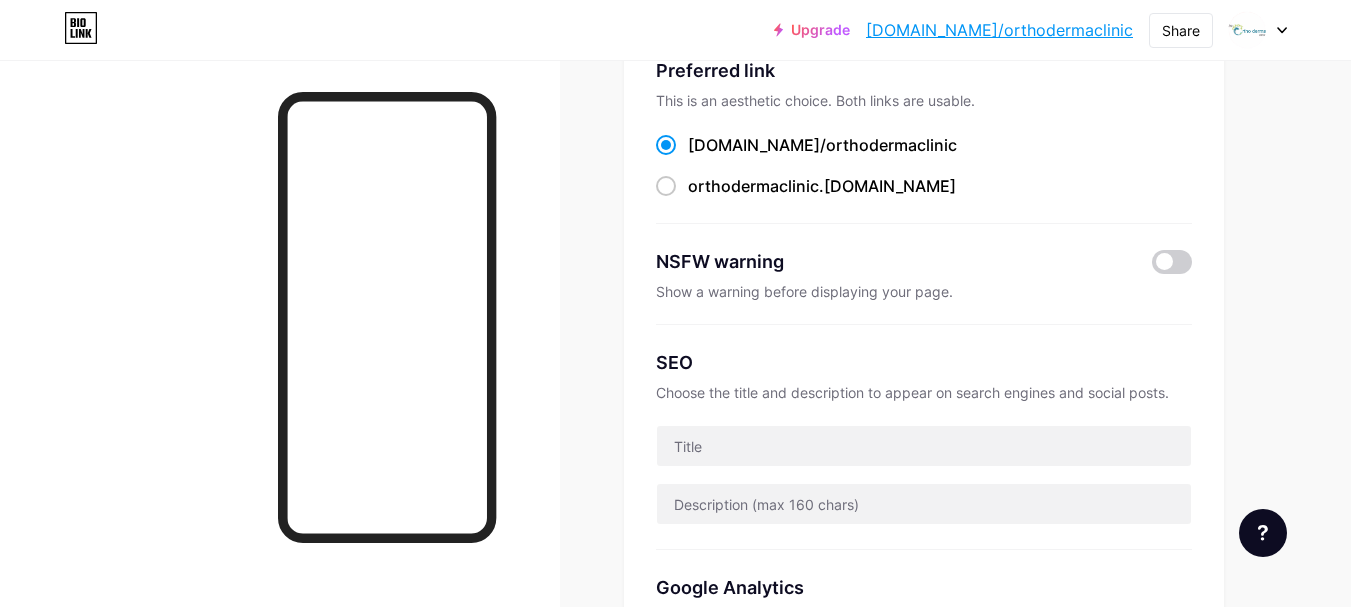scroll, scrollTop: 200, scrollLeft: 0, axis: vertical 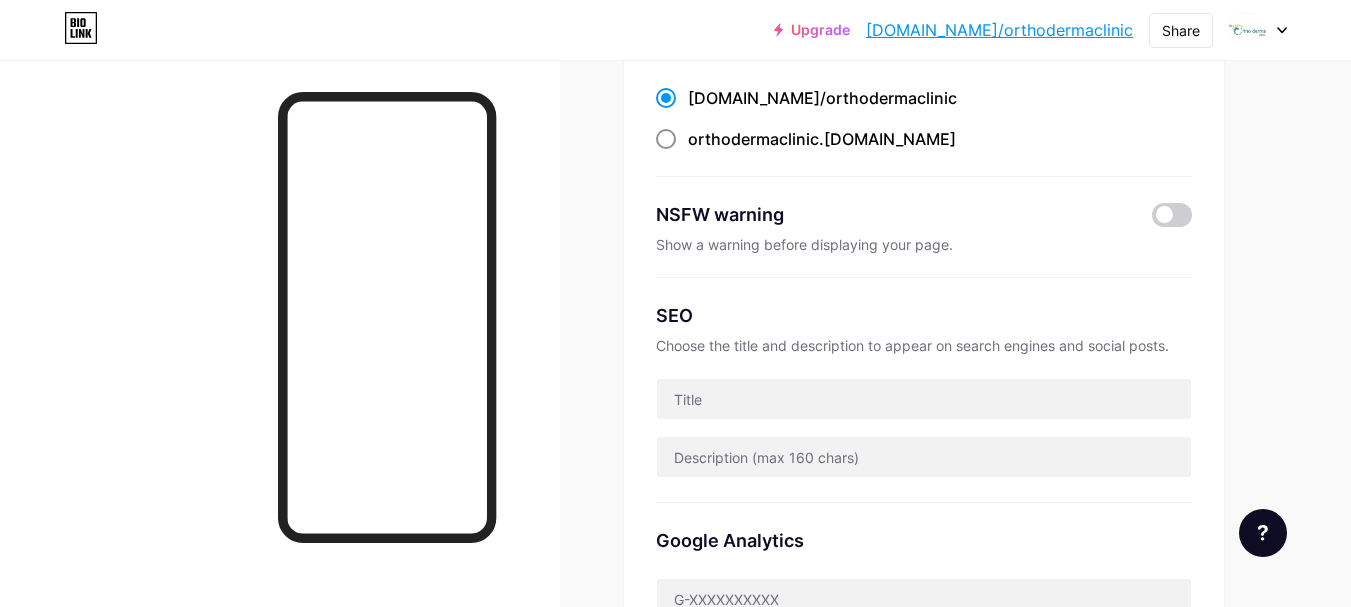 click at bounding box center [666, 139] 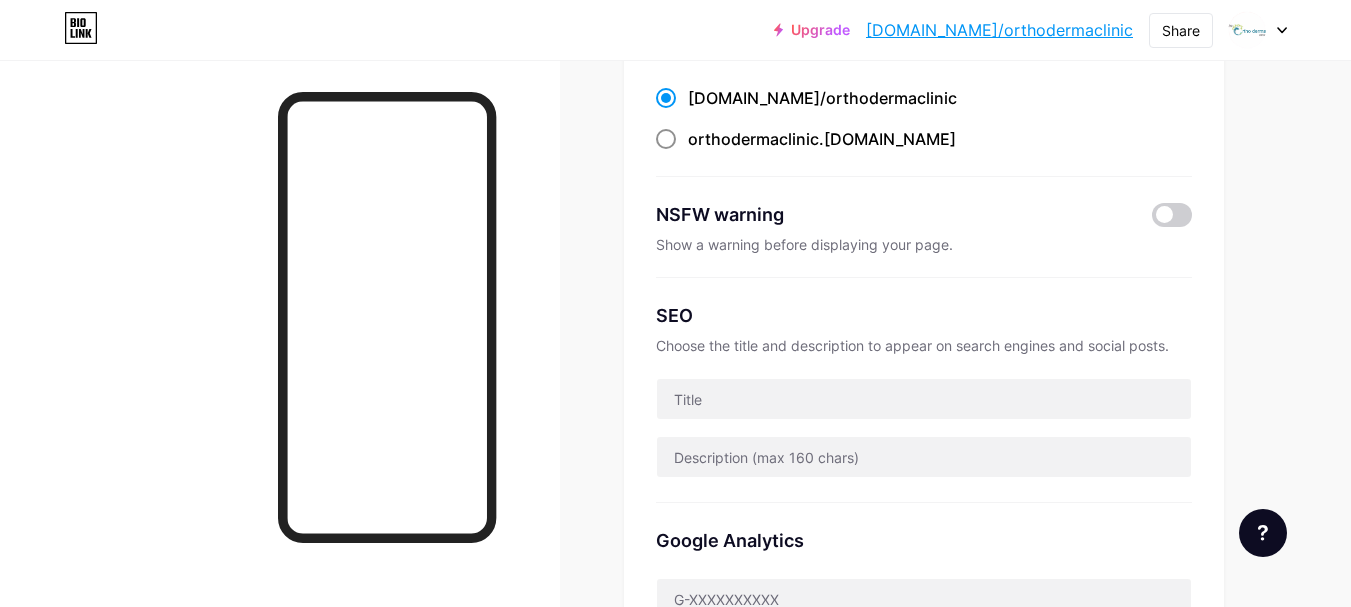 click on "orthodermaclinic .bio.link" at bounding box center [694, 157] 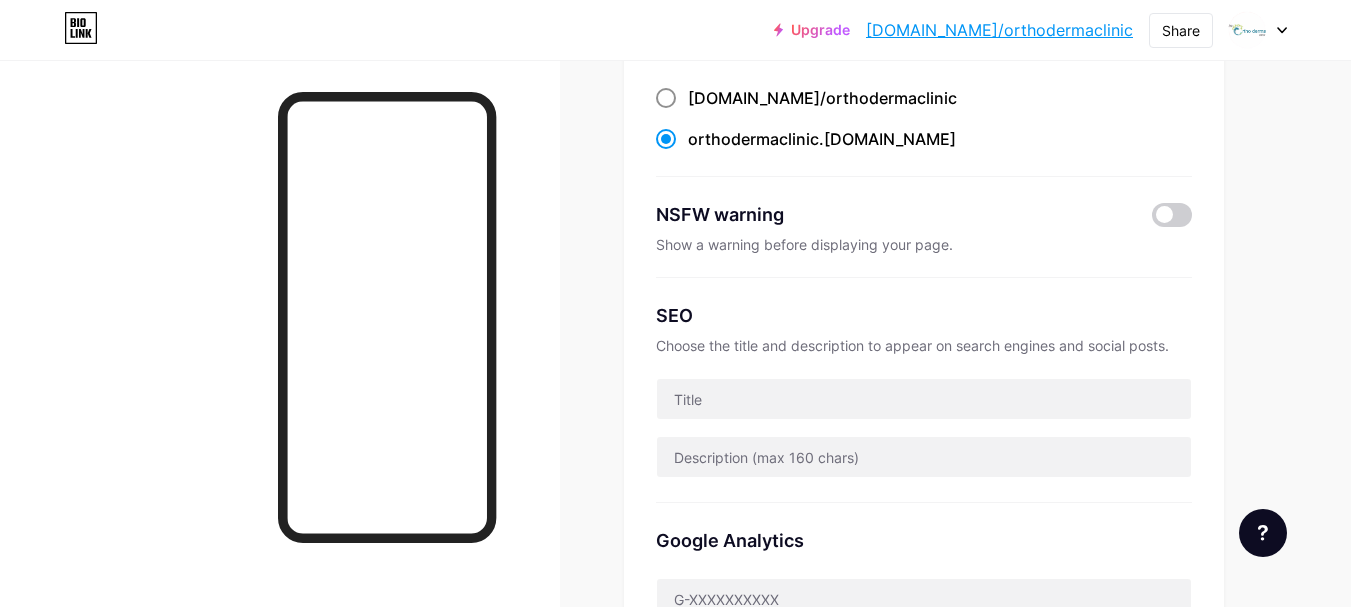 click at bounding box center [666, 98] 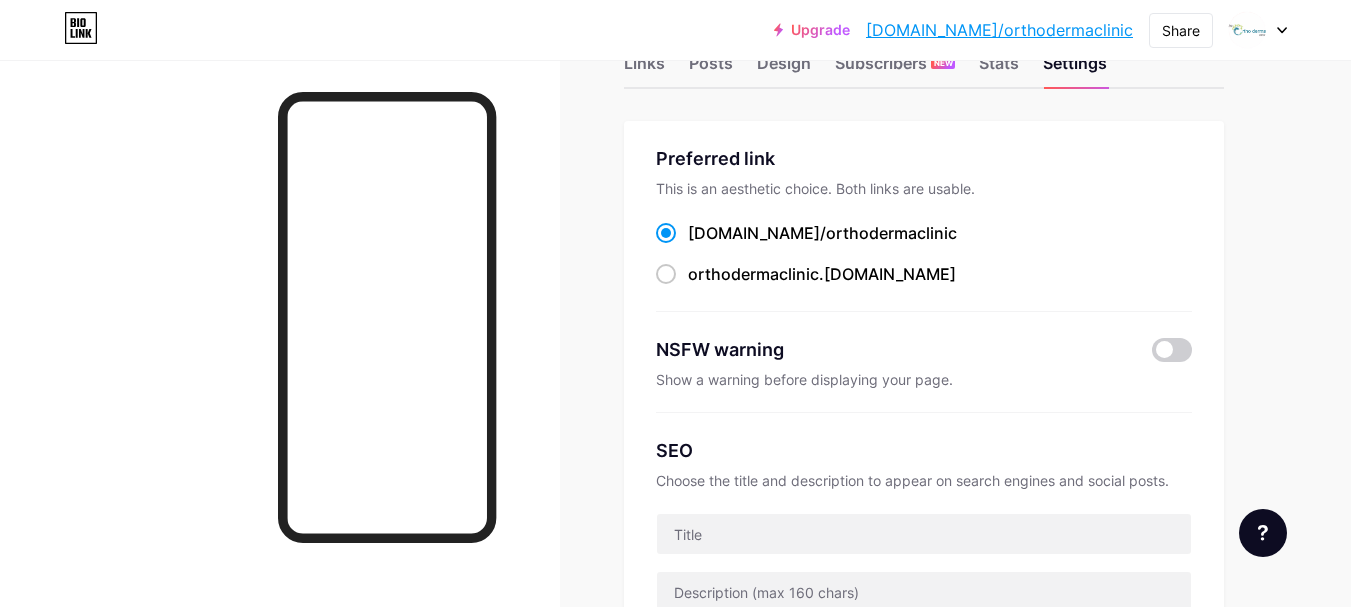 scroll, scrollTop: 0, scrollLeft: 0, axis: both 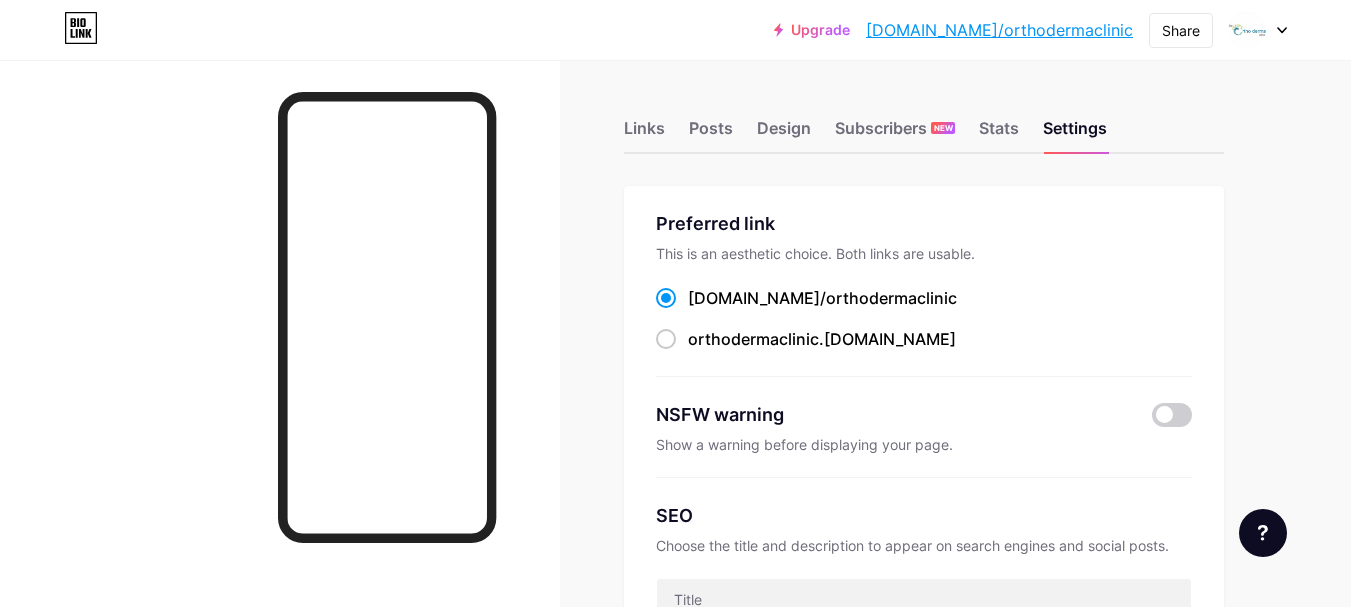 click on "[DOMAIN_NAME]/orthodermaclinic" at bounding box center [999, 30] 